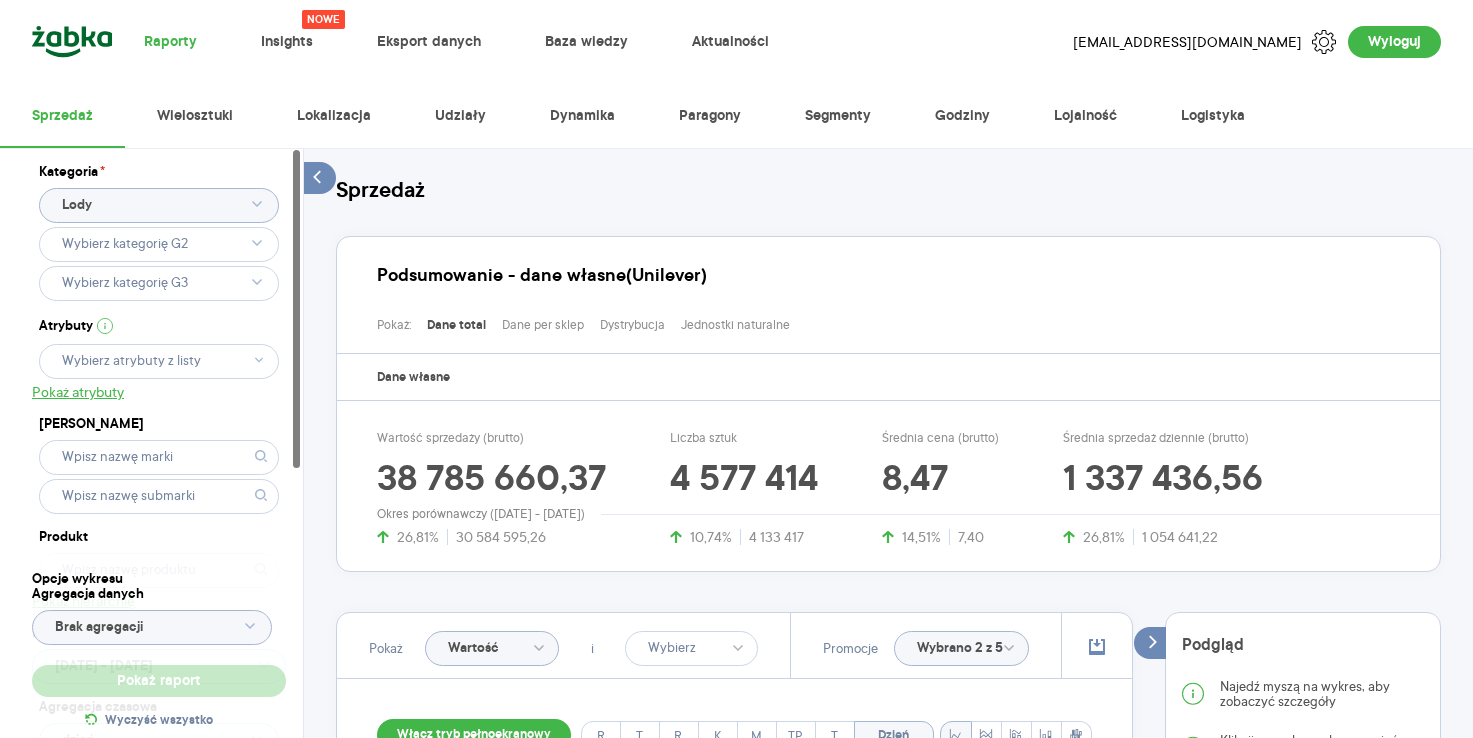 scroll, scrollTop: 0, scrollLeft: 0, axis: both 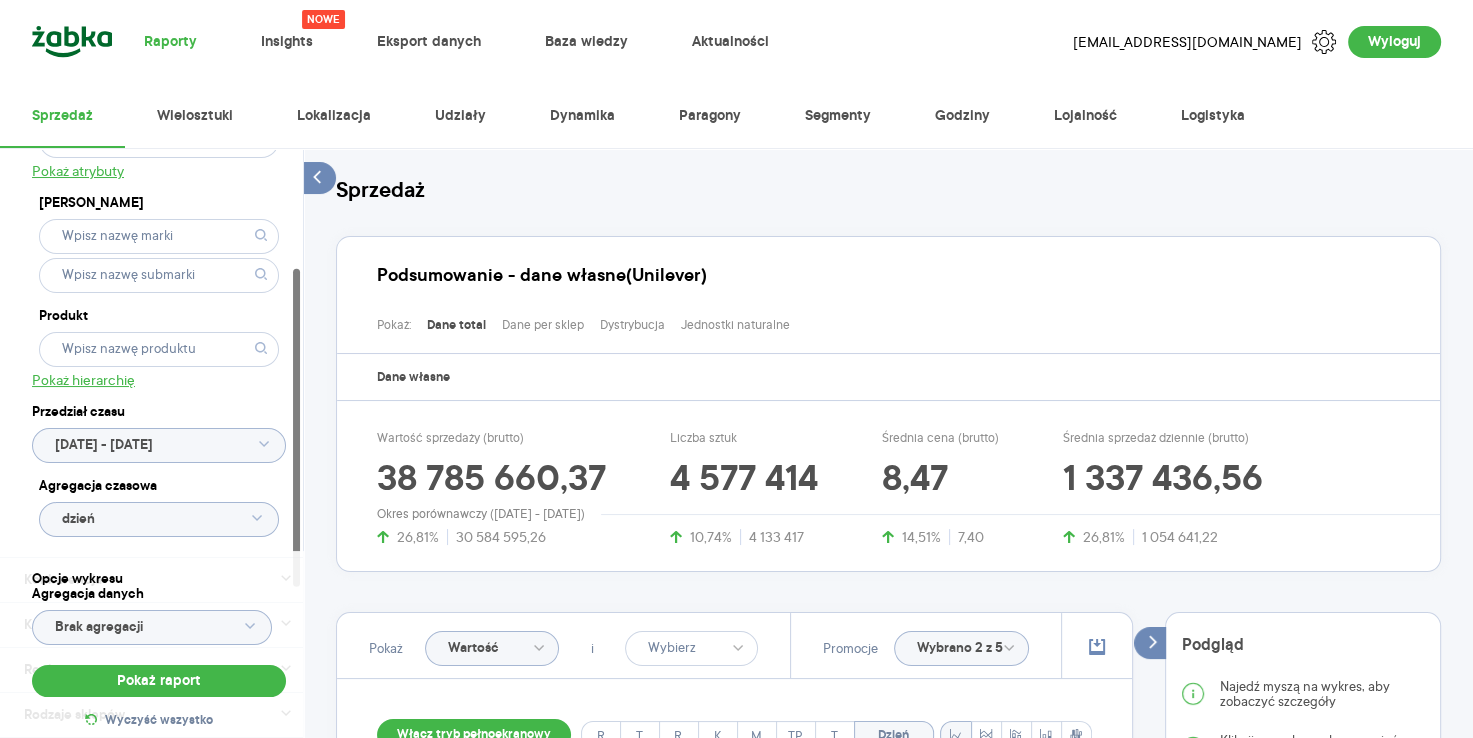 click on "2025.06.01 - 2025.06.29" 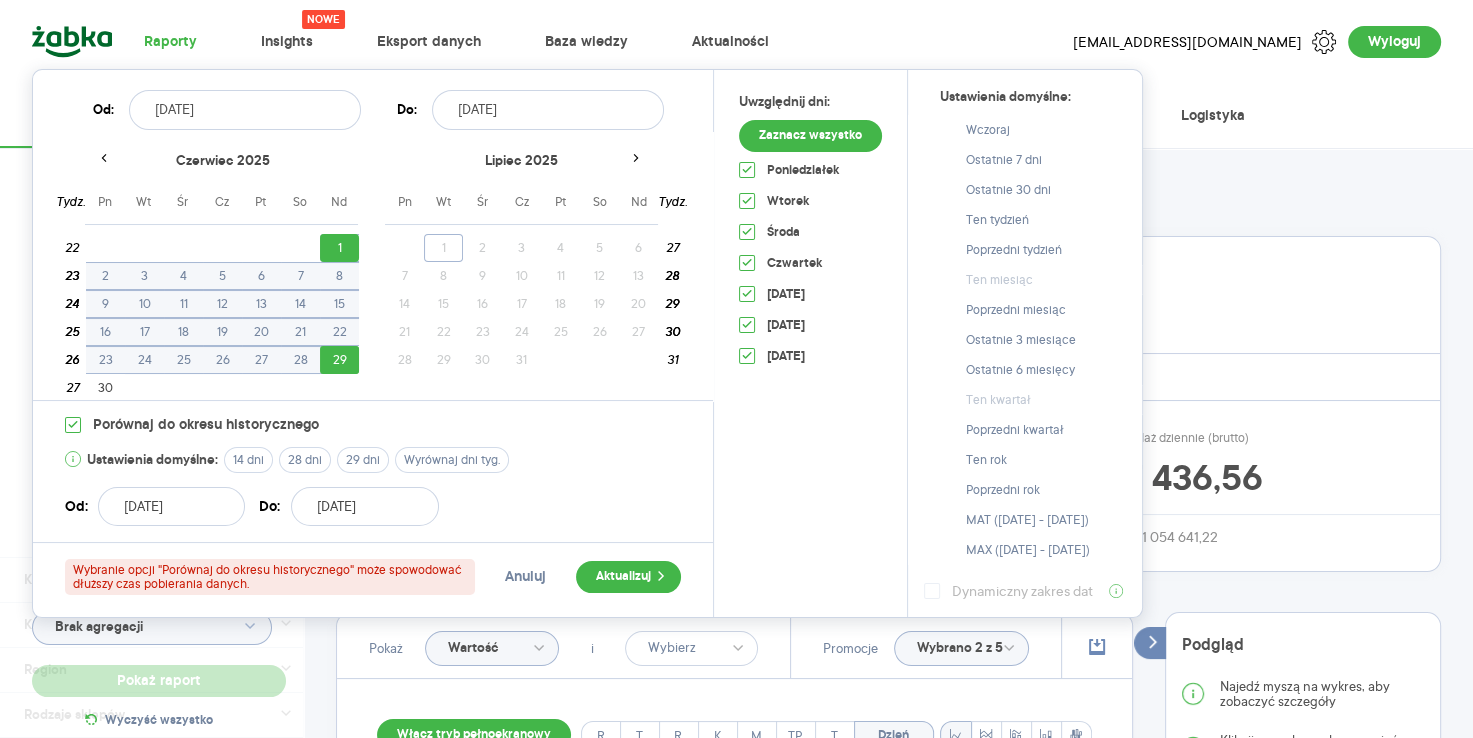 type 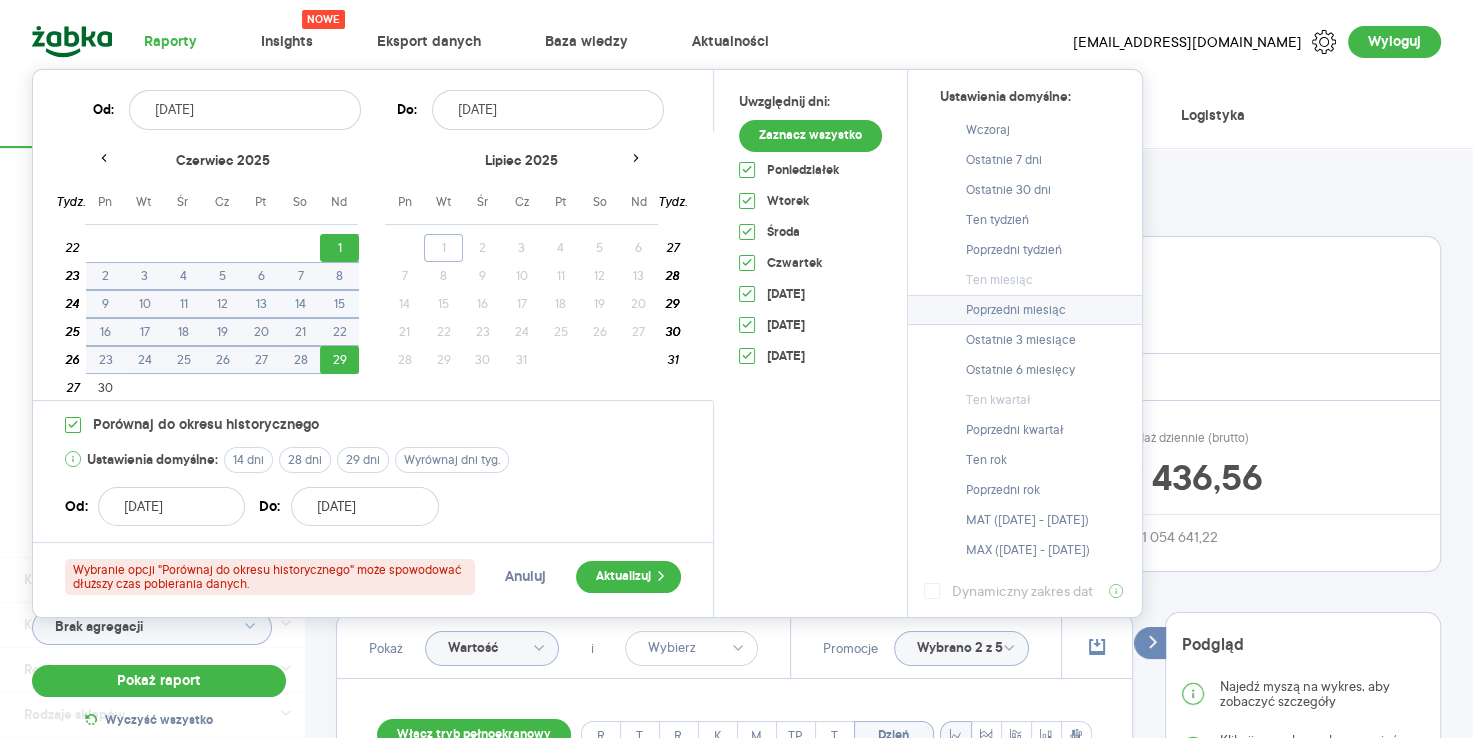 click on "Poprzedni miesiąc" at bounding box center (1025, 310) 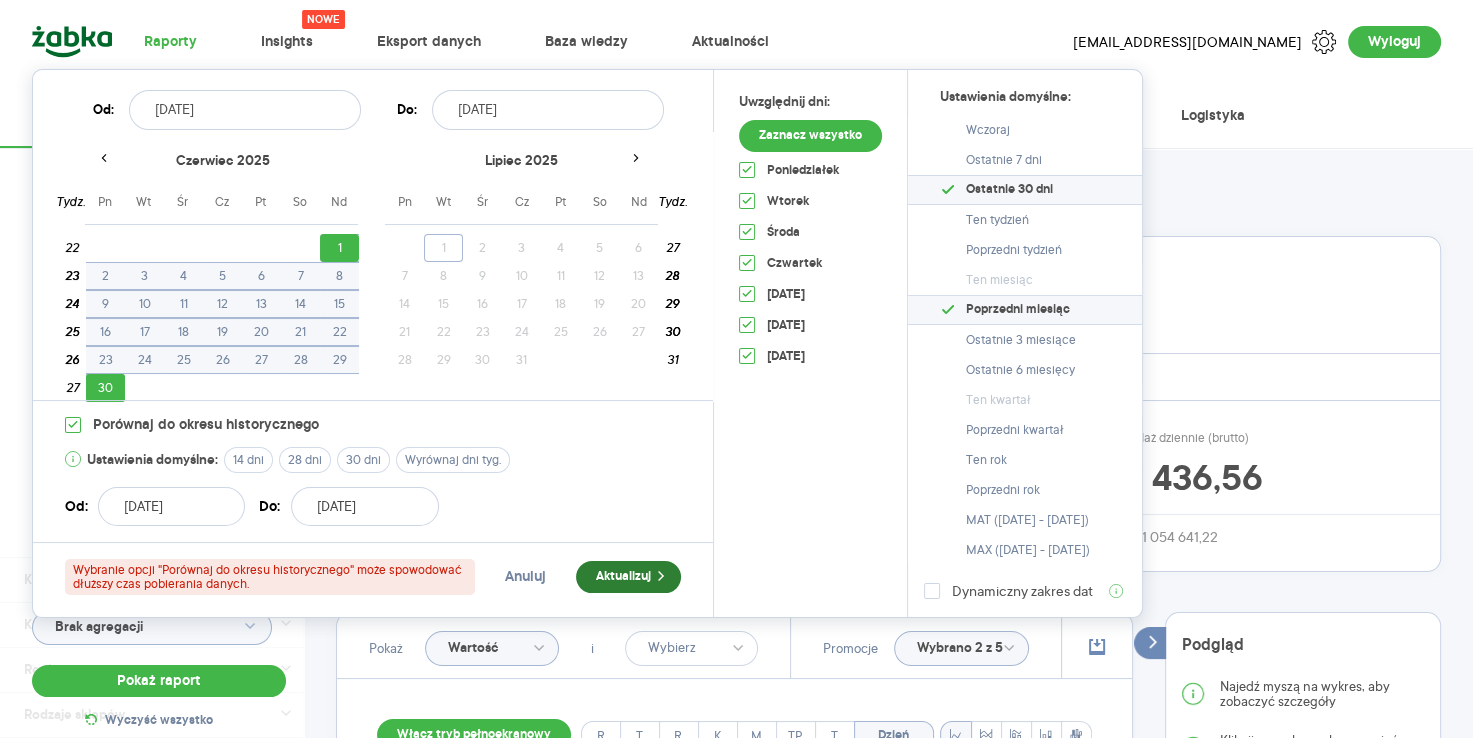 click on "Aktualizuj" at bounding box center (628, 577) 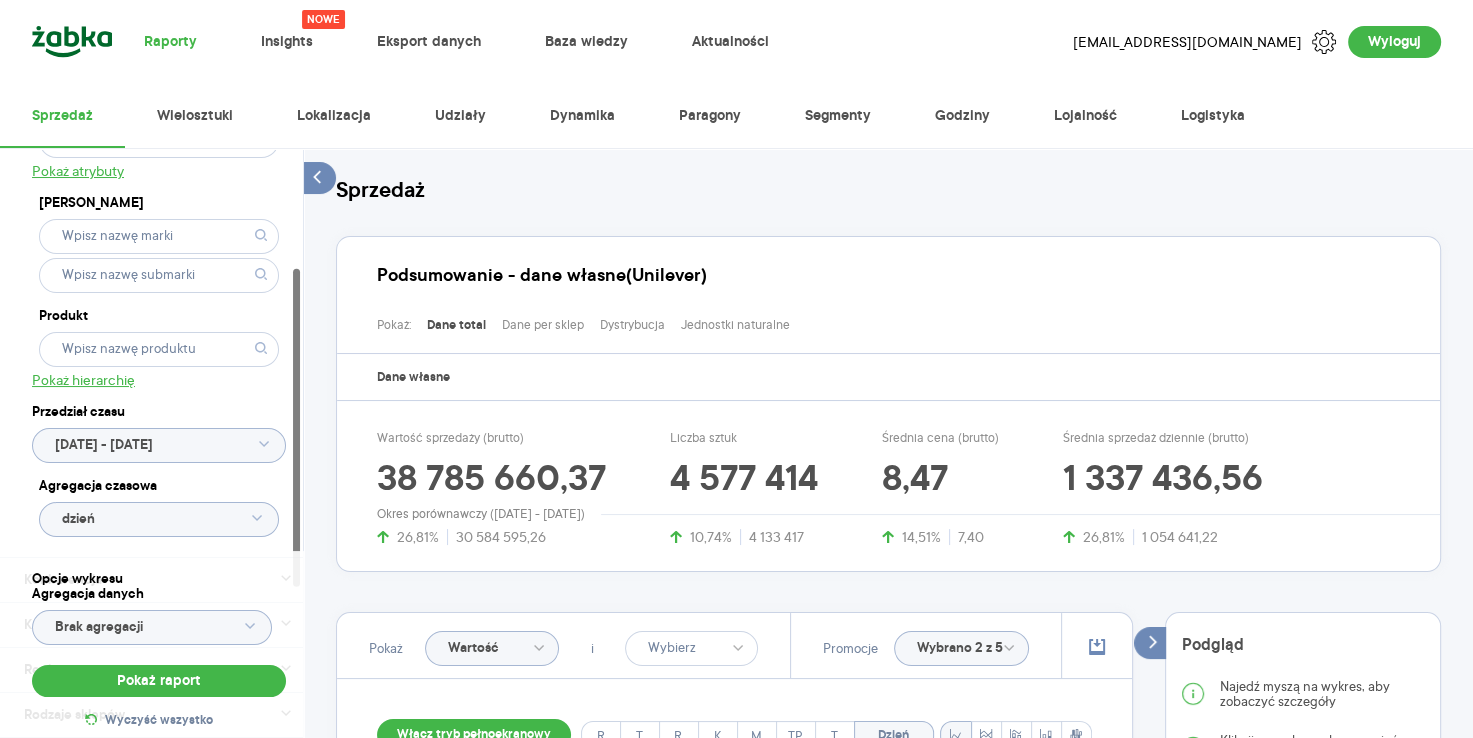 click on "dzień" 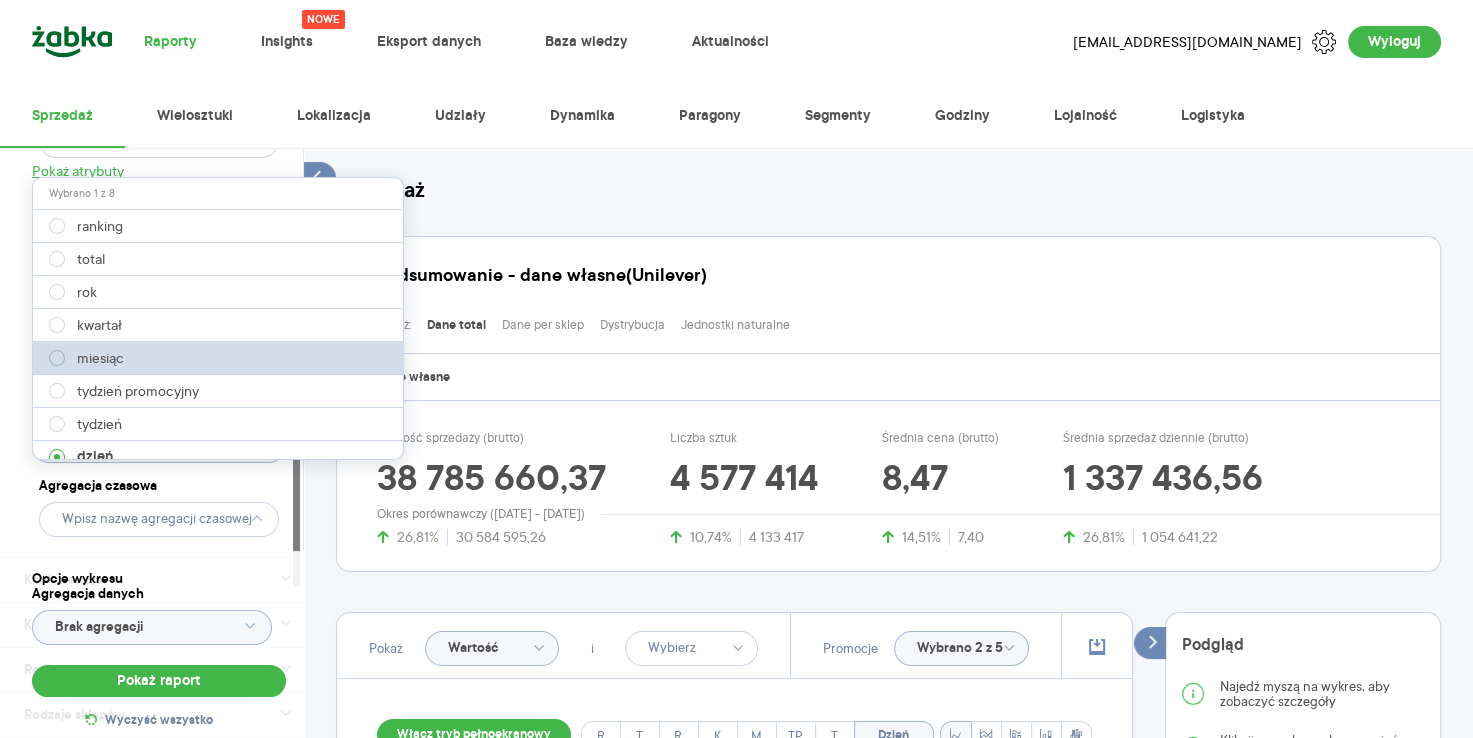 click on "miesiąc" at bounding box center [86, 358] 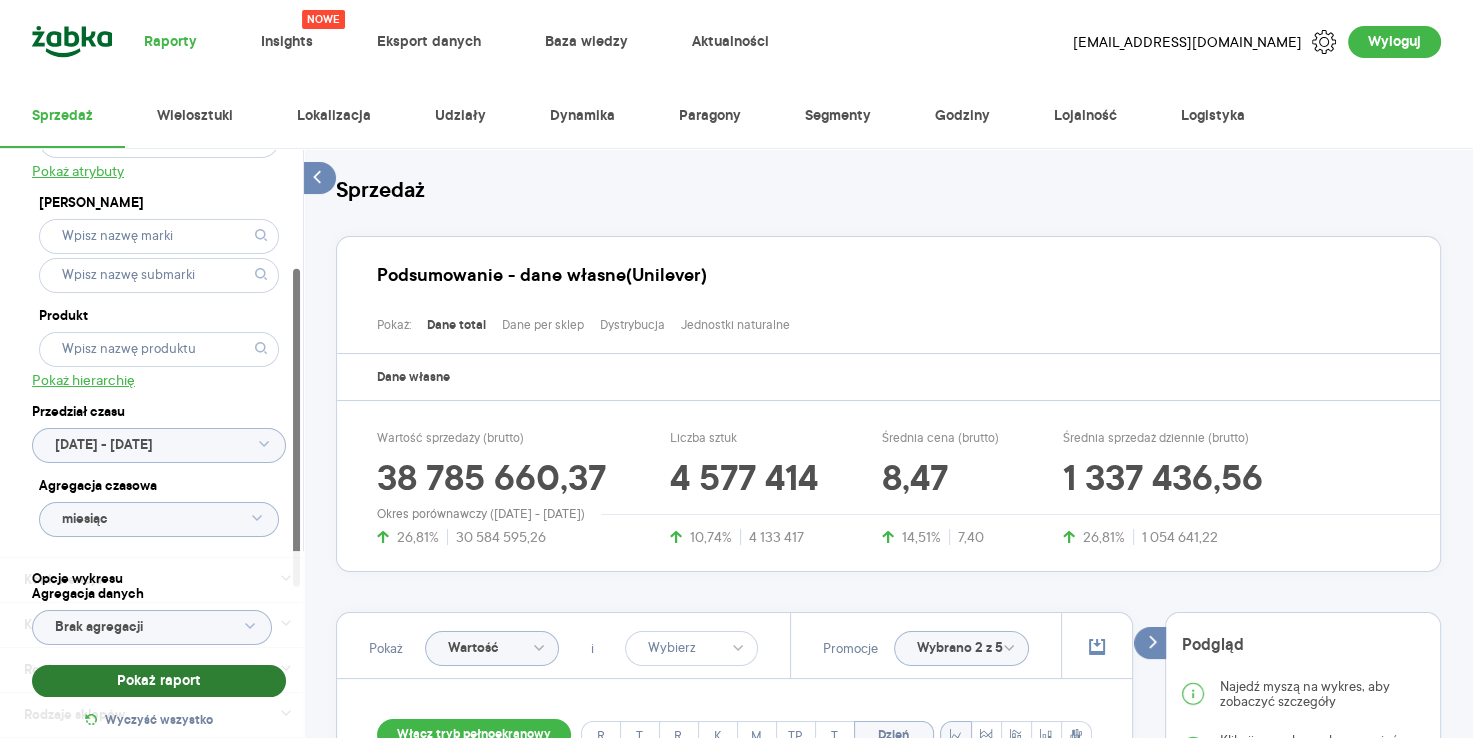 click on "Pokaż raport" at bounding box center [159, 681] 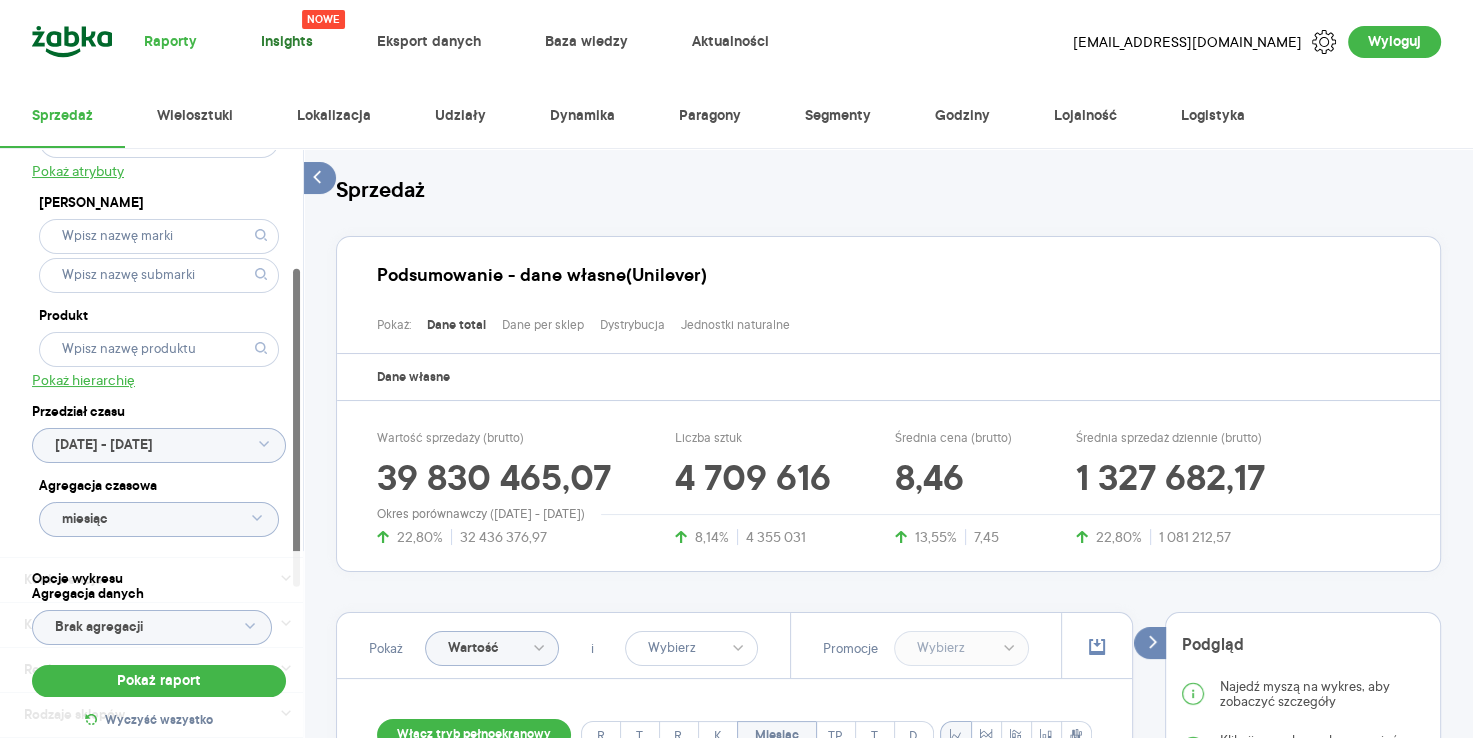 click on "Insights" at bounding box center [287, 42] 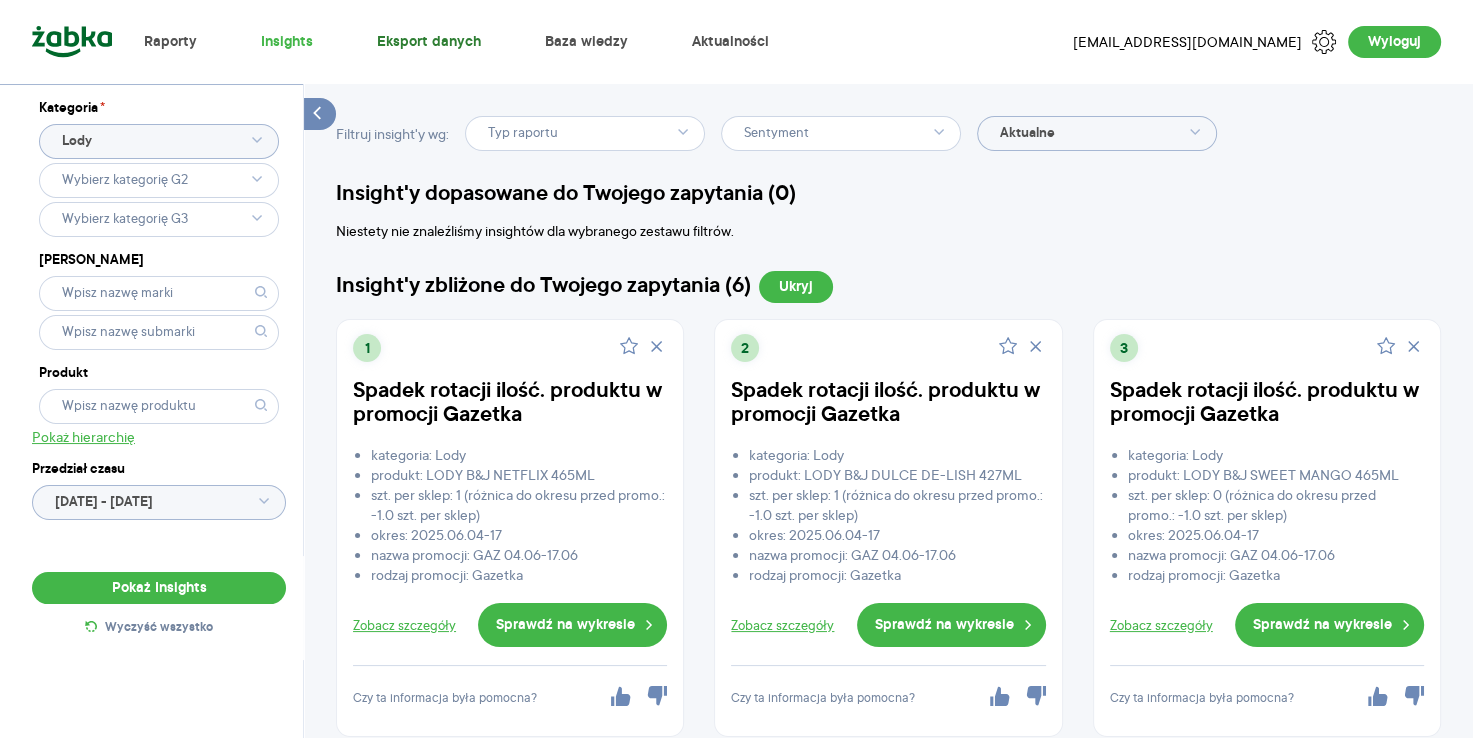 click on "Eksport danych" at bounding box center (429, 42) 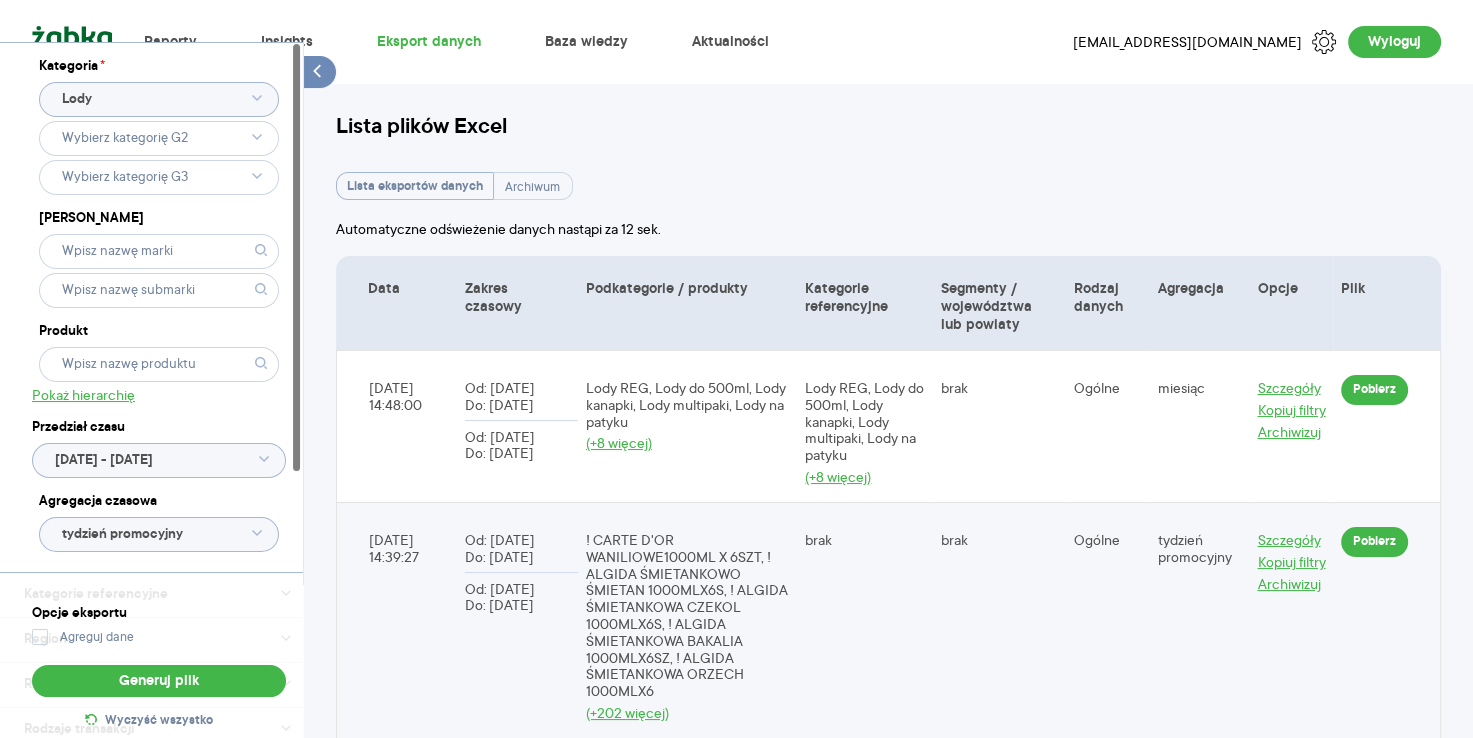 scroll, scrollTop: 208, scrollLeft: 0, axis: vertical 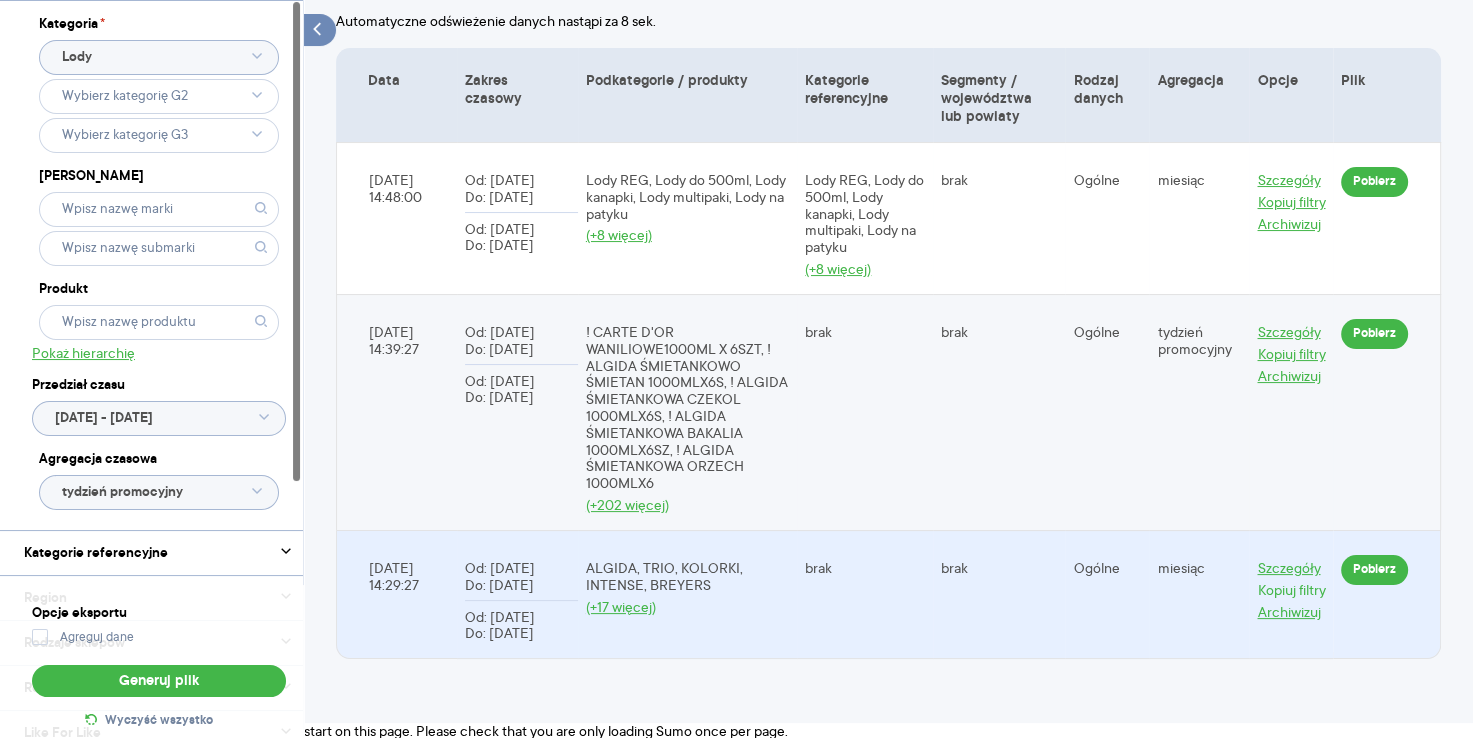 click on "Kopiuj filtry" at bounding box center (1291, 590) 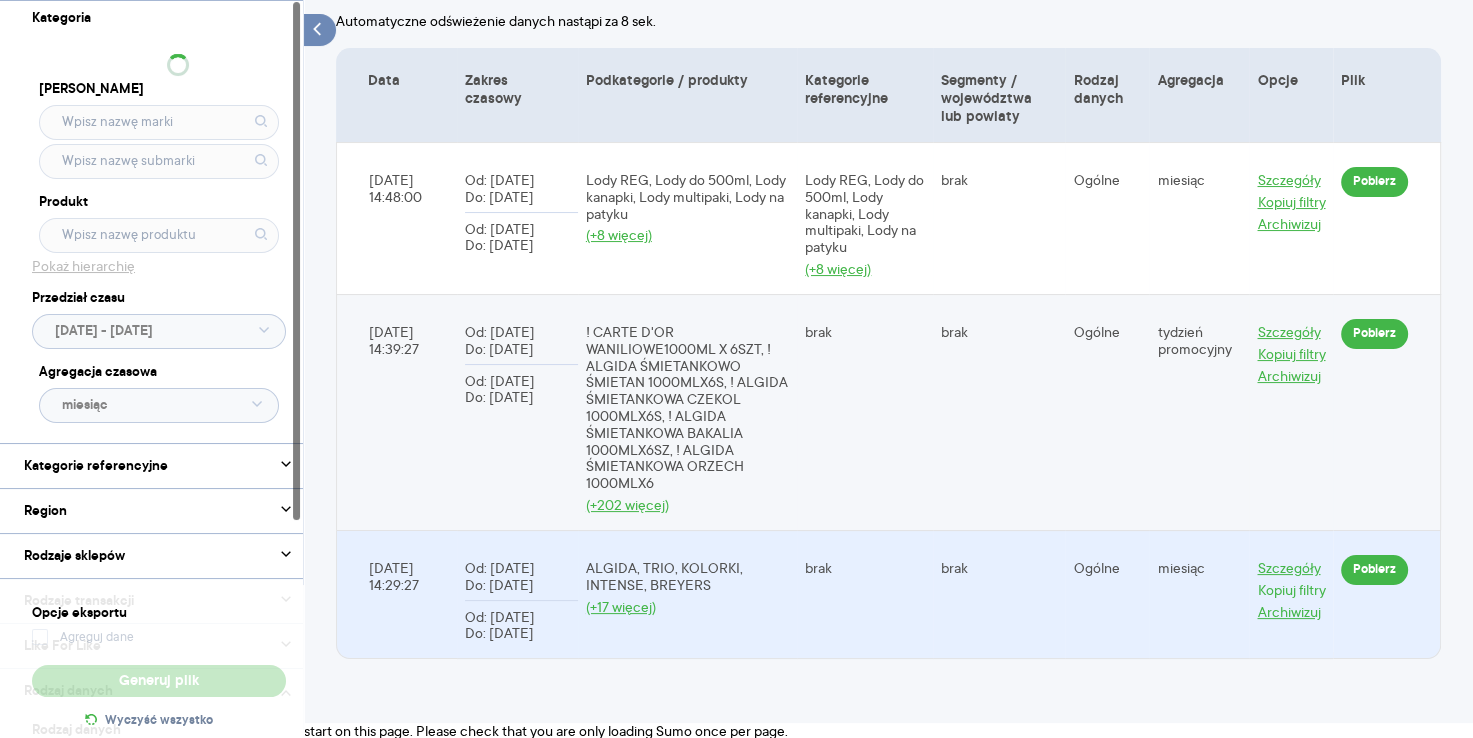type on "Pobieranie" 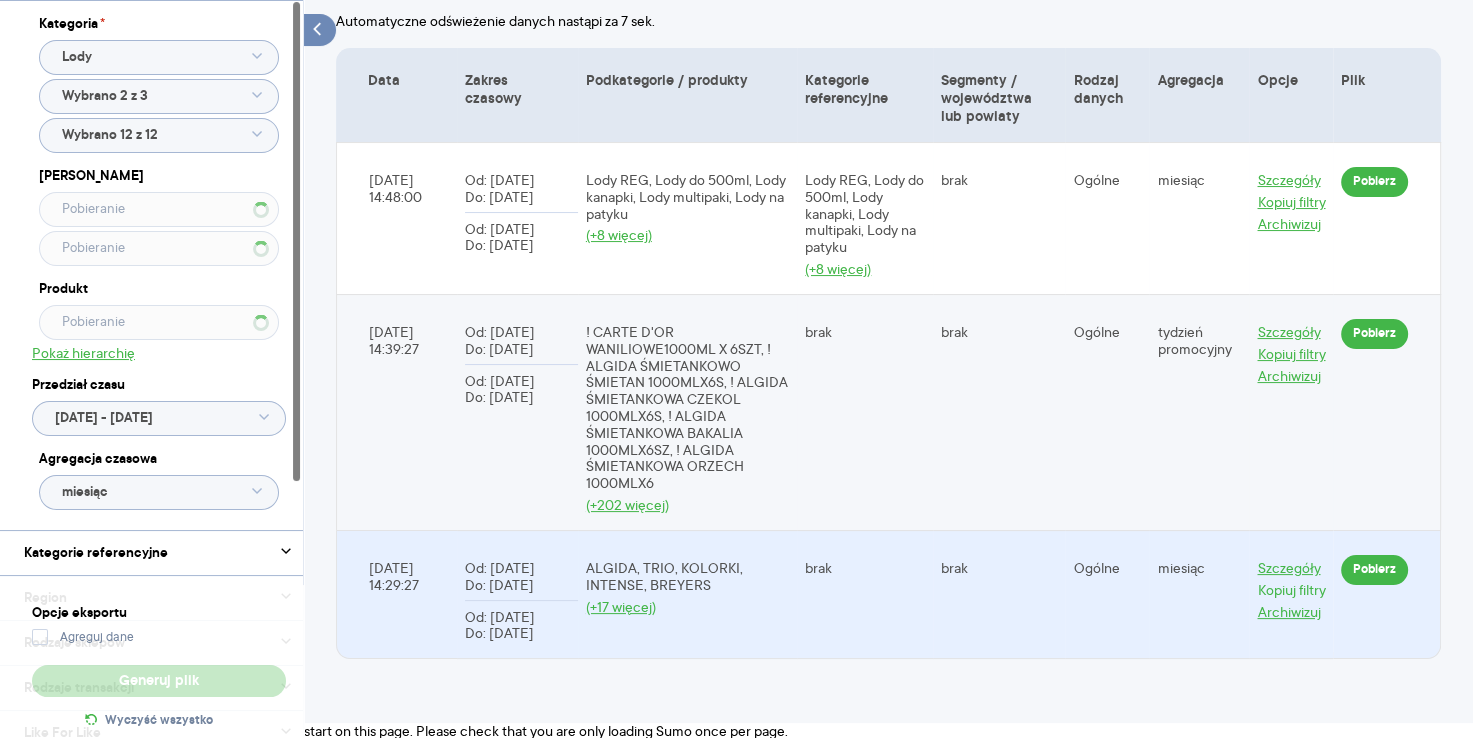 type on "Wybrano 16 z 16" 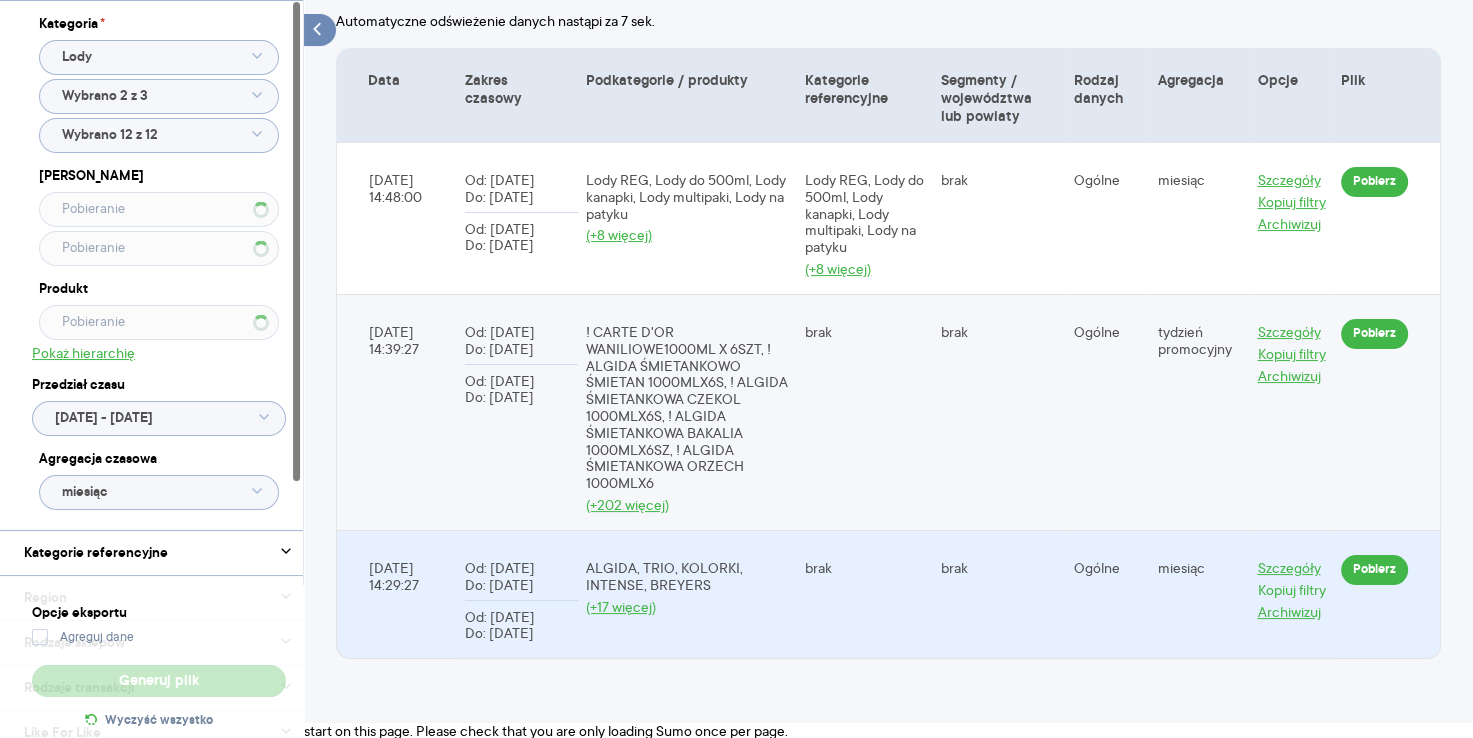type on "Wybrano 22 z 22" 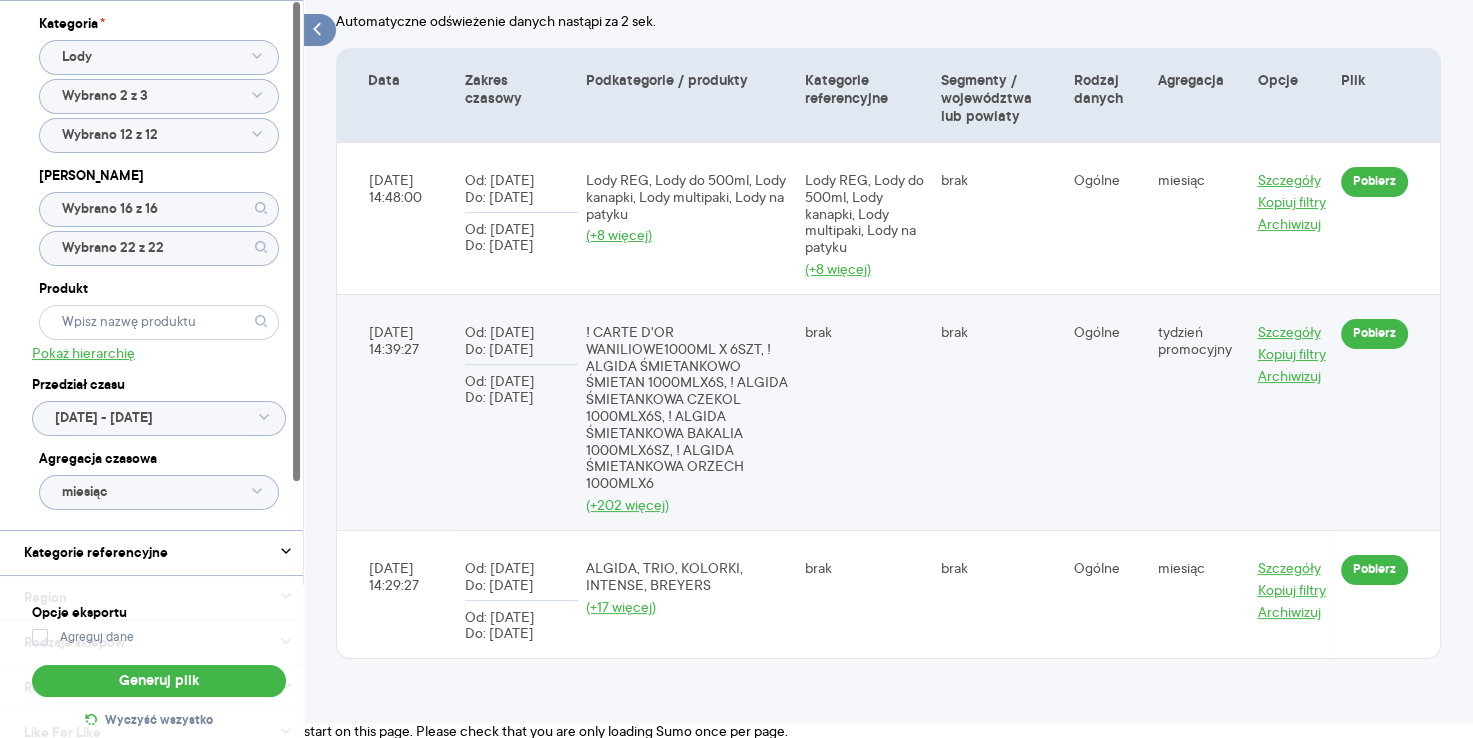 click on "2025.05.01 - 2025.05.31" 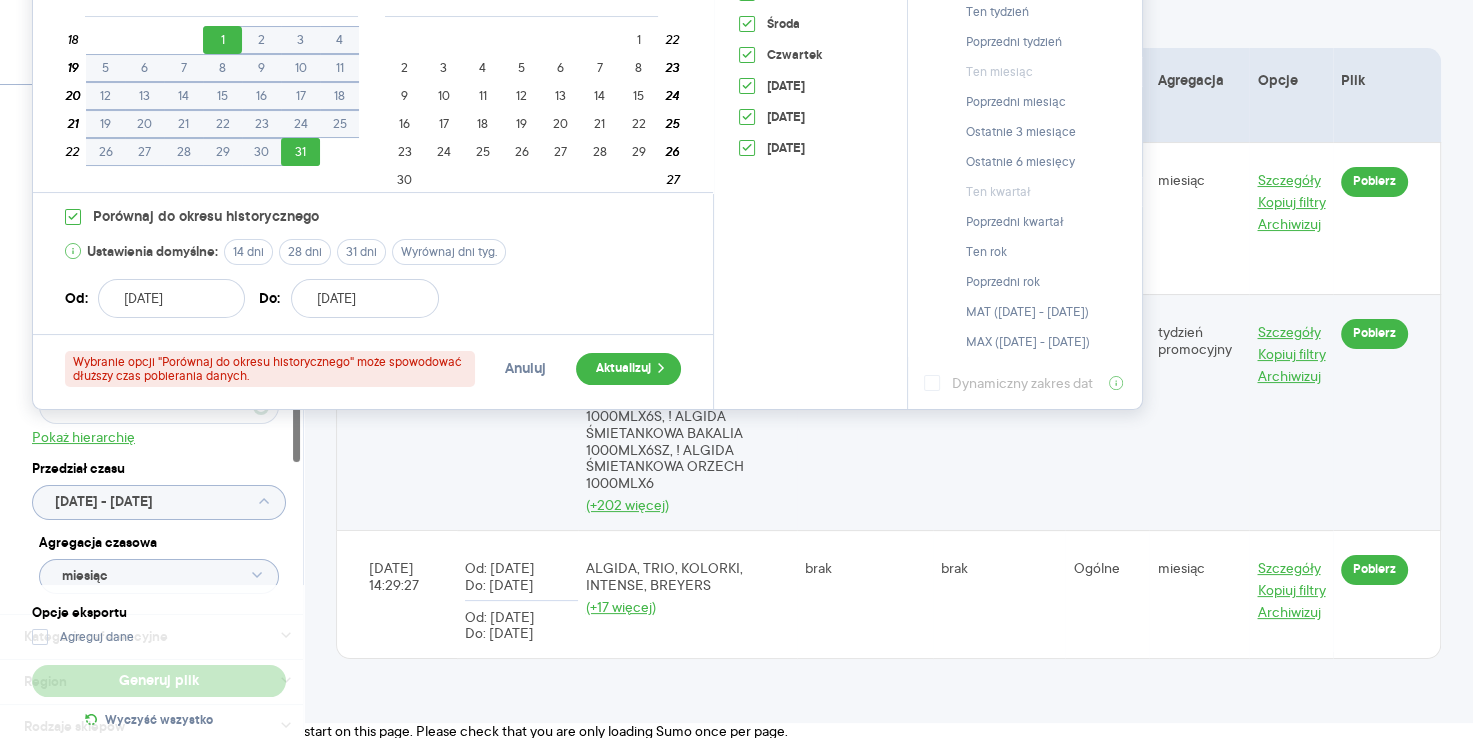 scroll, scrollTop: 0, scrollLeft: 0, axis: both 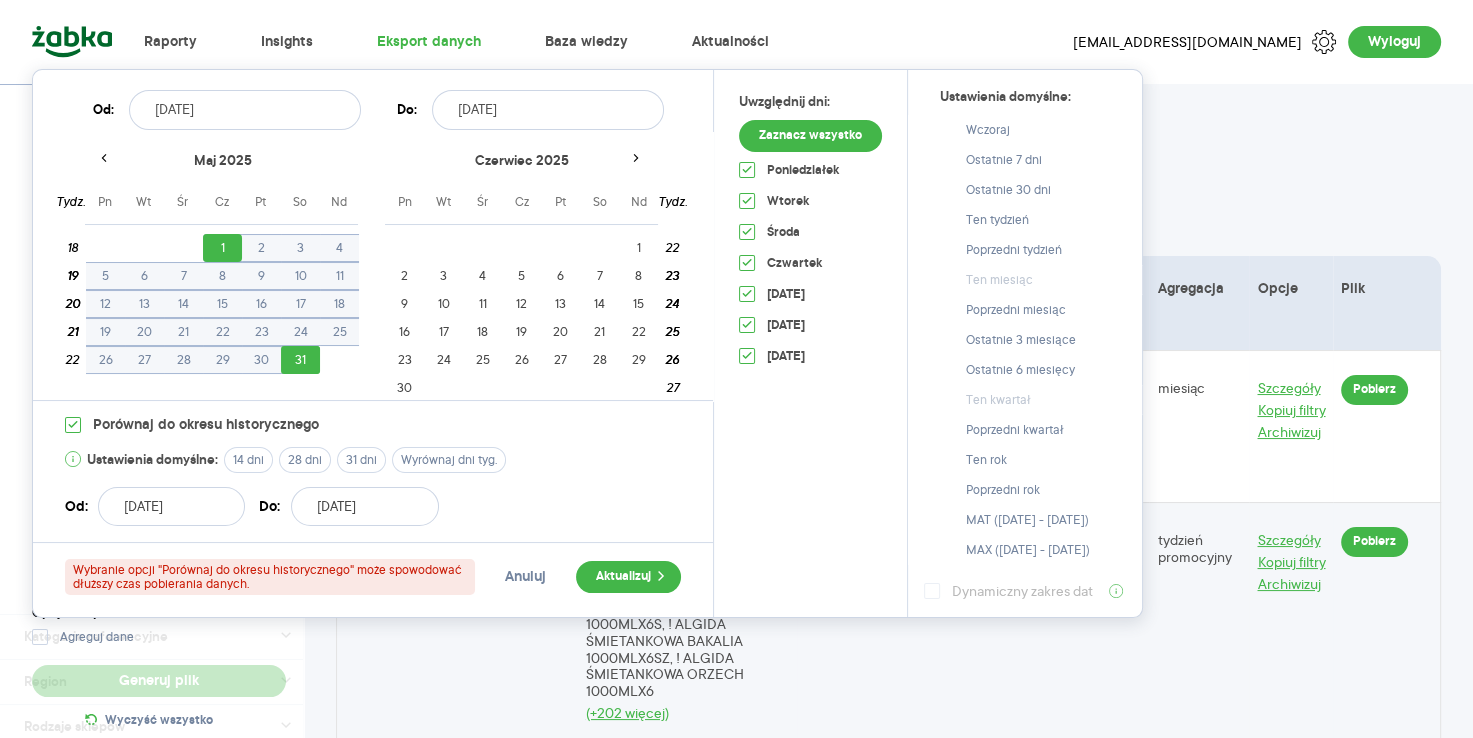 type 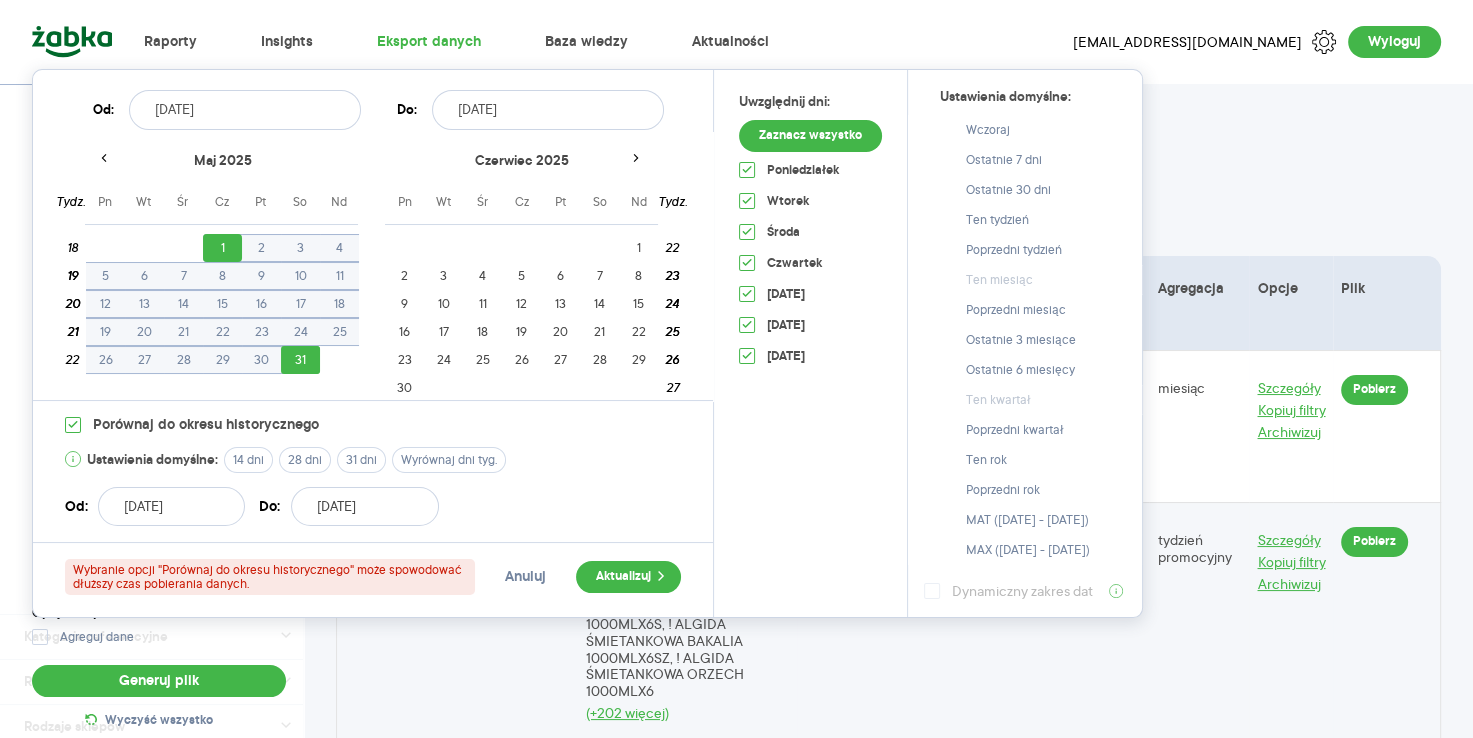 click on "Anuluj" at bounding box center [525, 577] 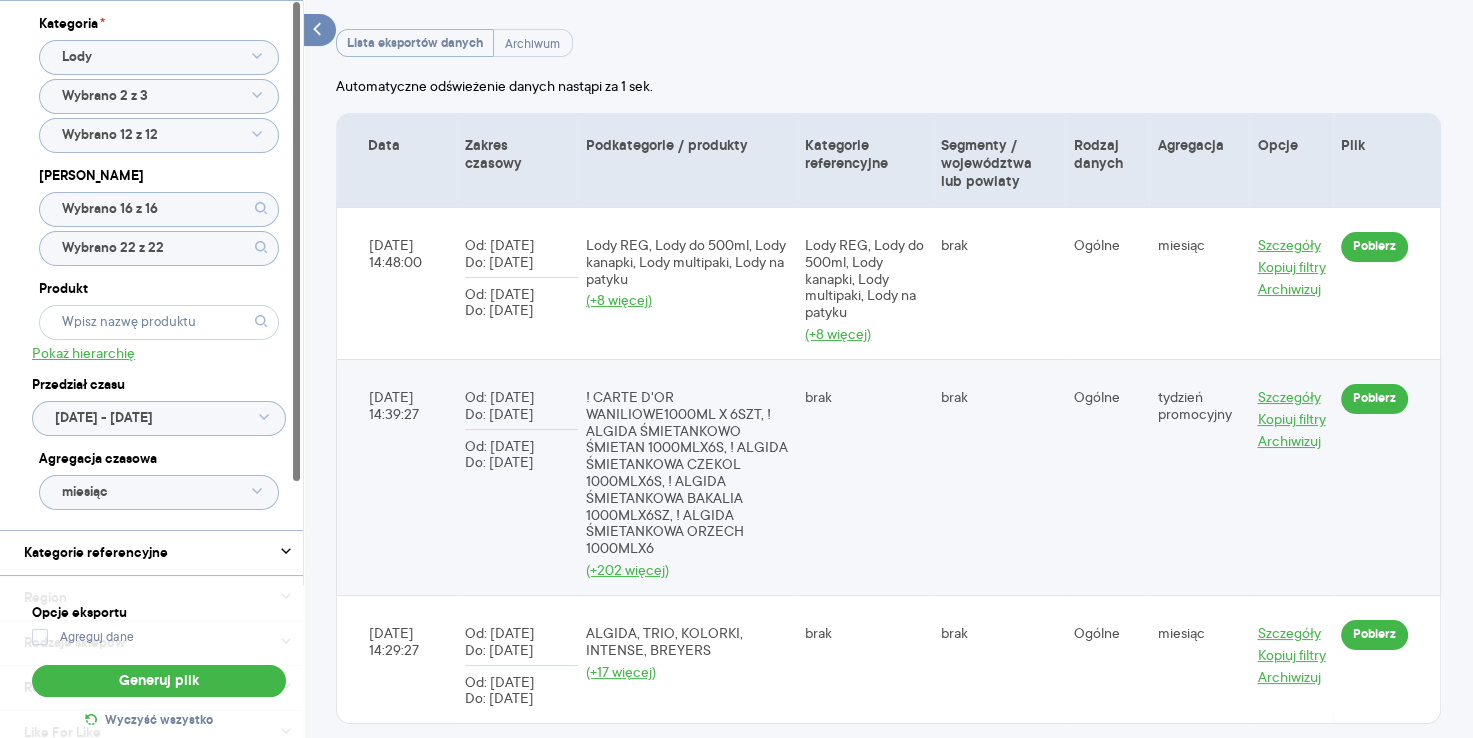 scroll, scrollTop: 208, scrollLeft: 0, axis: vertical 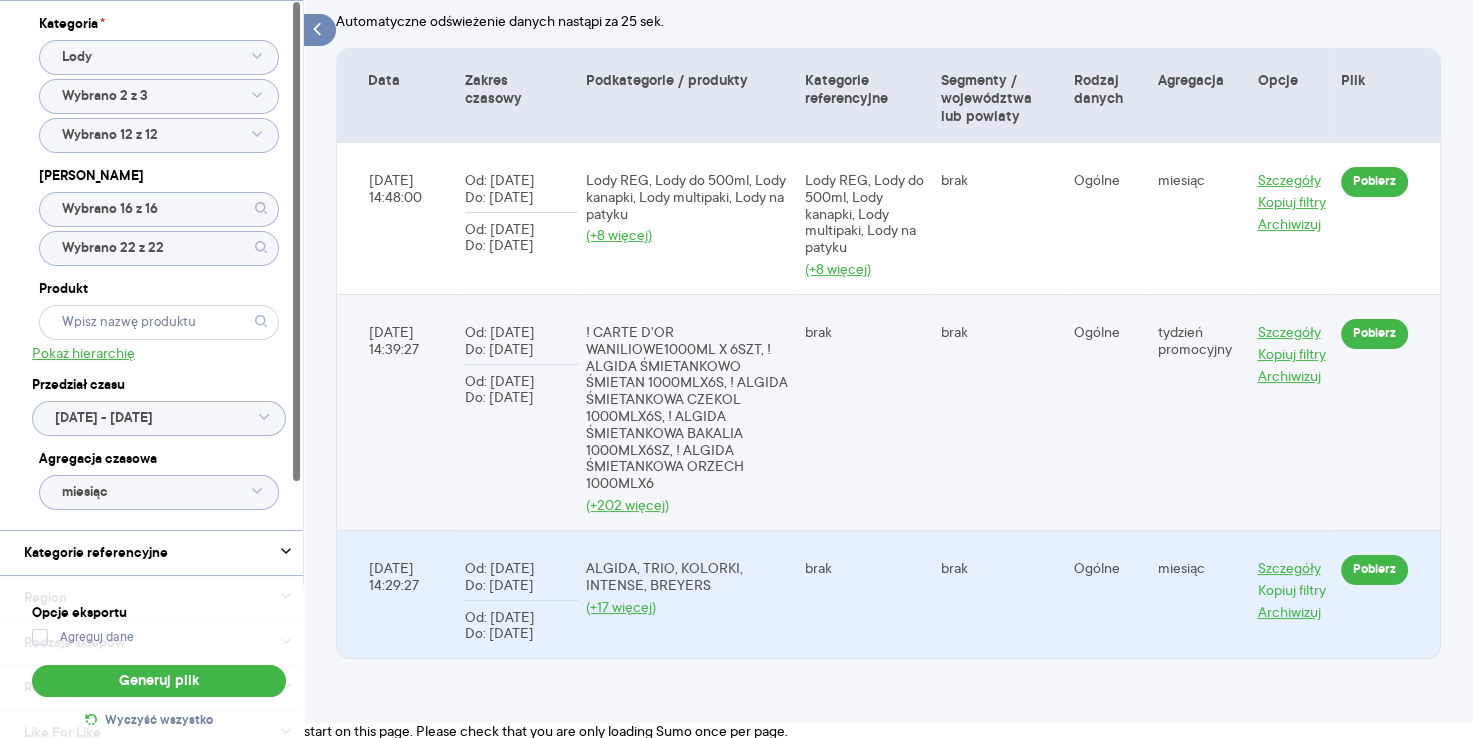 click on "Kopiuj filtry" at bounding box center (1291, 590) 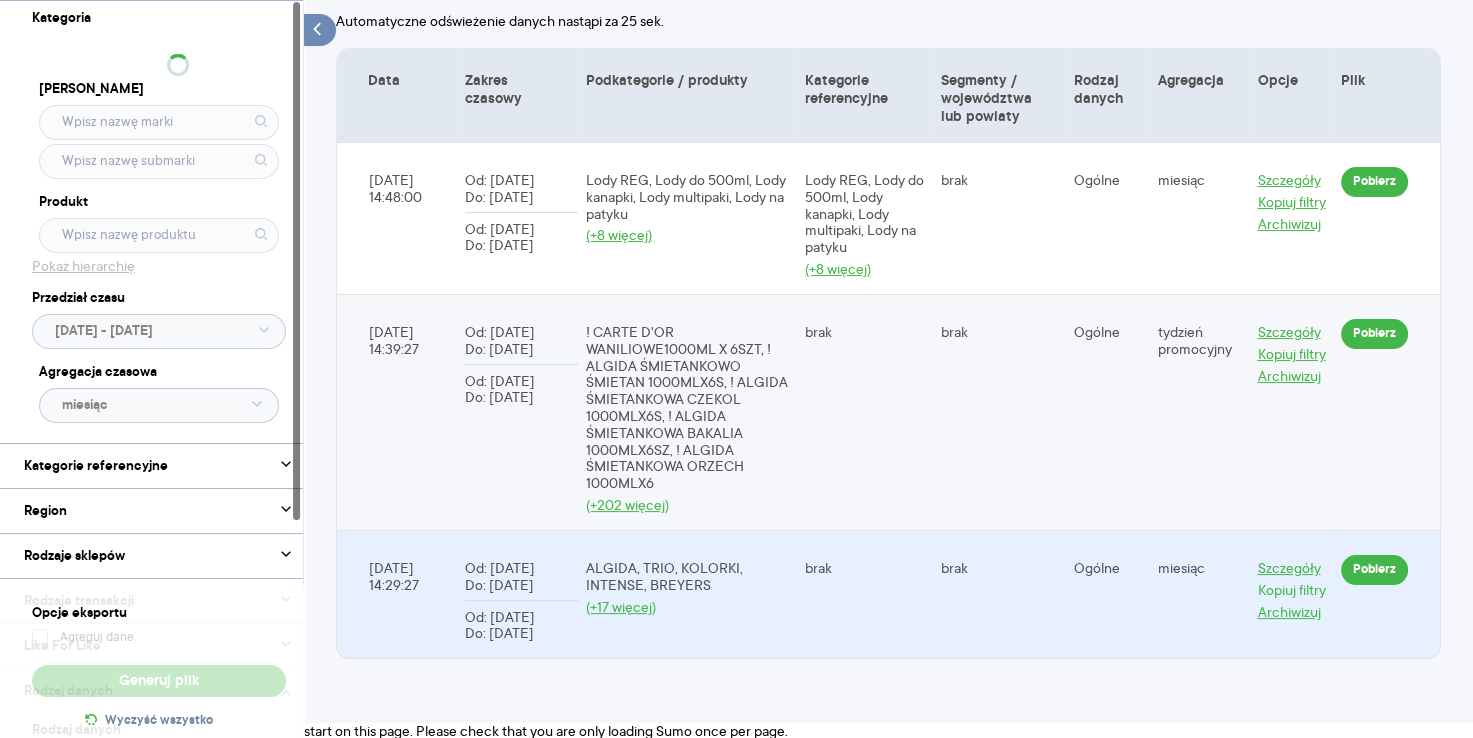 type on "Pobieranie" 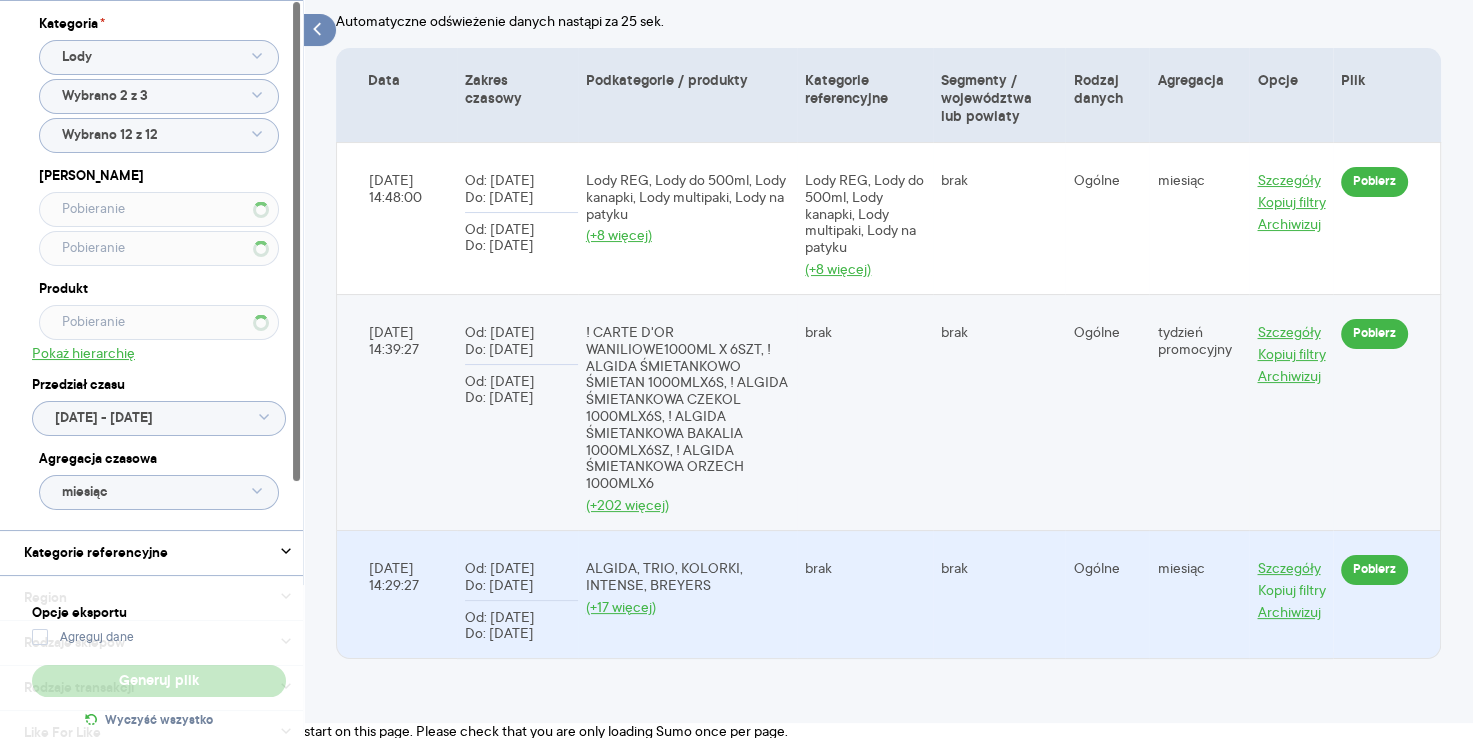type on "Wybrano 16 z 16" 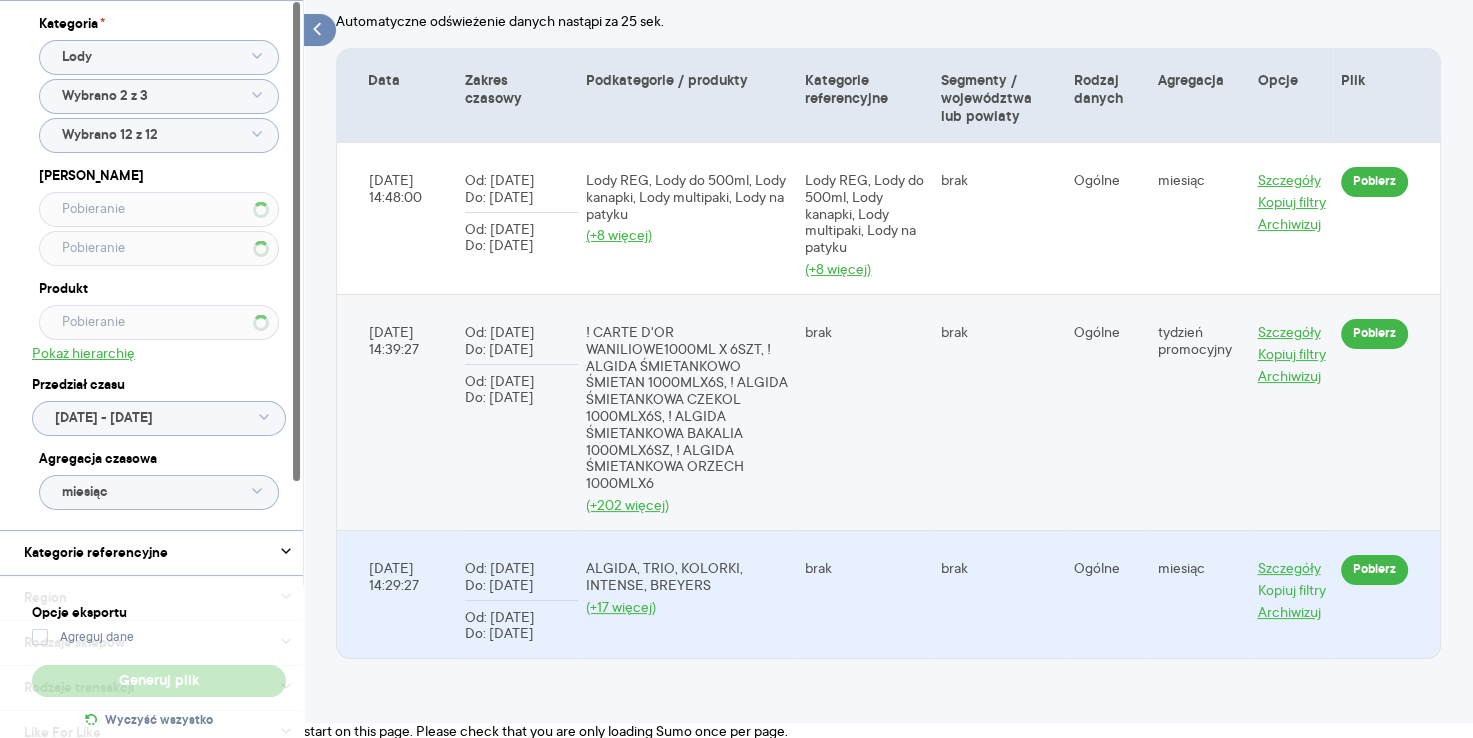 type on "Wybrano 22 z 22" 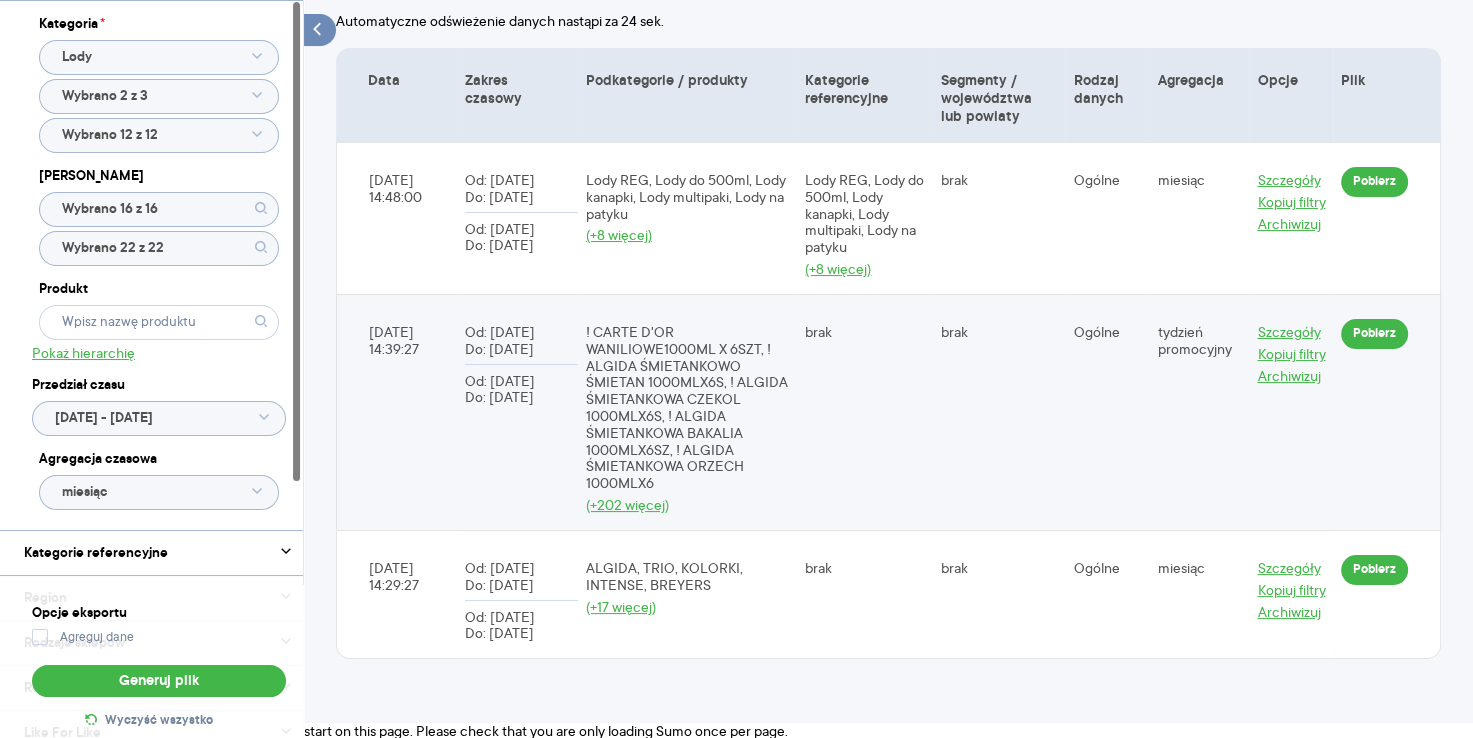 click on "Wybrano 2 z 3" 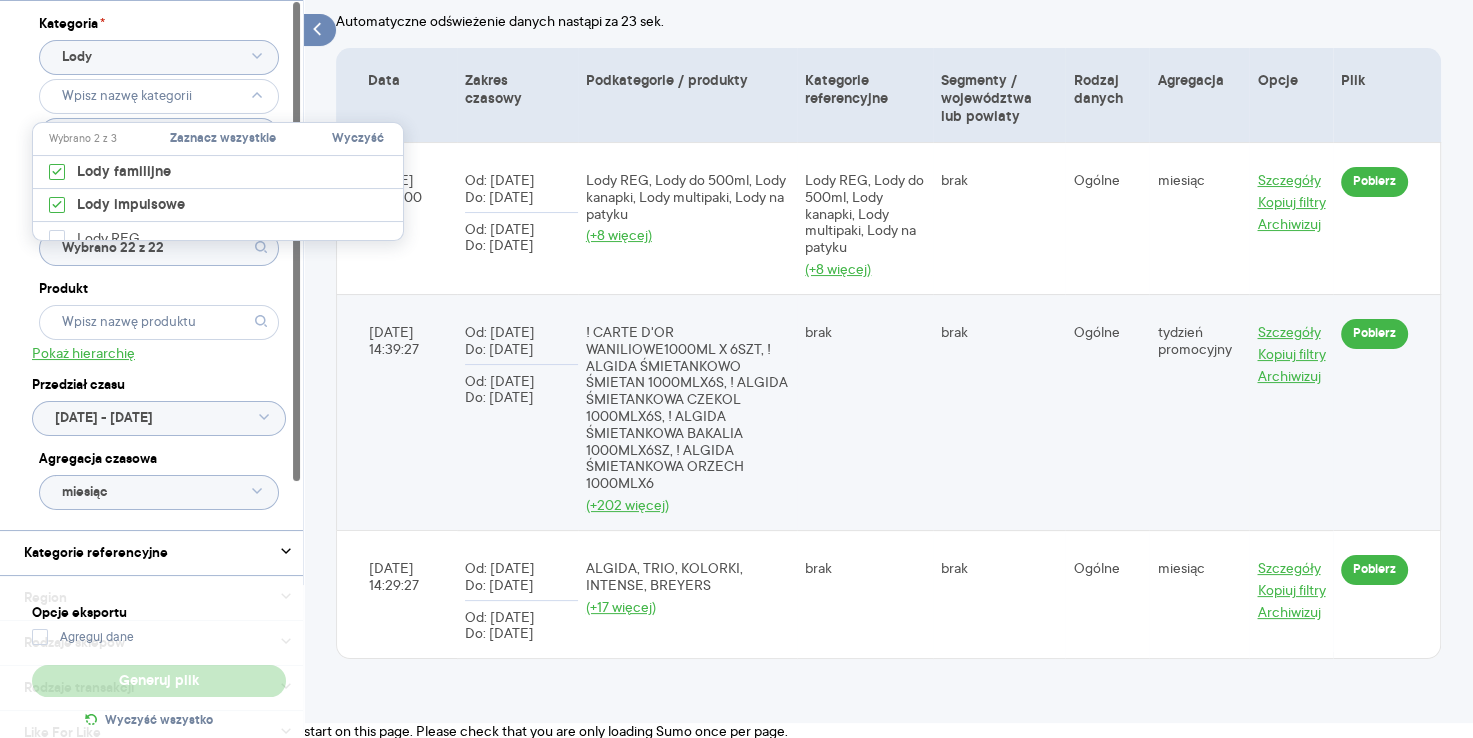 type 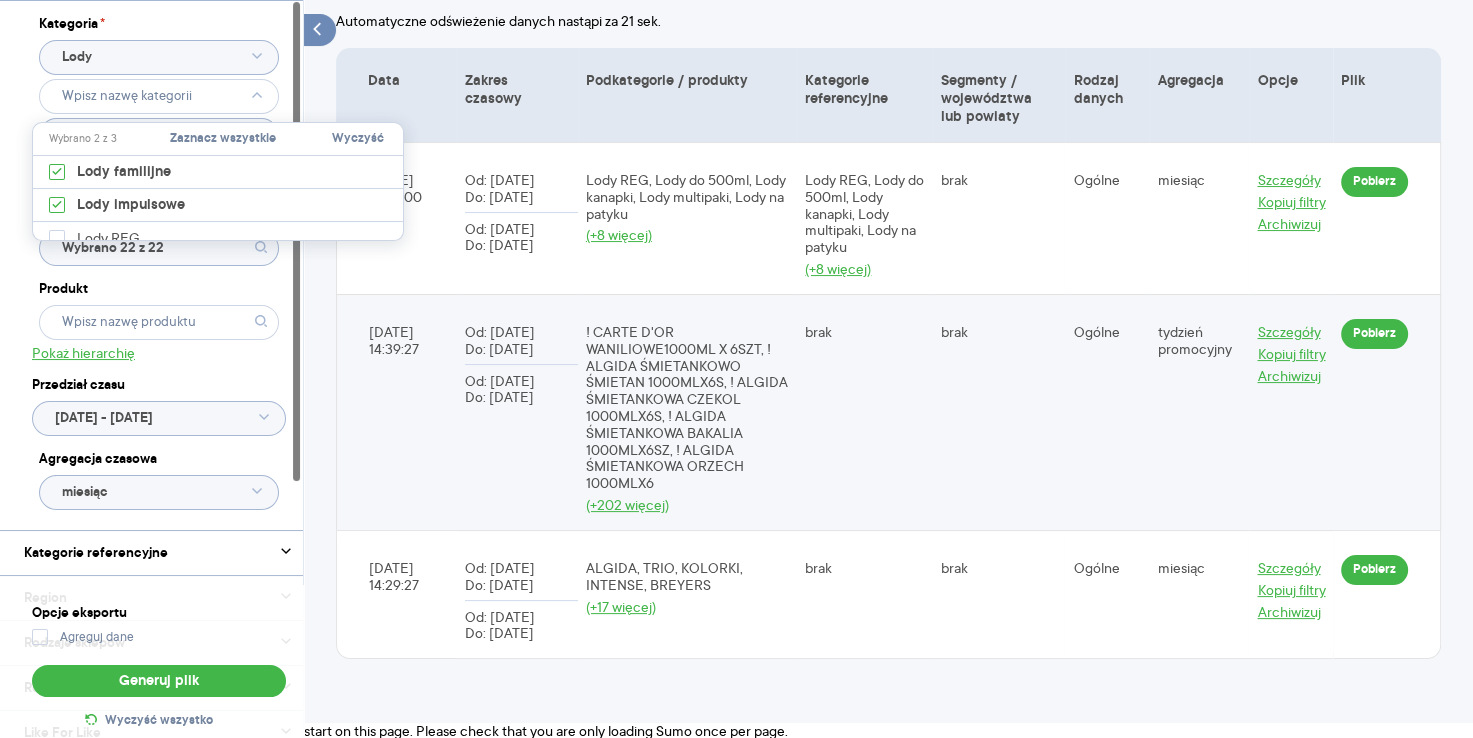 click on "Kategoria * Lody Wybrano 12 z 12 Marka Wybrano 16 z 16 Wybrano 22 z 22 Produkt Pokaż hierarchię Przedział czasu 2025.05.01 - 2025.05.31 Agregacja czasowa miesiąc Kategorie referencyjne Region Rodzaje sklepów Rodzaje transakcji Wszystkie Like For Like Uwzględnij LFL Rodzaj danych Rodzaj danych Ogólne Wg segmentów Wg godzin Wg województw Wg powiatów Opcje eksportu Agreguj dane Generuj plik Wyczyść wszystko Lista plików Excel Lista eksportów danych Archiwum Automatyczne odświeżenie danych nastąpi za 21 sek. Data Zakres czasowy Podkategorie / produkty Kategorie referencyjne Segmenty / województwa lub powiaty Rodzaj danych Agregacja Opcje Plik 2025-06-02
14:48:00 Od: 2025-05-01
Do: 2025-05-31 Od: 2024-05-01
Do: 2024-05-31 Lody REG, Lody do 500ml, Lody kanapki, Lody multipaki, Lody na patyku (+8 więcej) Lody REG, Lody do 500ml, Lody kanapki, Lody multipaki, Lody na patyku (+8 więcej) brak Ogólne miesiąc Szczegóły Kopiuj filtry Archiwizuj Pobierz 2025-06-02
14:39:27 (+202 więcej) brak brak" at bounding box center [888, 299] 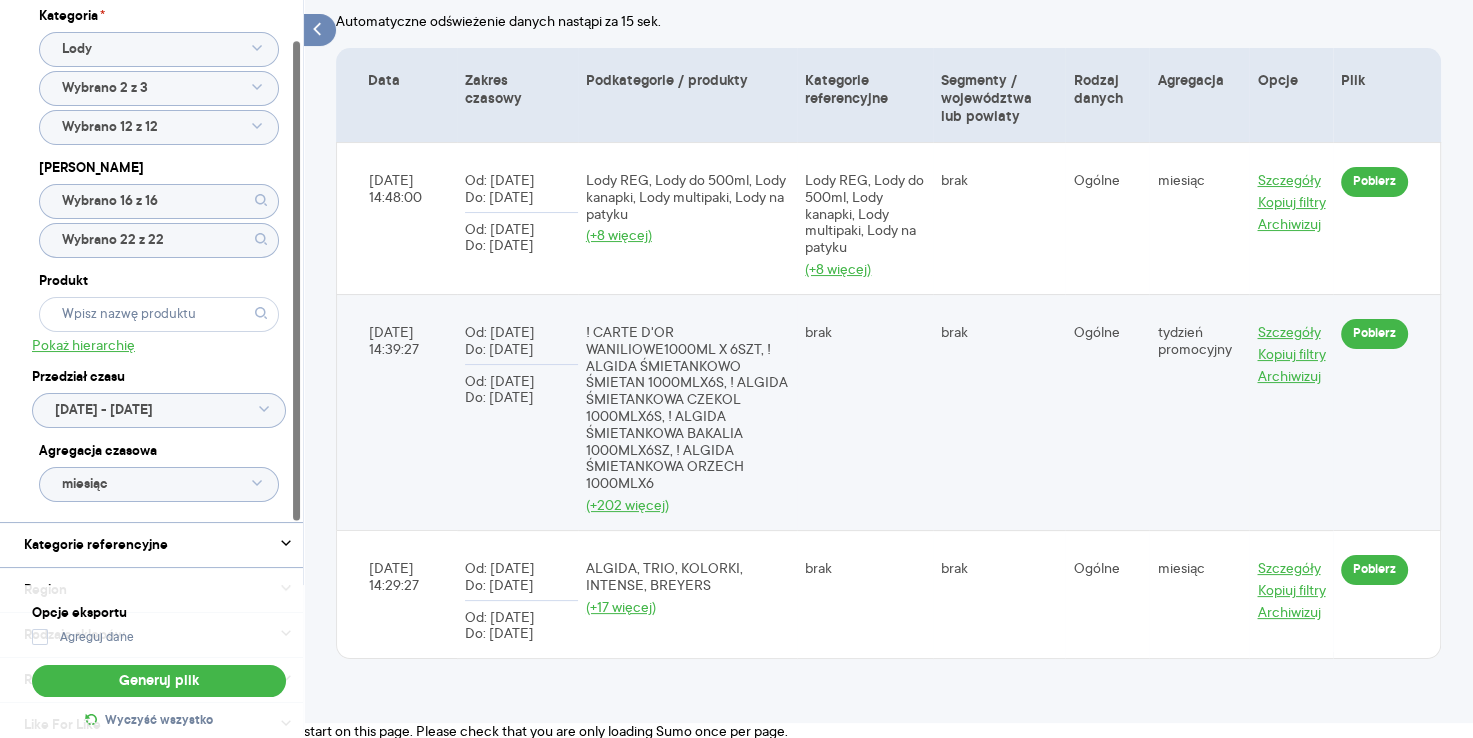 scroll, scrollTop: 0, scrollLeft: 0, axis: both 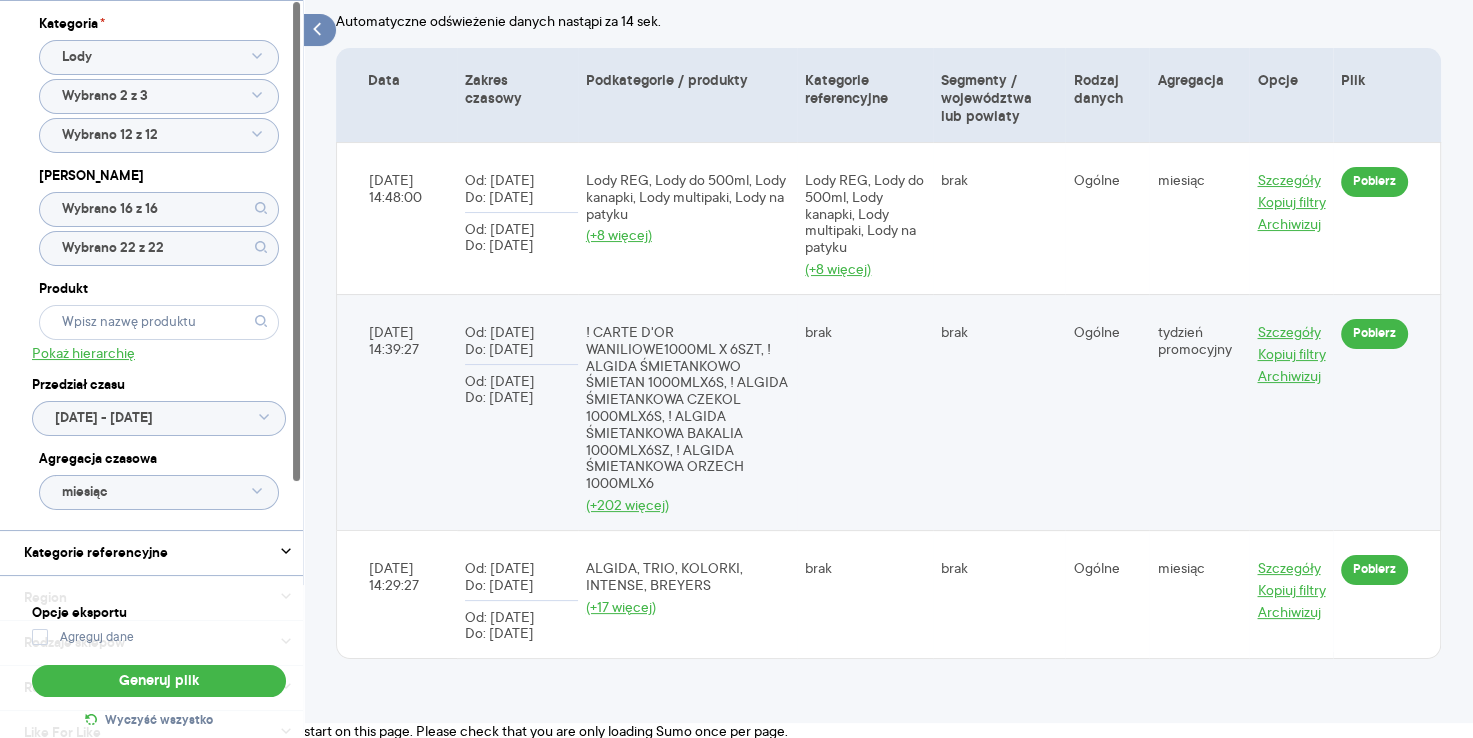 click on "2025.05.01 - 2025.05.31" 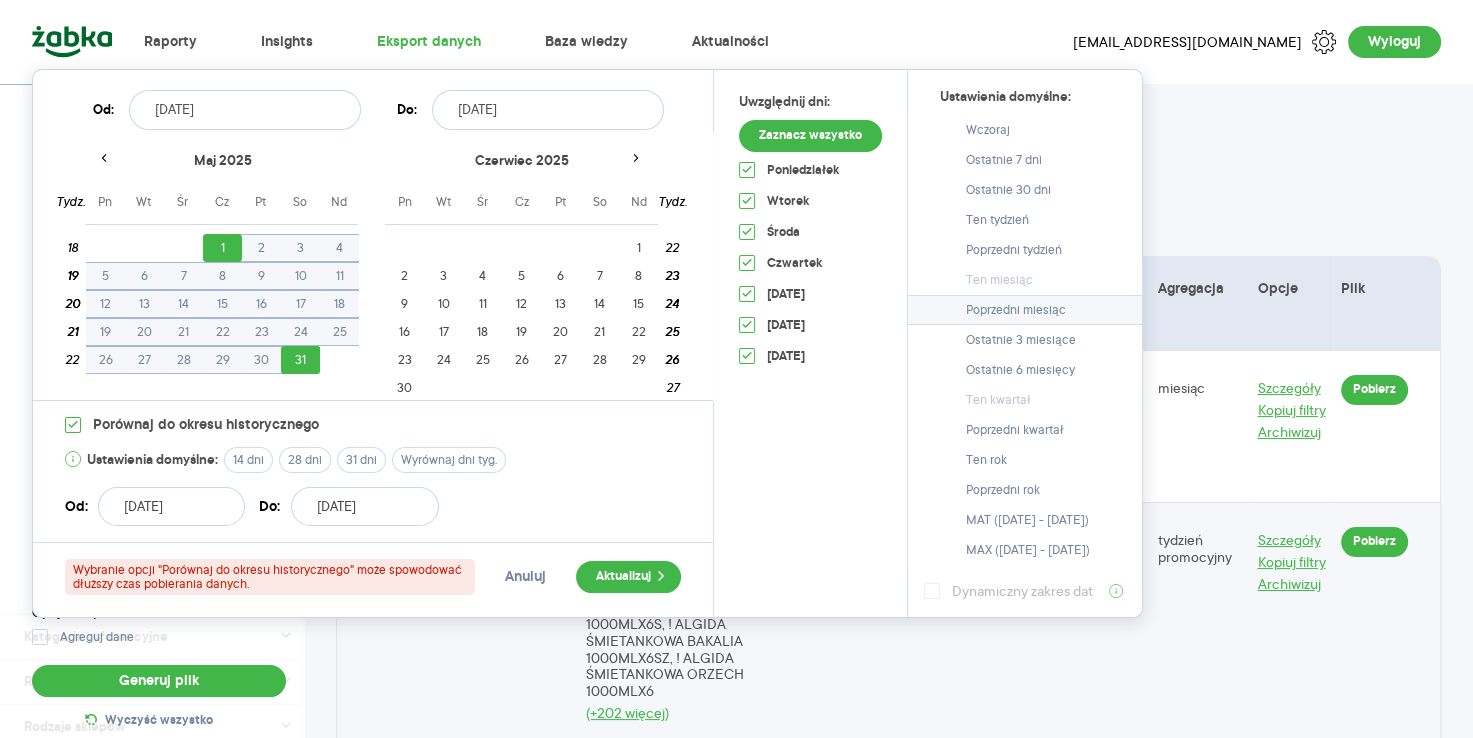 click on "Poprzedni miesiąc" at bounding box center (1025, 310) 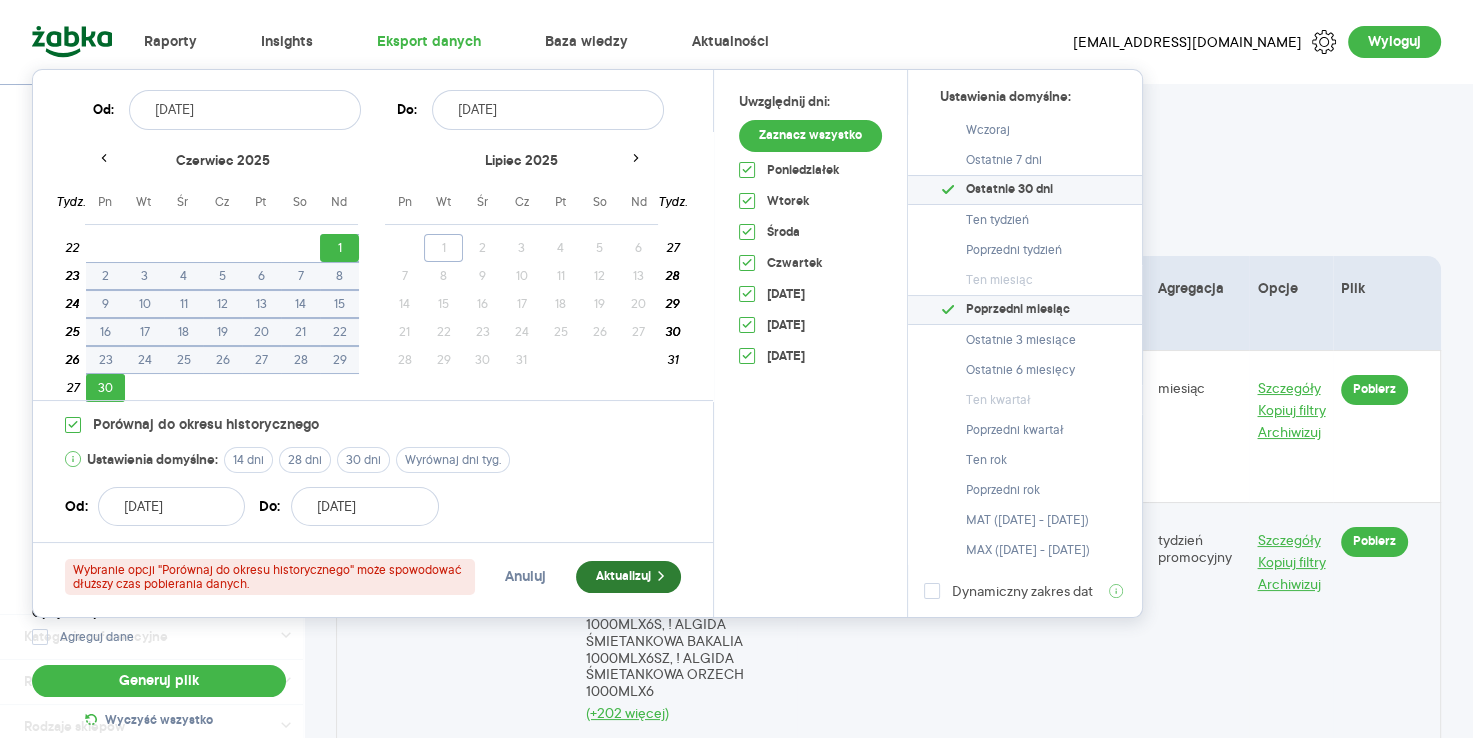 click on "Aktualizuj" at bounding box center [628, 577] 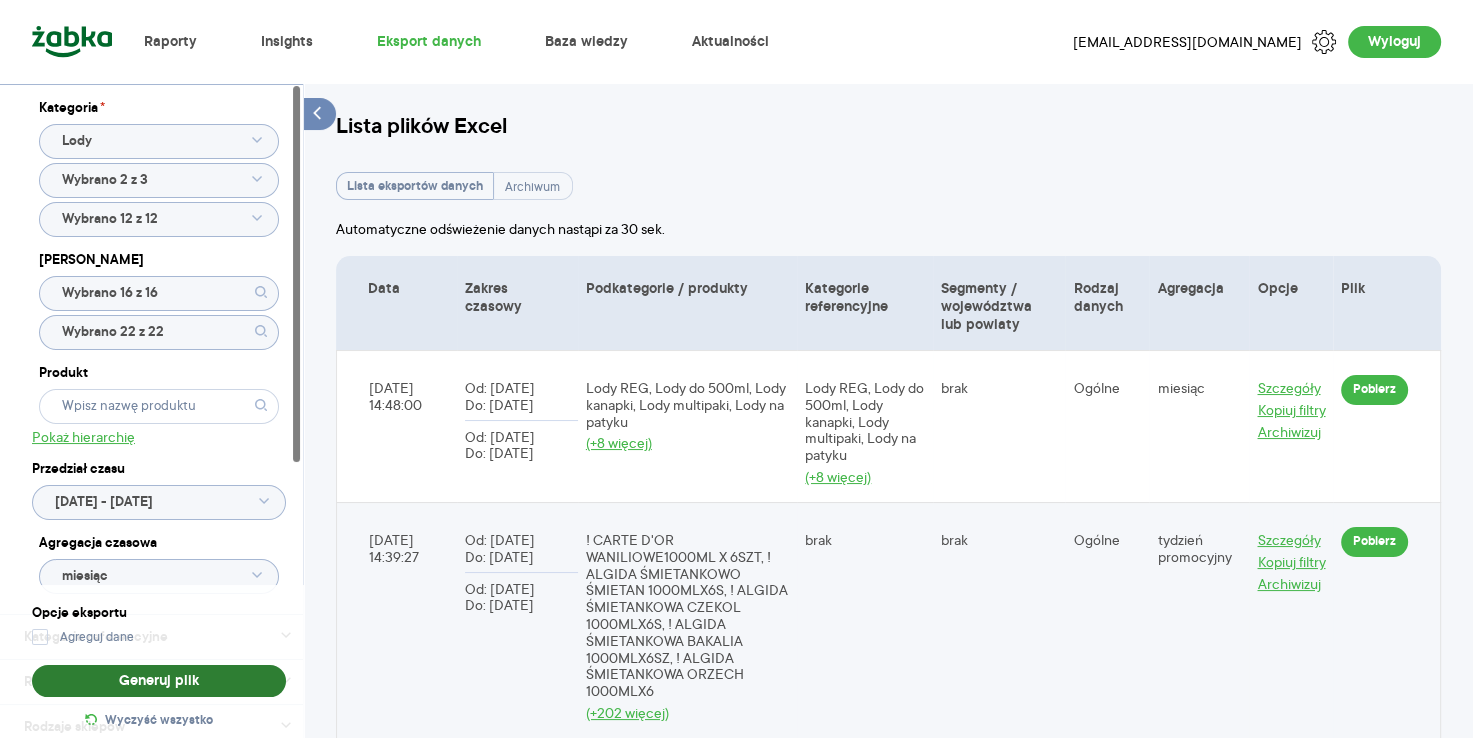 click on "Generuj plik" at bounding box center (159, 681) 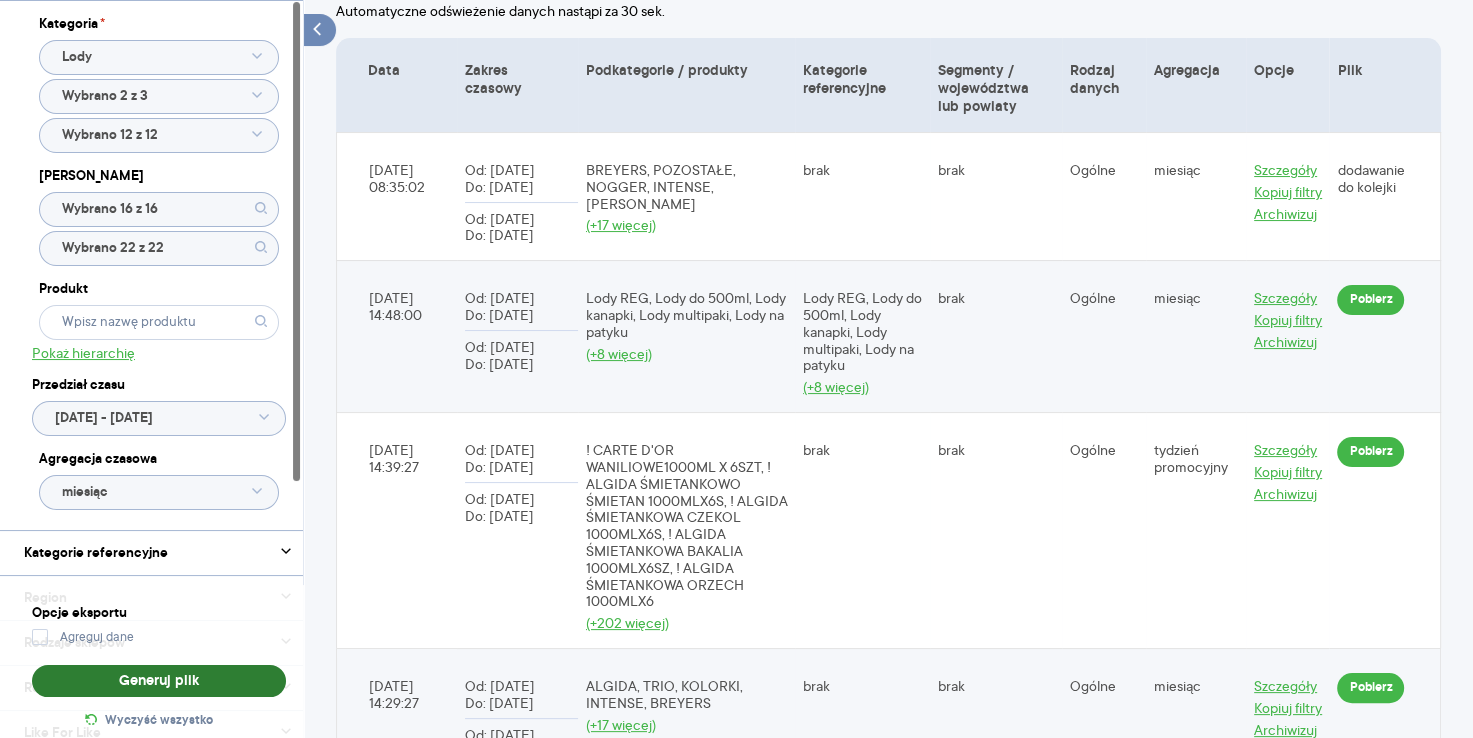 scroll, scrollTop: 336, scrollLeft: 0, axis: vertical 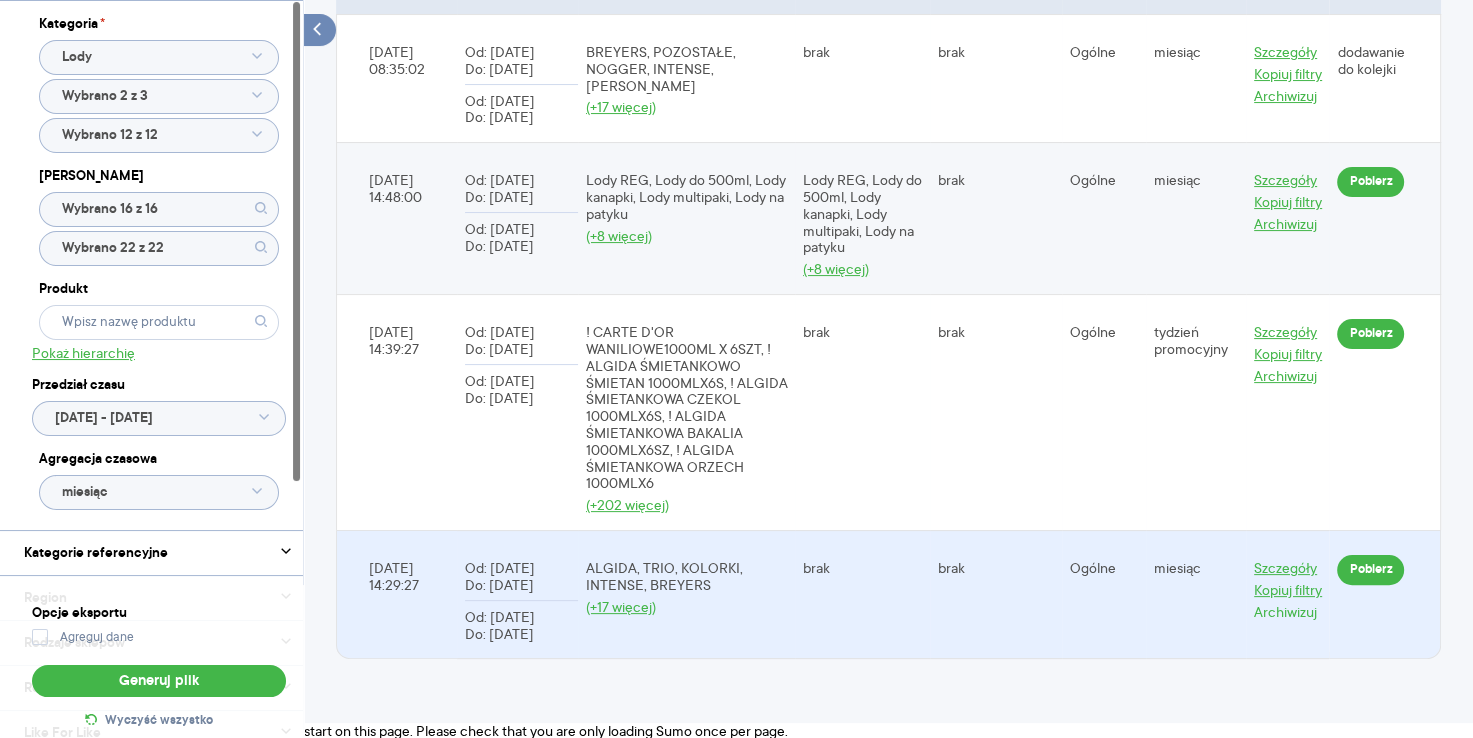 click on "Archiwizuj" at bounding box center [1285, 96] 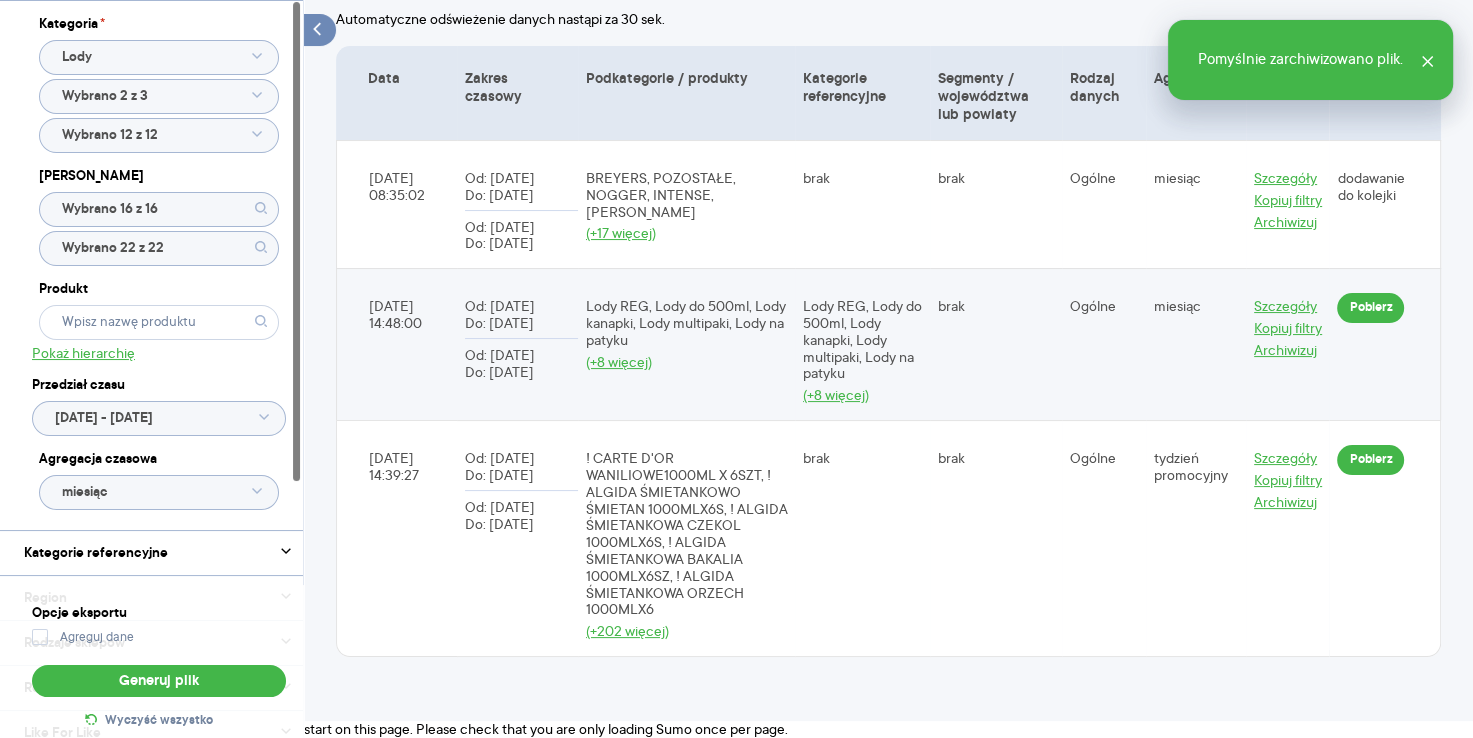 scroll, scrollTop: 208, scrollLeft: 0, axis: vertical 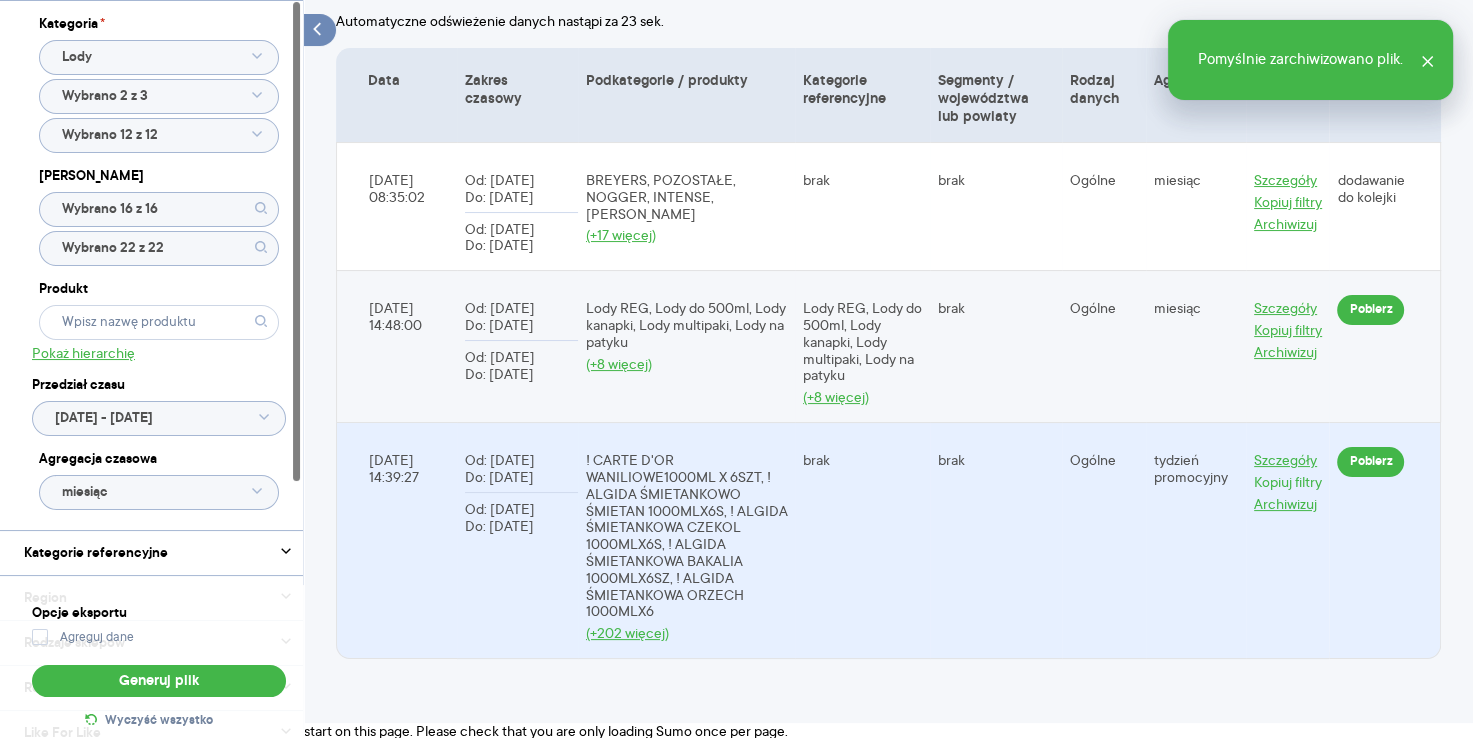 click on "Kopiuj filtry" at bounding box center (1288, 482) 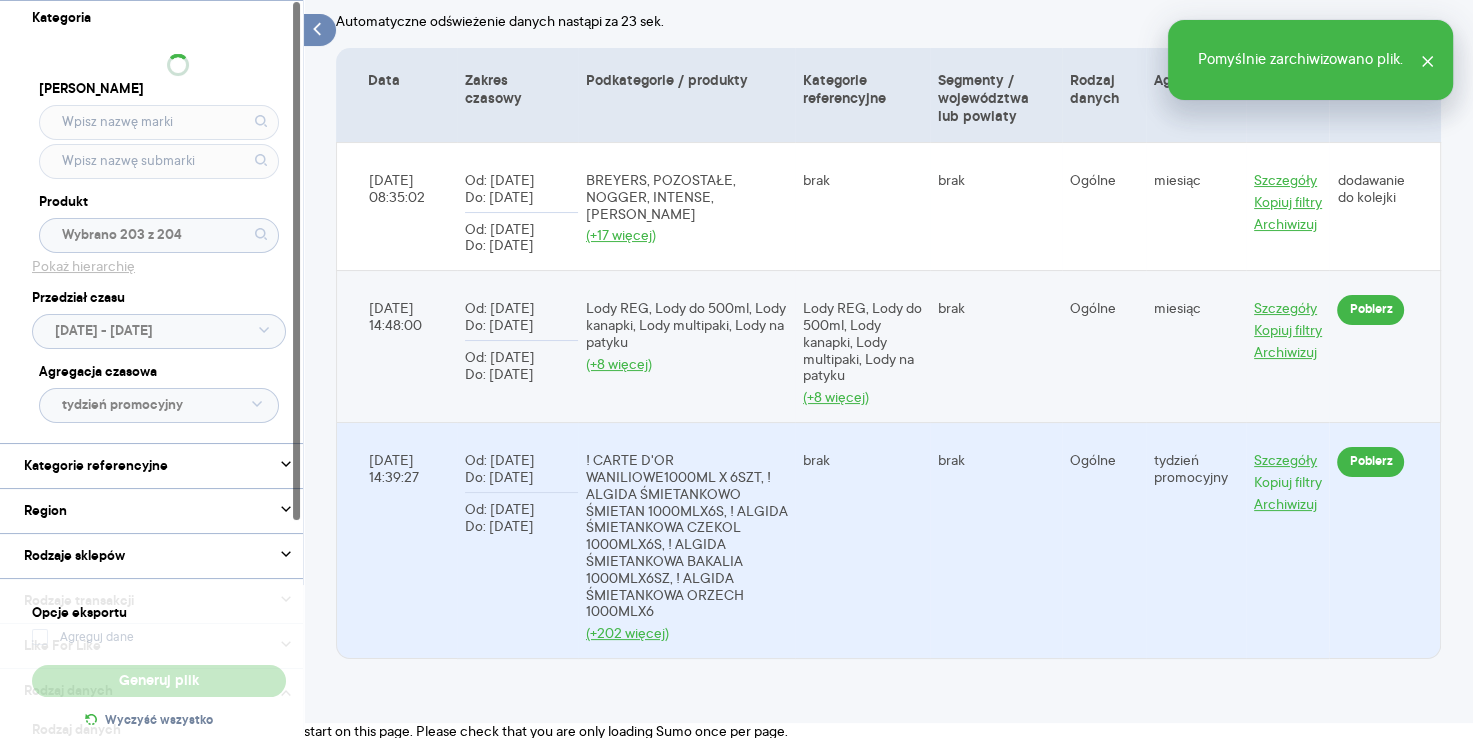 type on "Pobieranie" 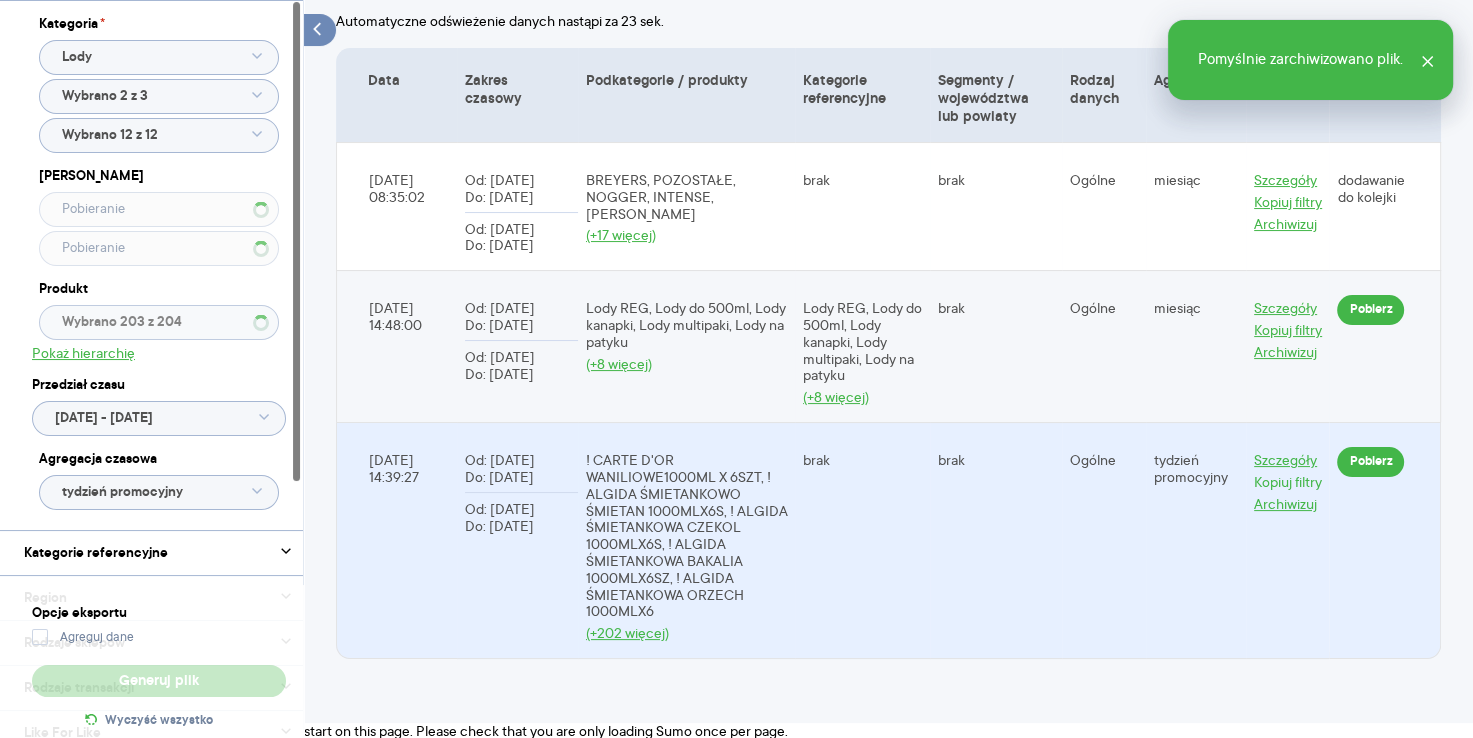 type on "Wybrano 16 z 16" 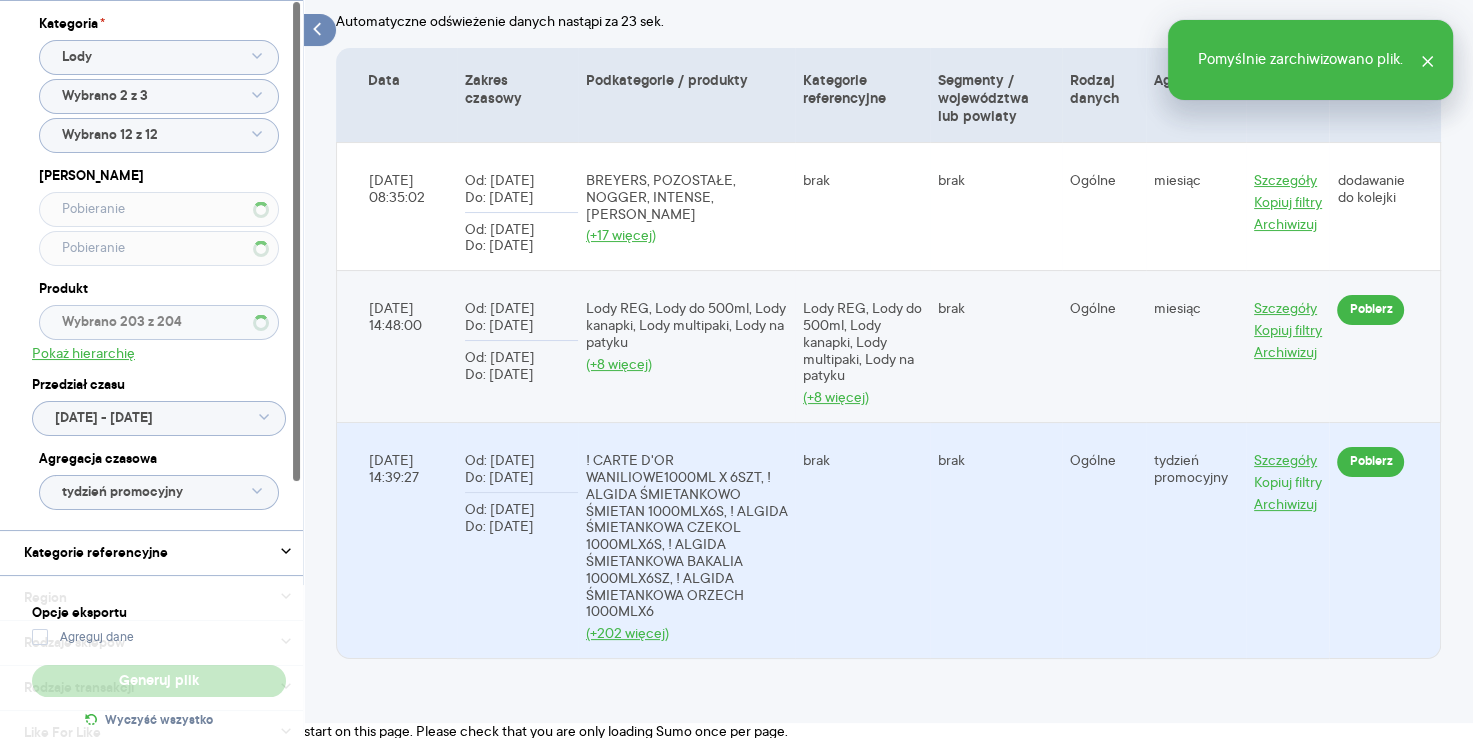 type on "Wybrano 22 z 22" 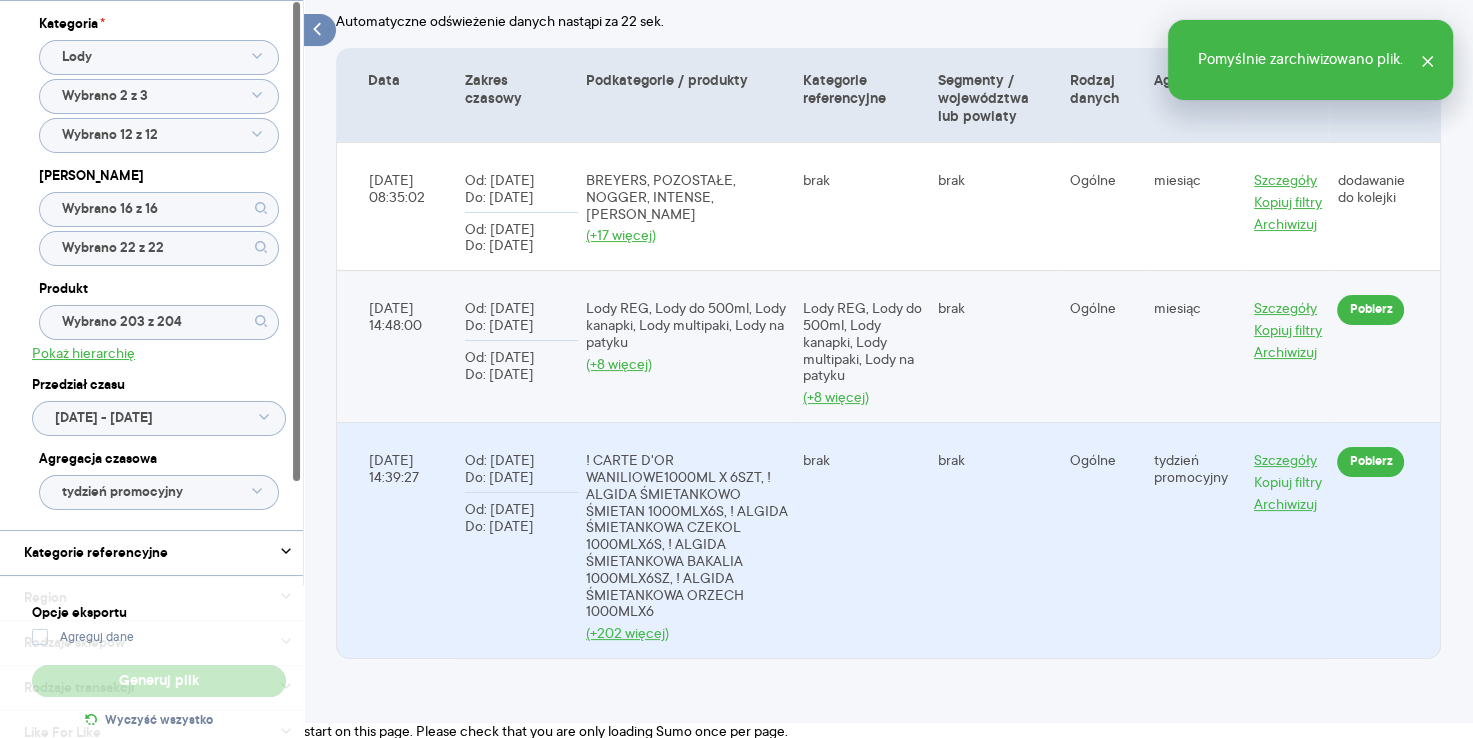 type 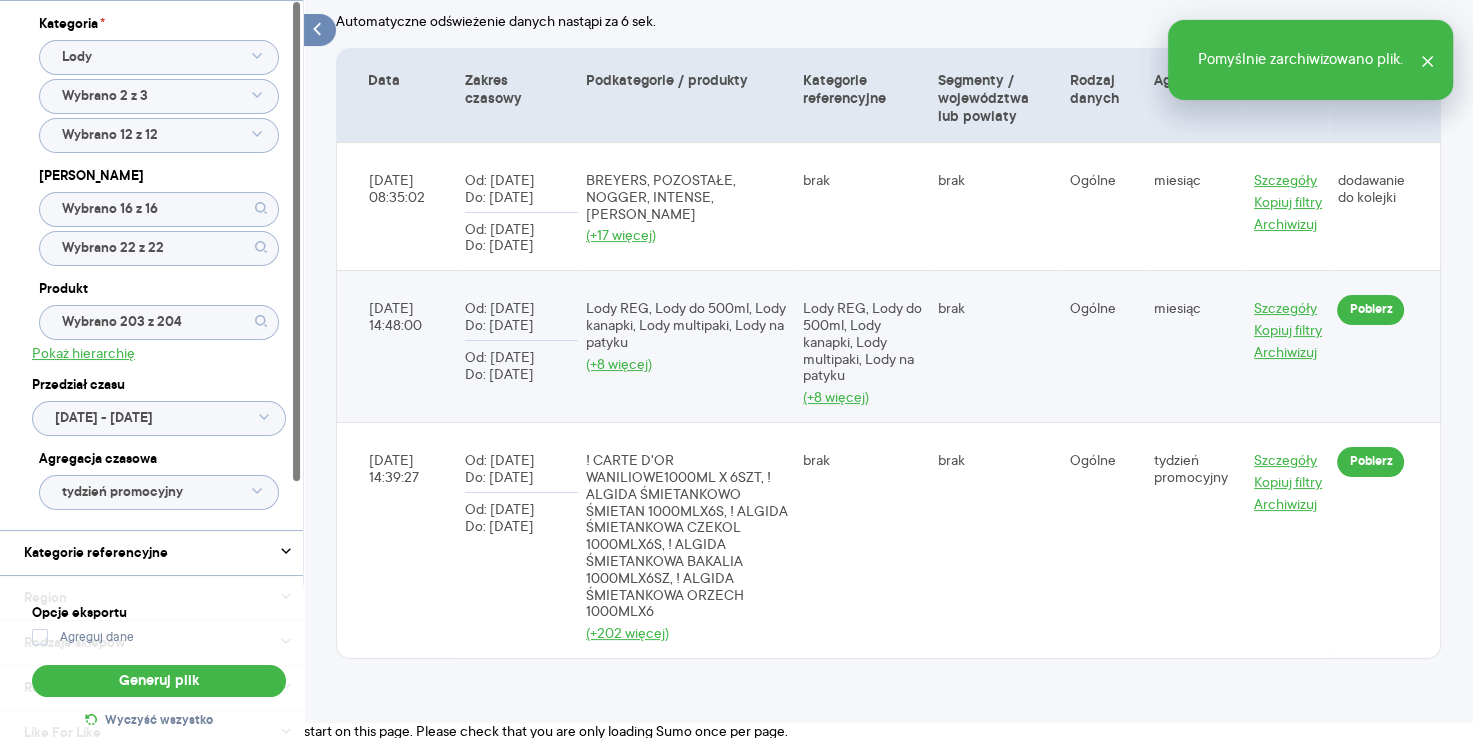 click on "Wybrano 203 z 204" 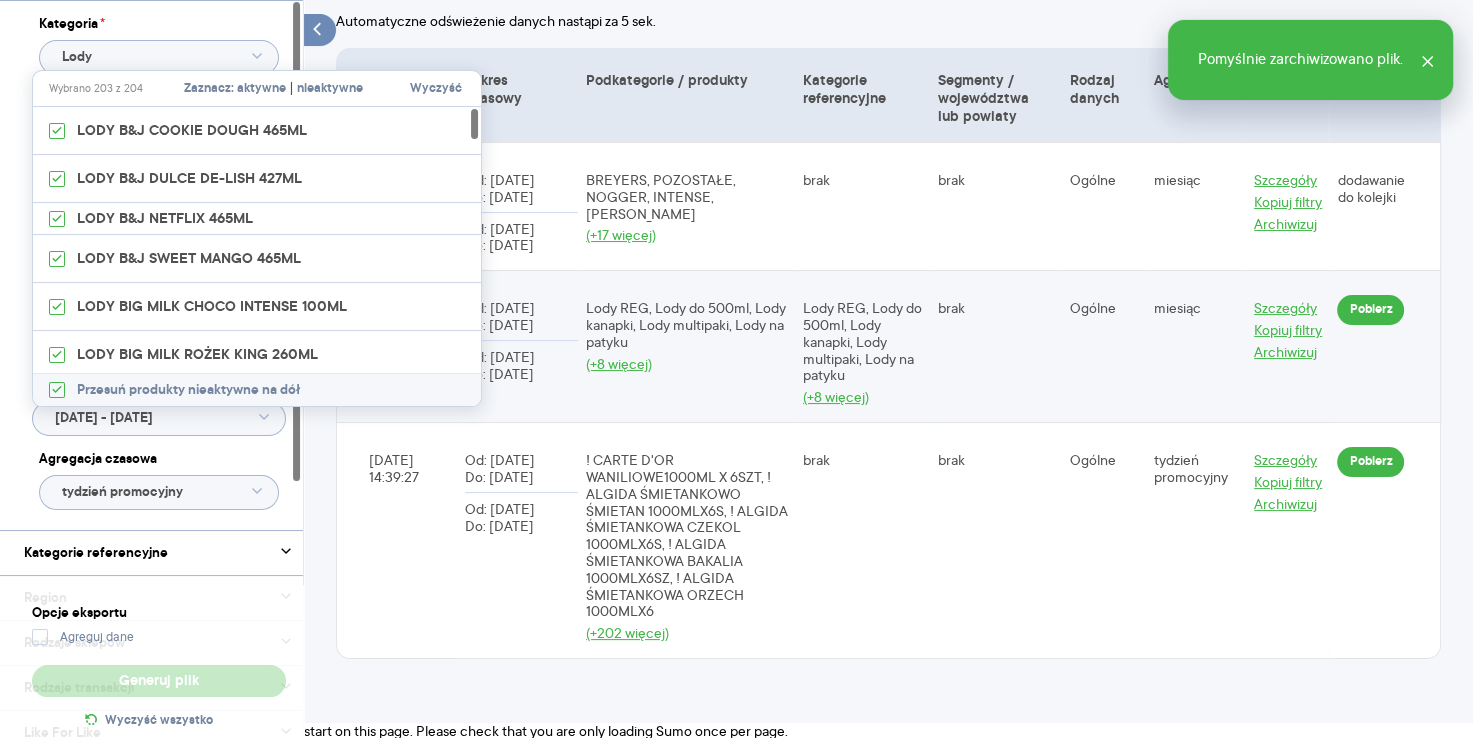 type 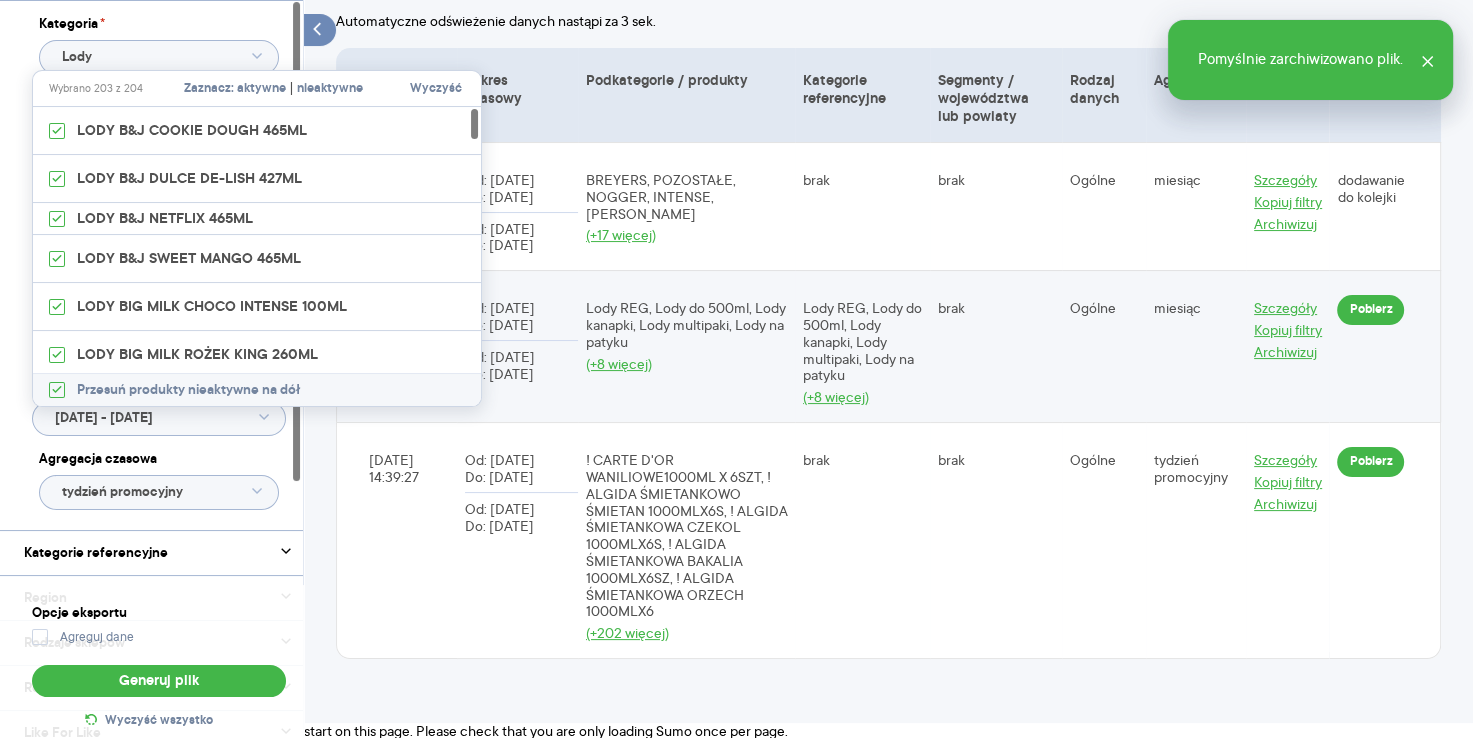 click on "aktywne" at bounding box center (261, 89) 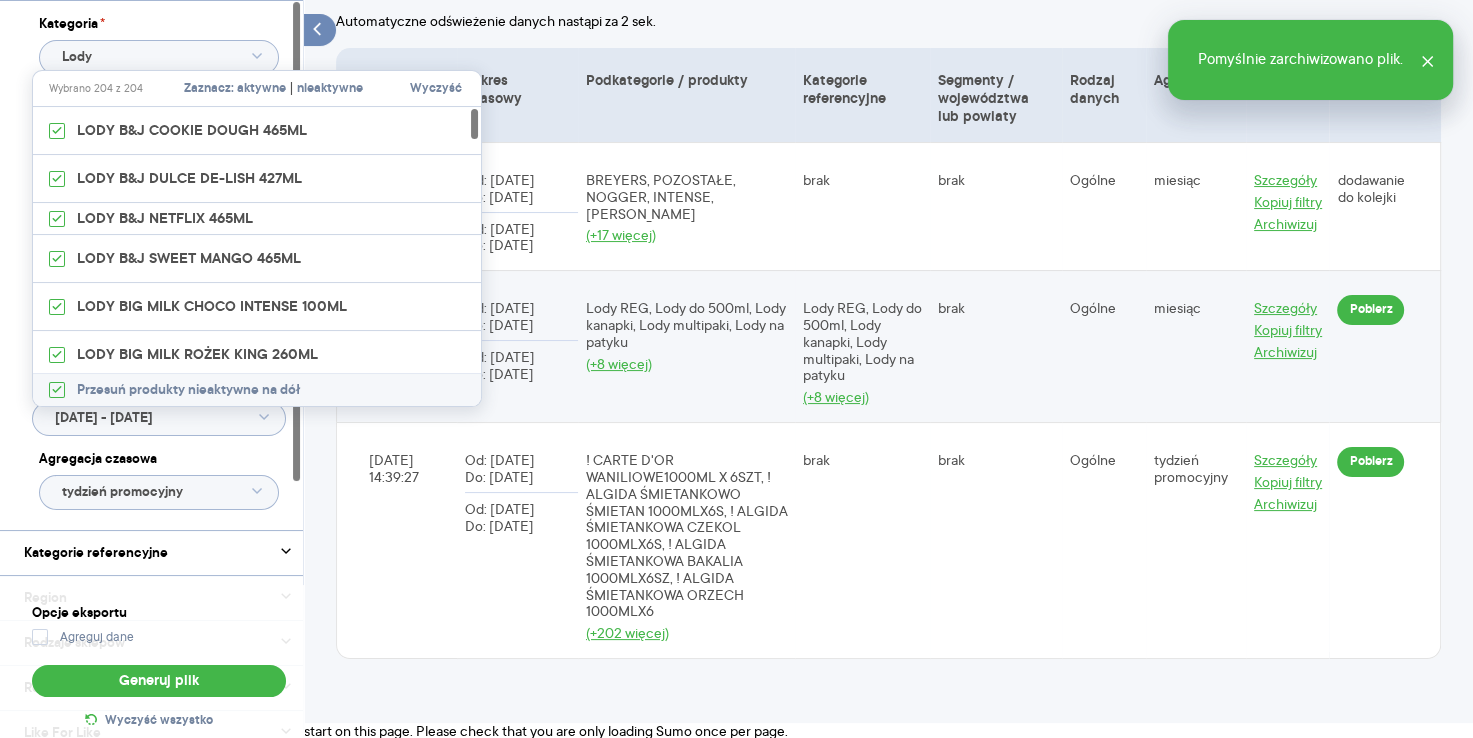click on "aktywne" at bounding box center [261, 89] 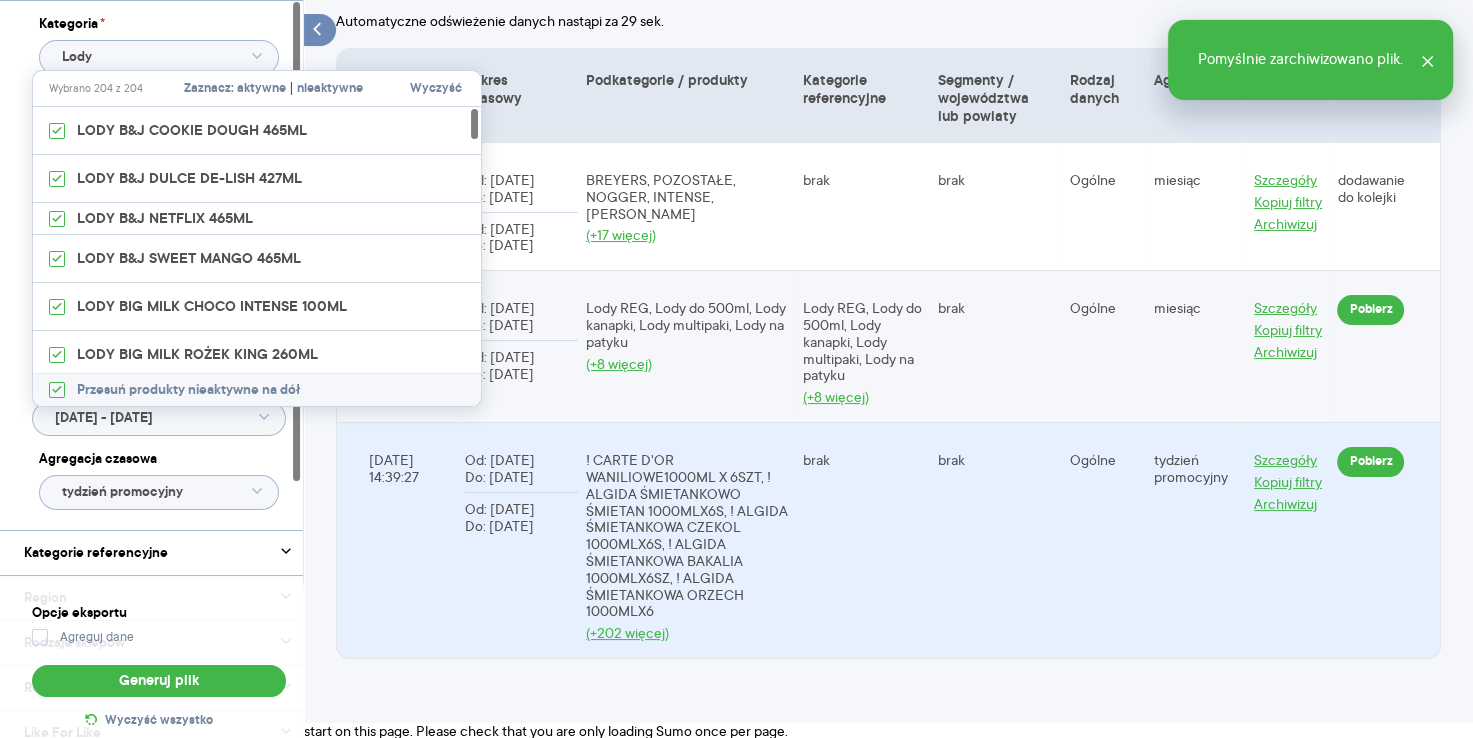 click on "2025-06-02
14:39:27" at bounding box center (396, 540) 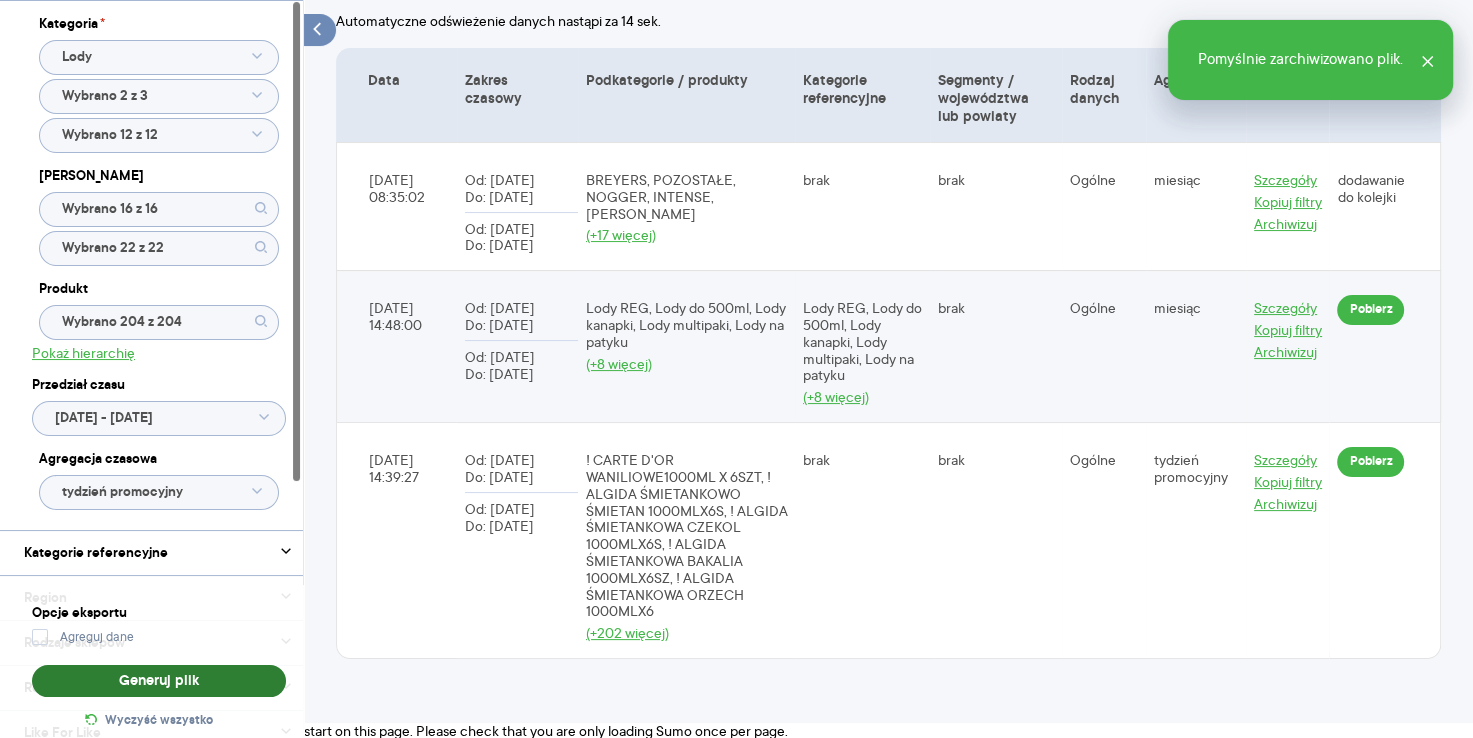 click on "Generuj plik" at bounding box center [159, 681] 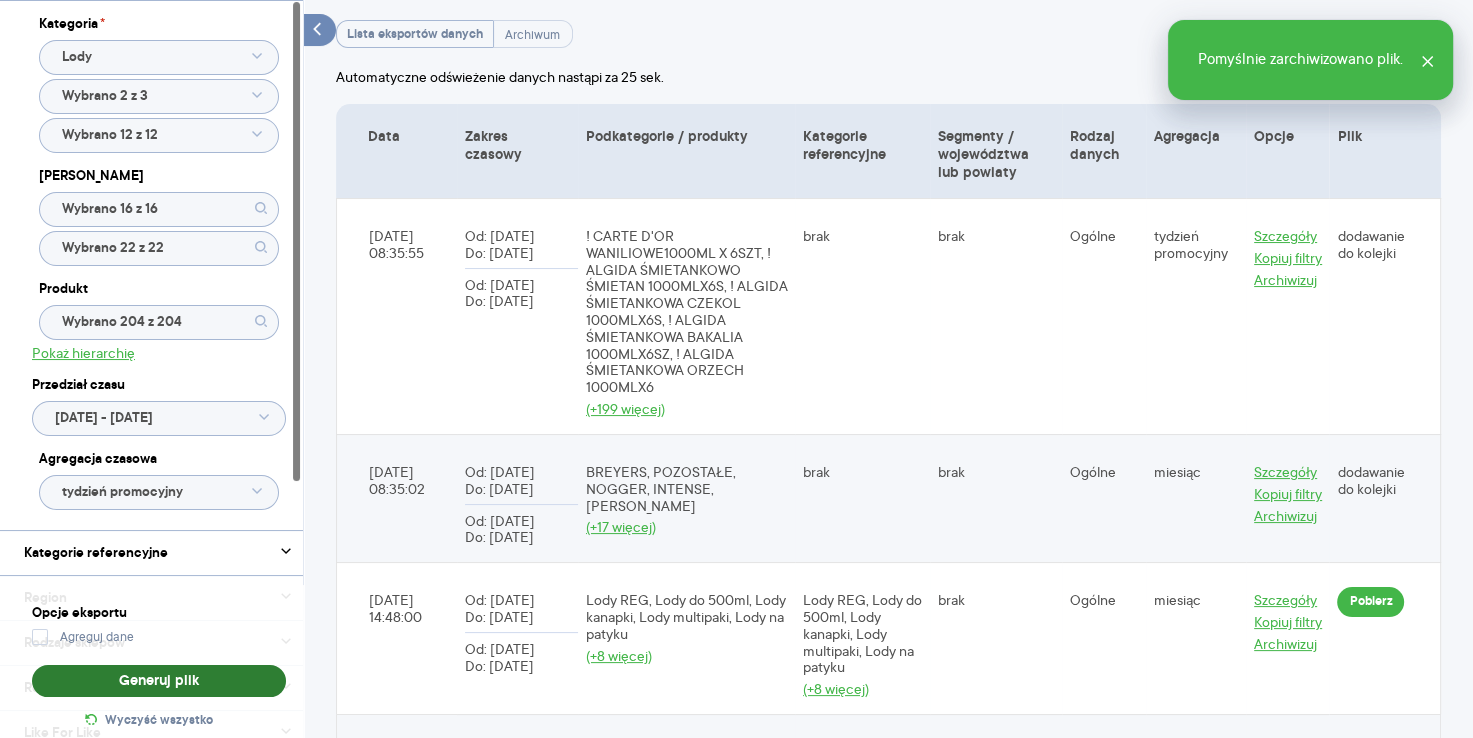 scroll, scrollTop: 153, scrollLeft: 0, axis: vertical 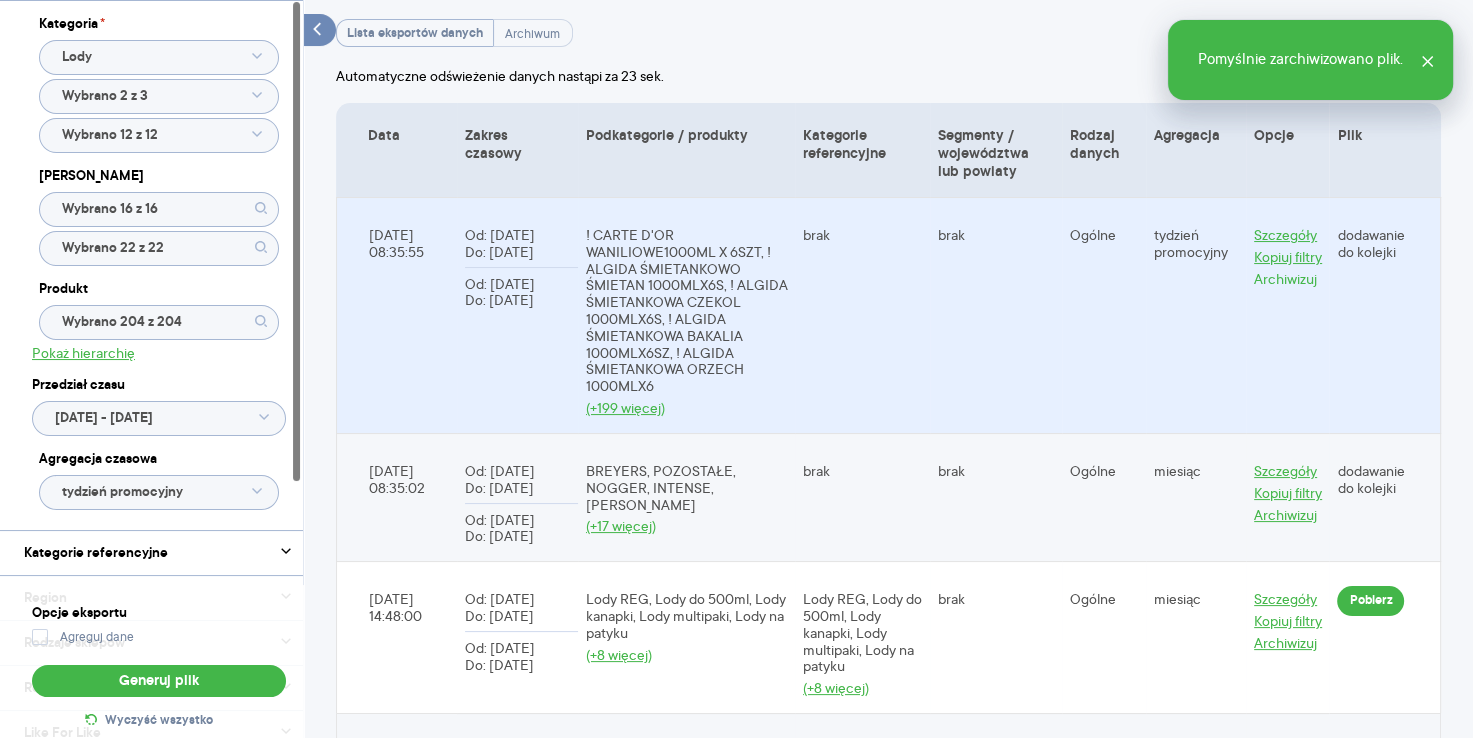 click on "Archiwizuj" at bounding box center [1285, 279] 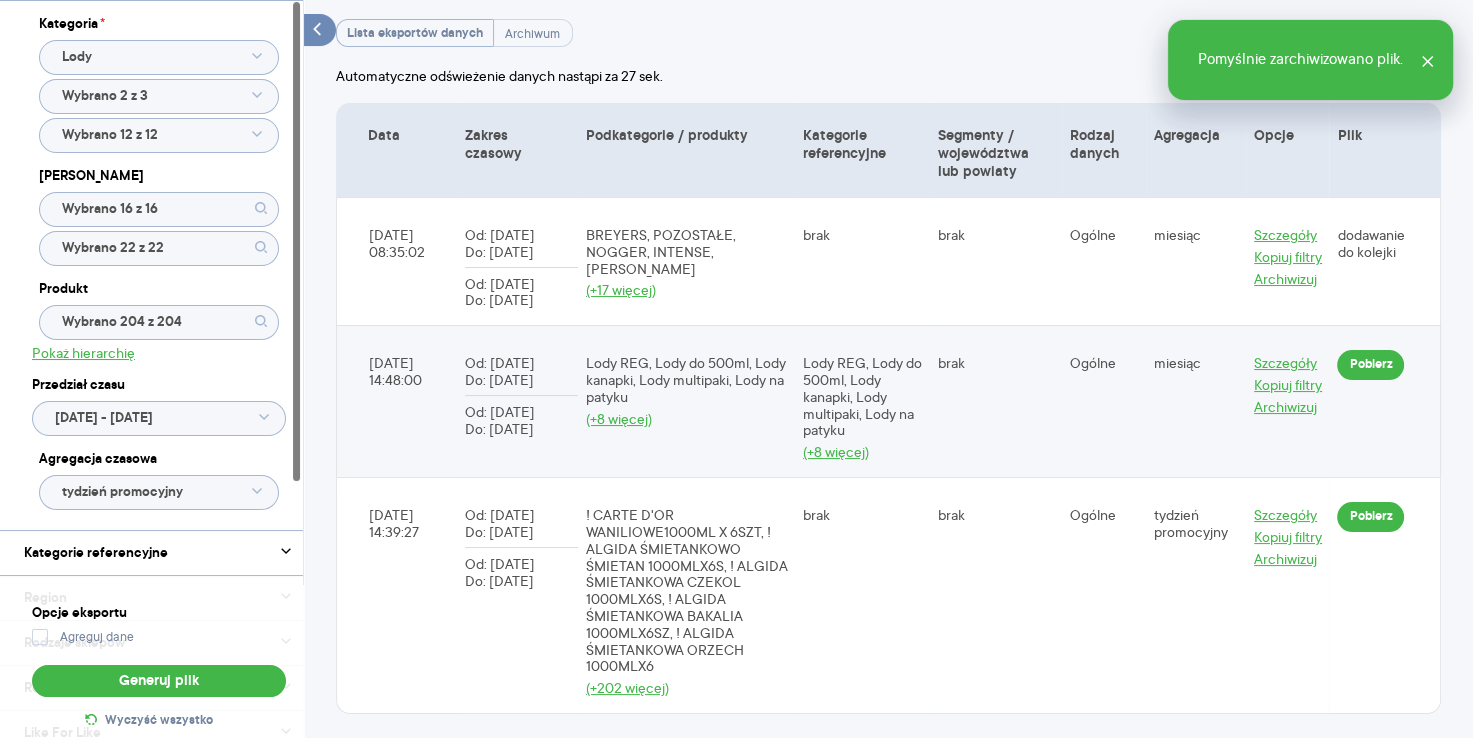 scroll, scrollTop: 208, scrollLeft: 0, axis: vertical 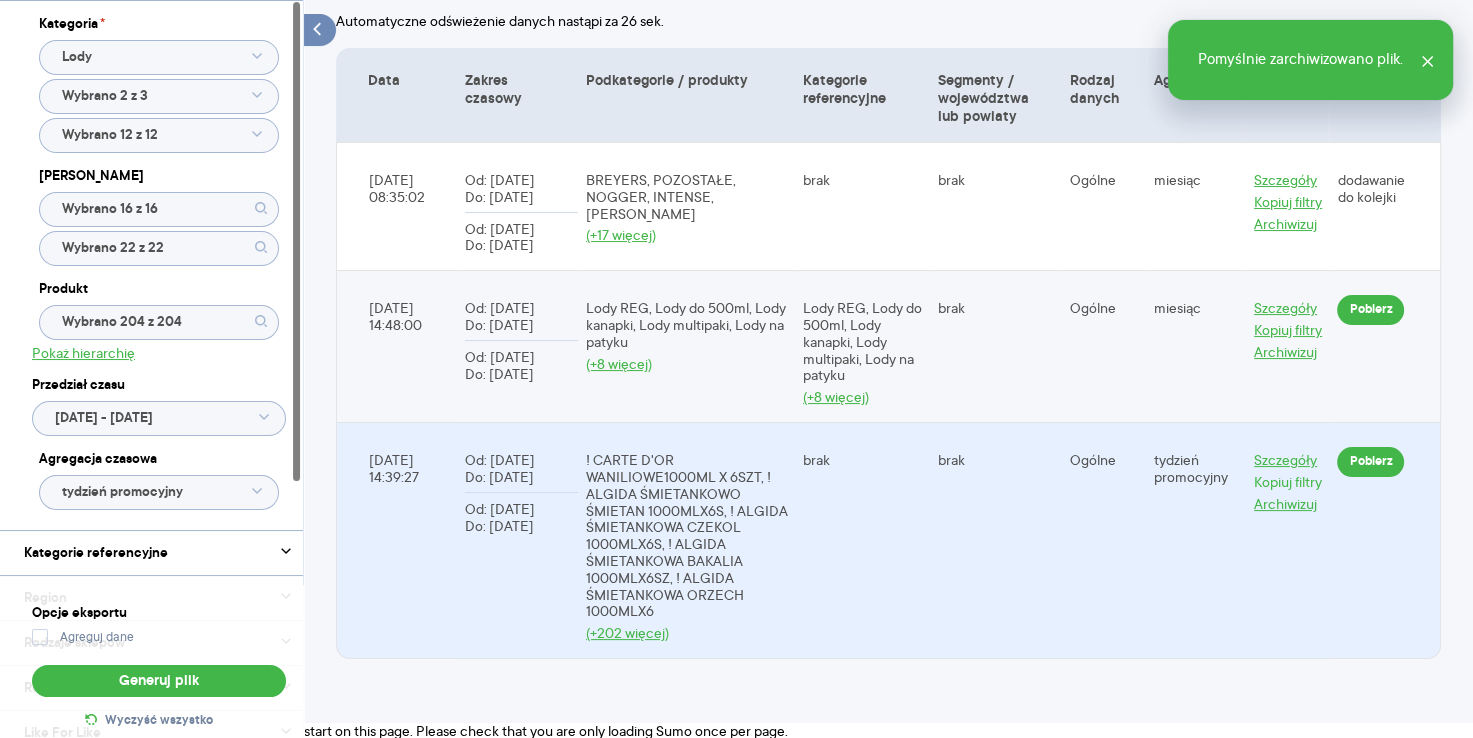 click on "Kopiuj filtry" at bounding box center [1288, 482] 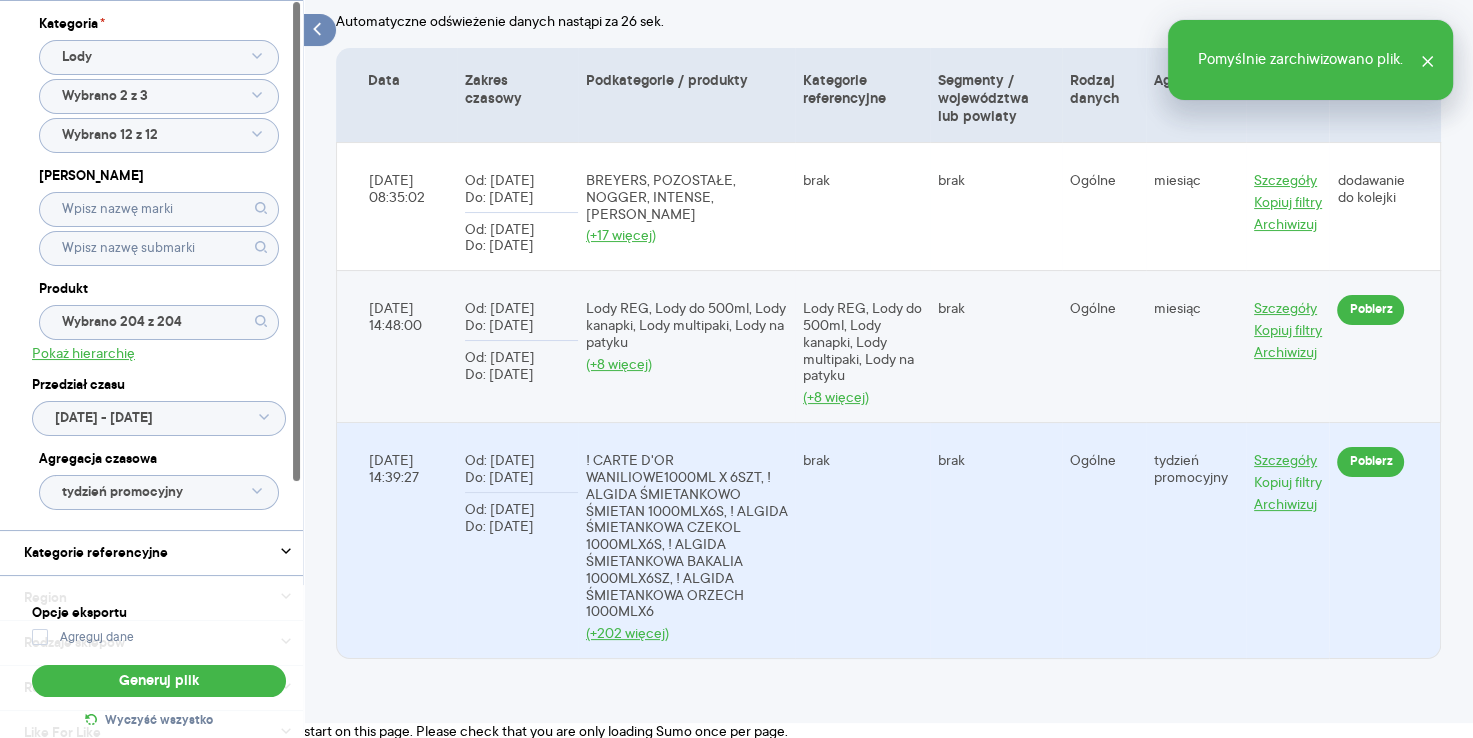 type on "Wybrano 203 z 204" 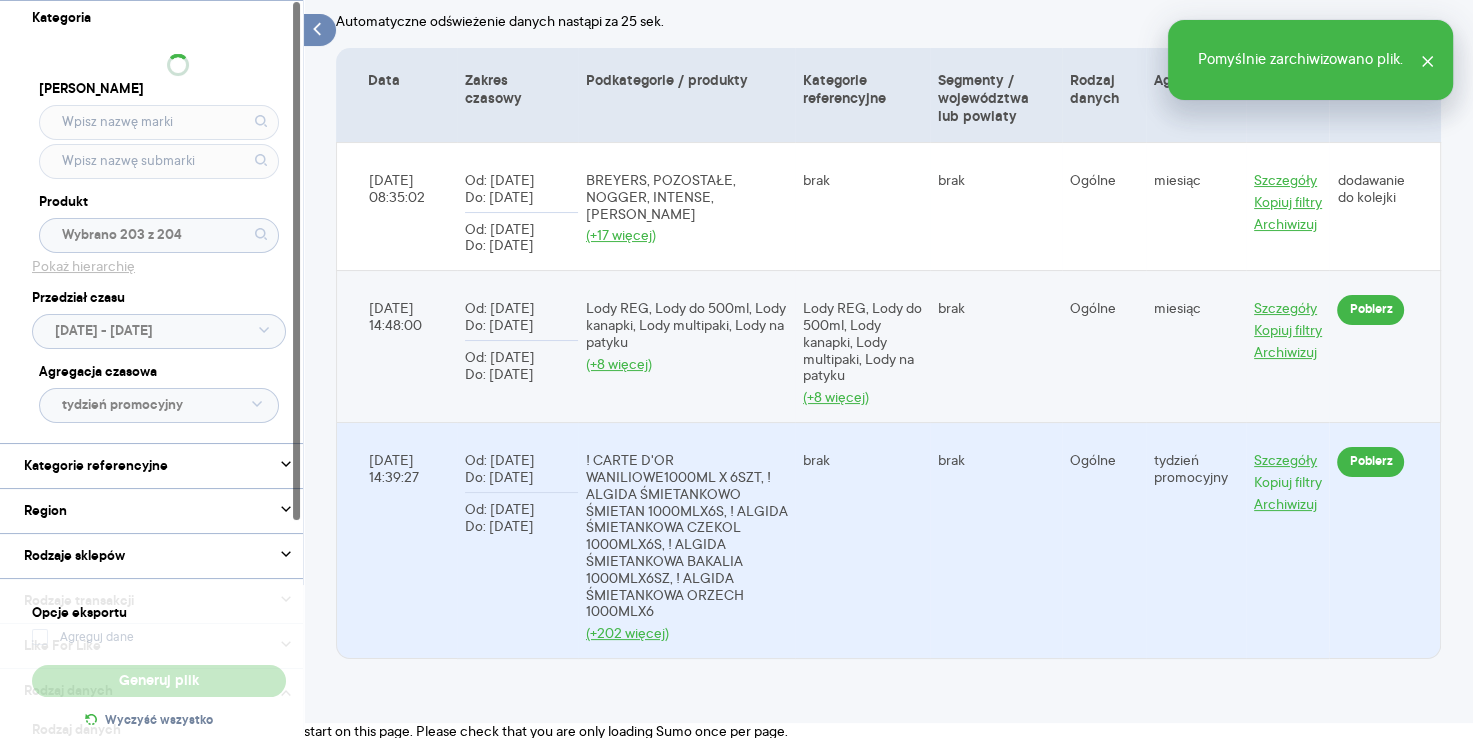 type on "Pobieranie" 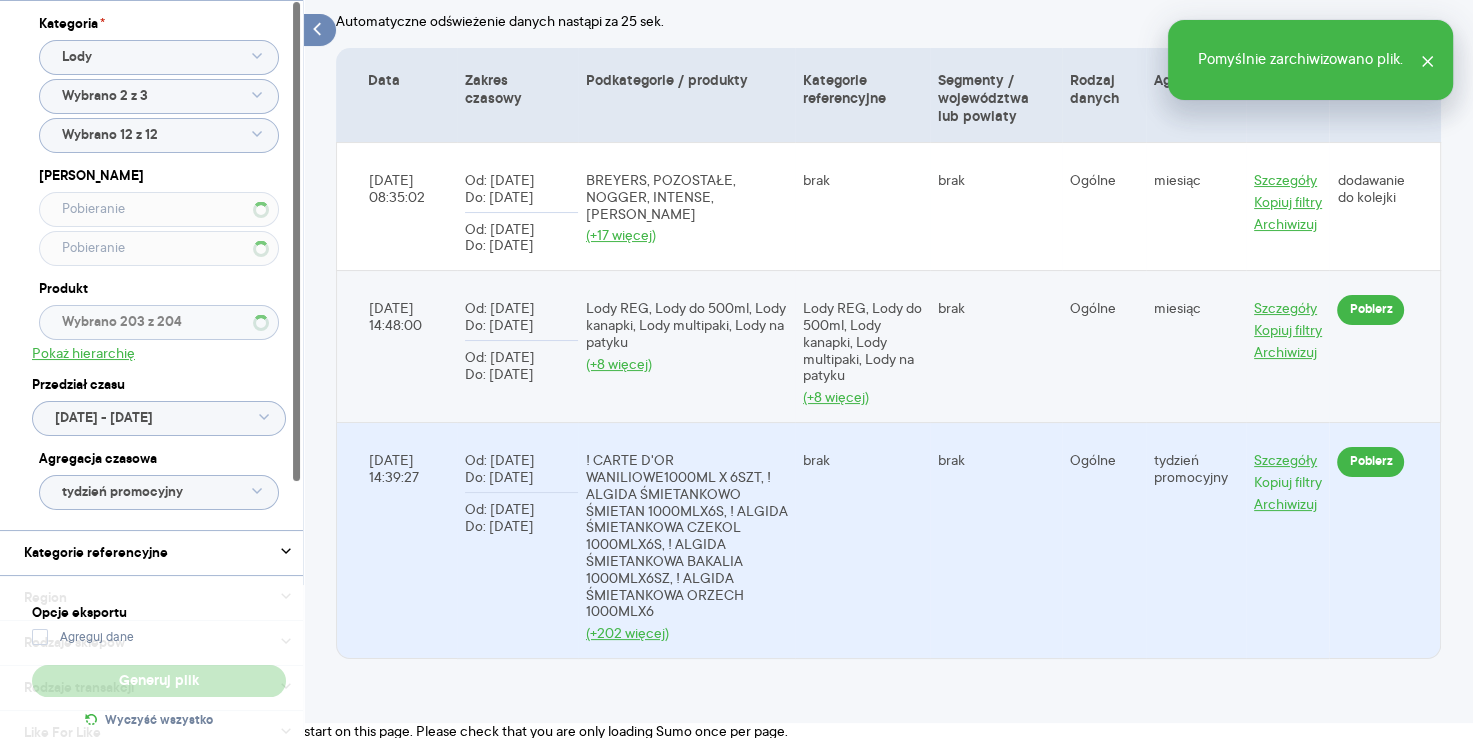 type on "Wybrano 16 z 16" 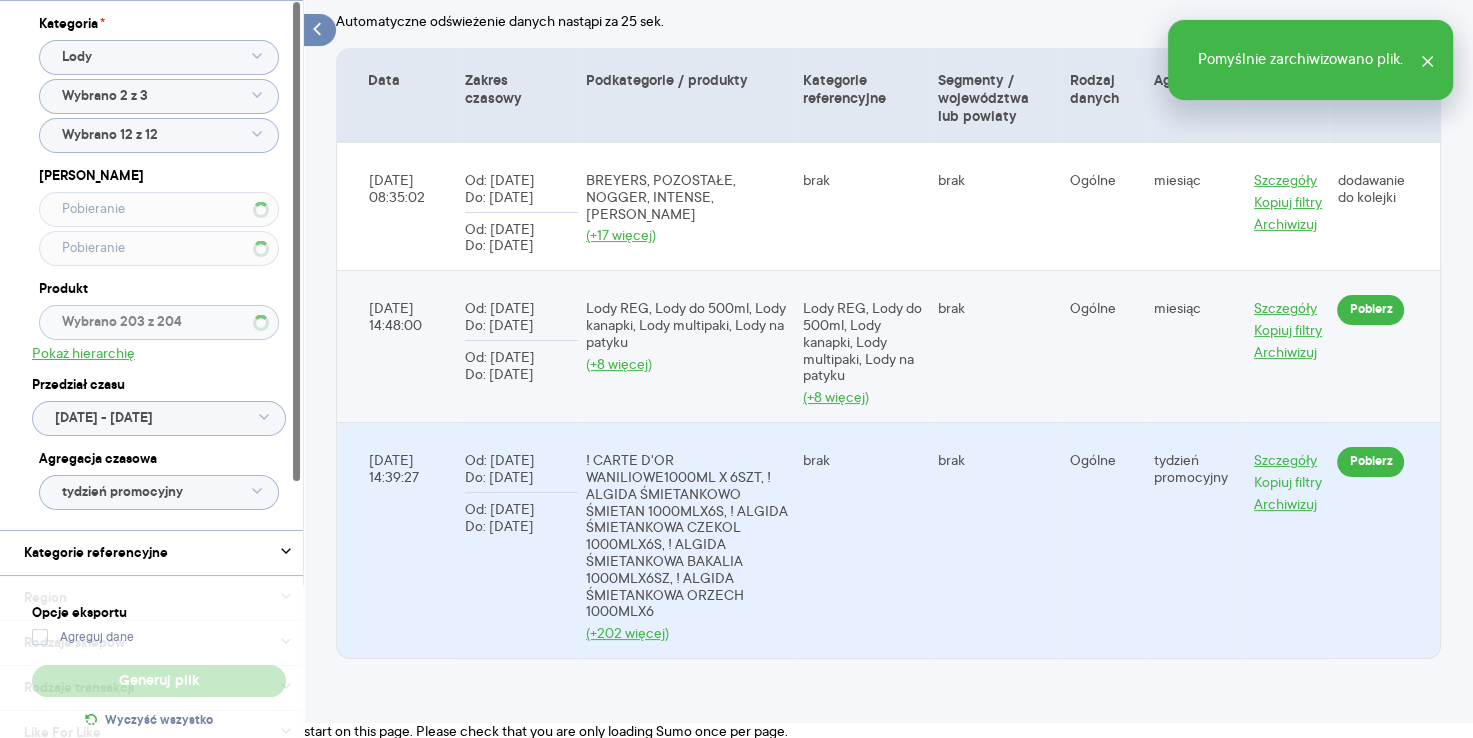 type on "Wybrano 22 z 22" 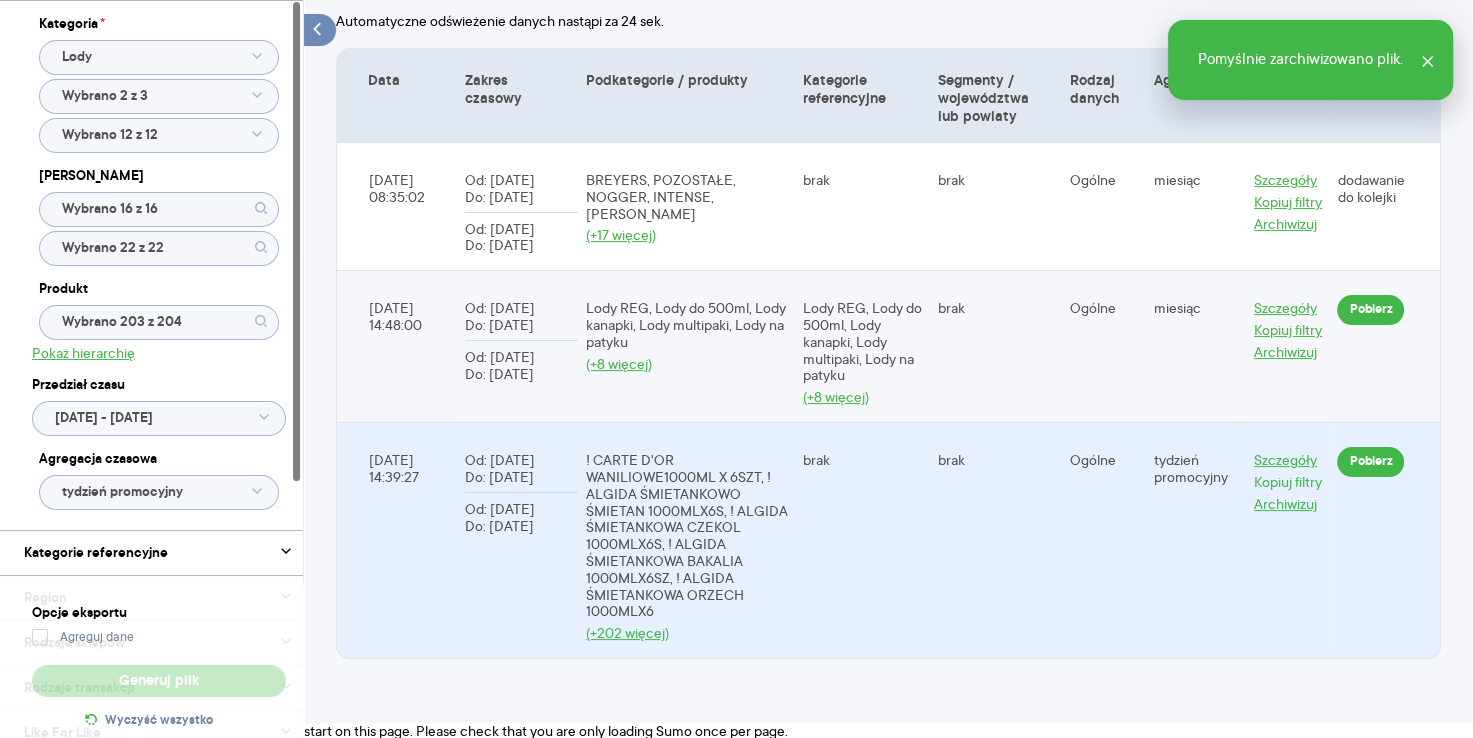 type 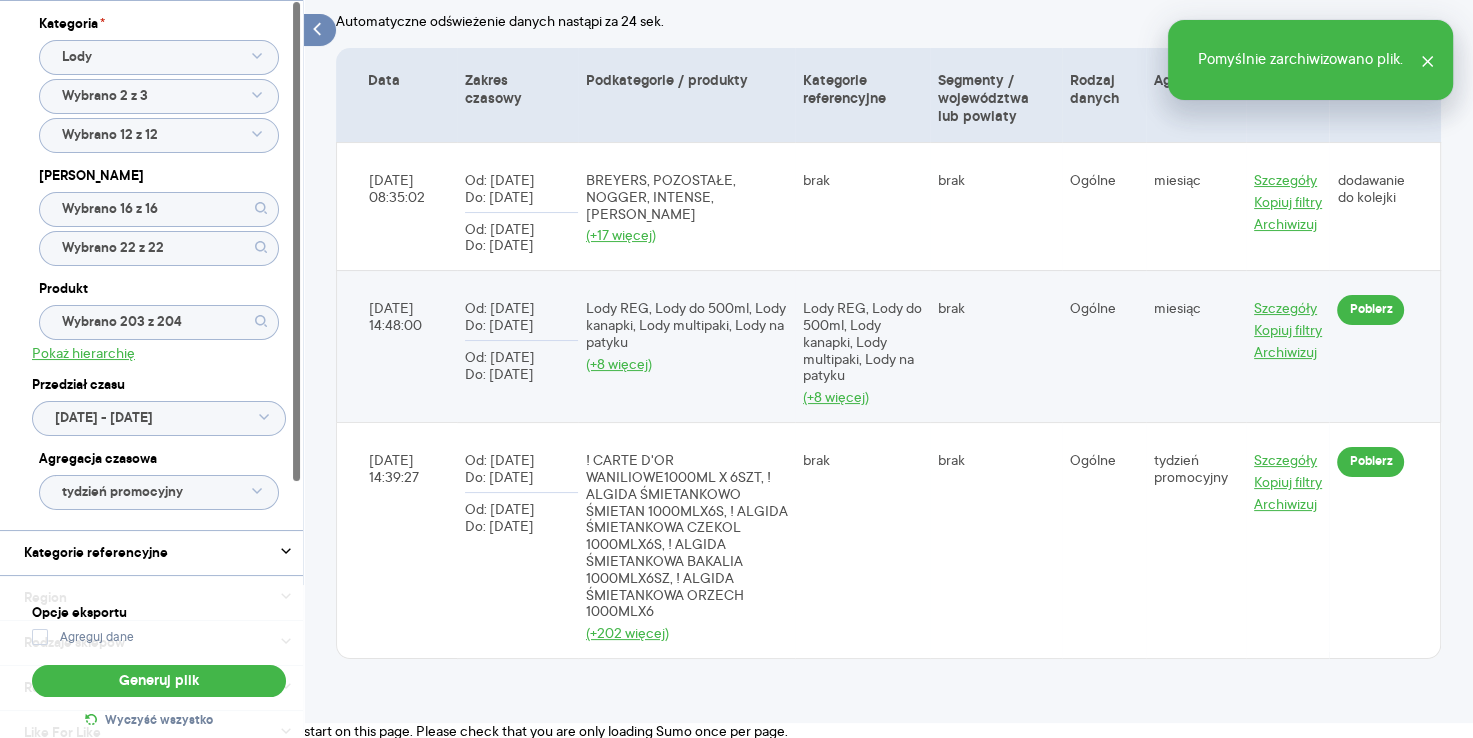 click on "Wybrano 203 z 204" 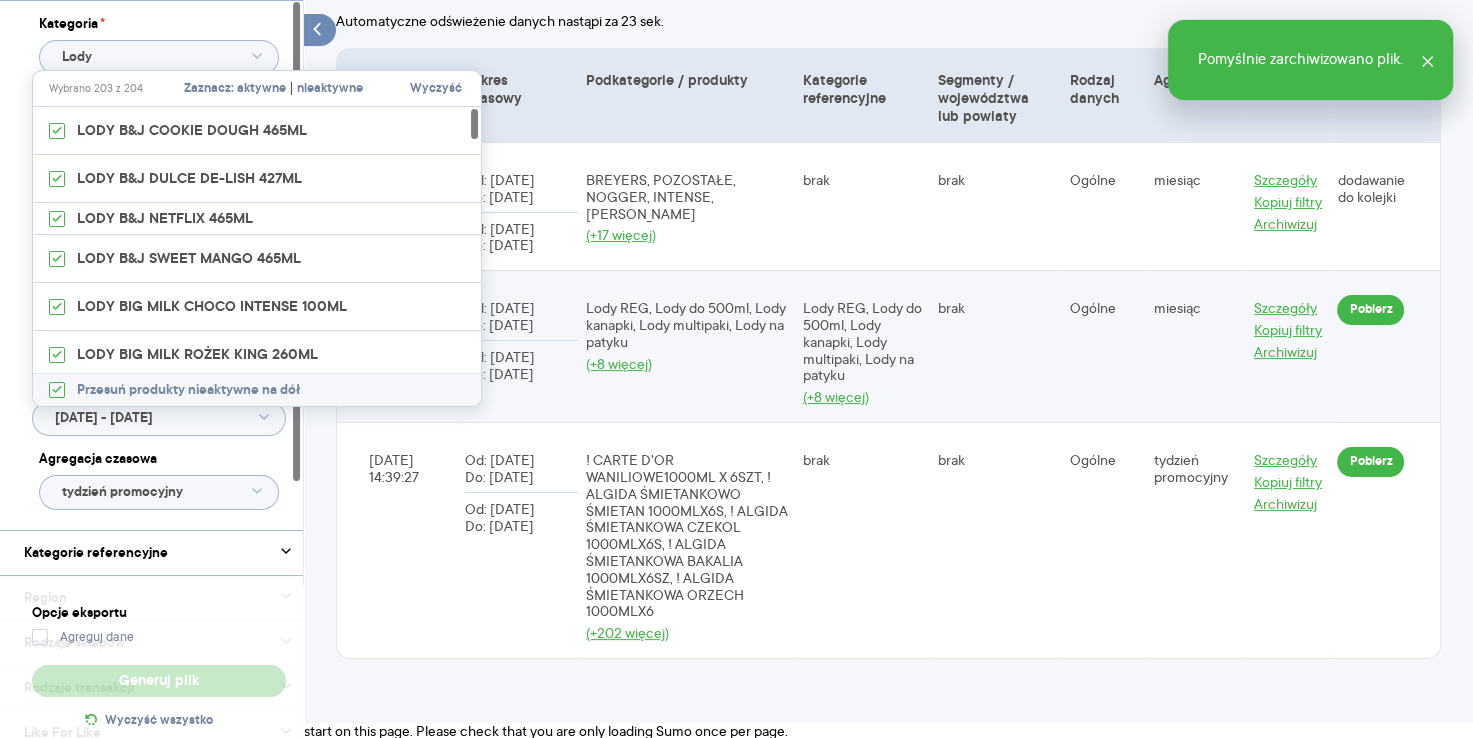 type 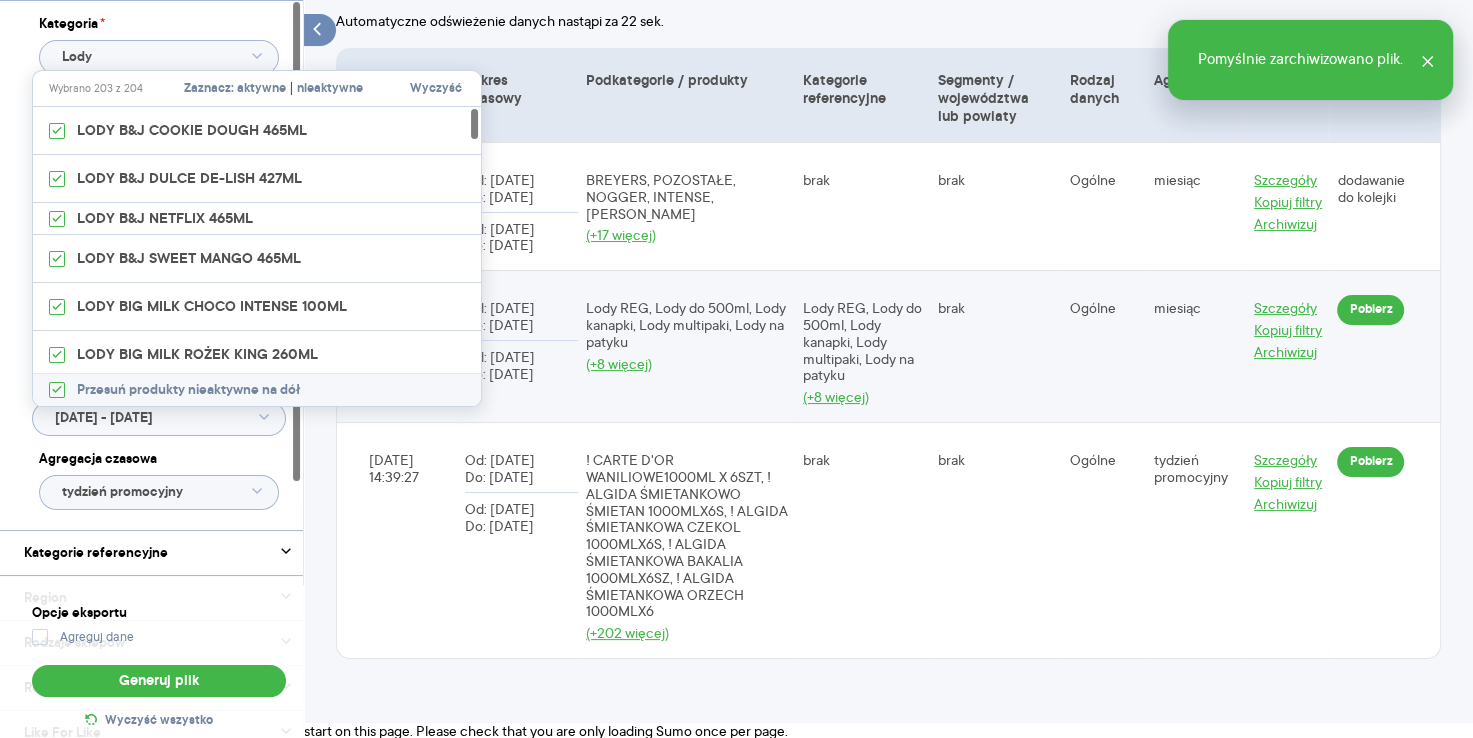 click on "aktywne" at bounding box center (261, 89) 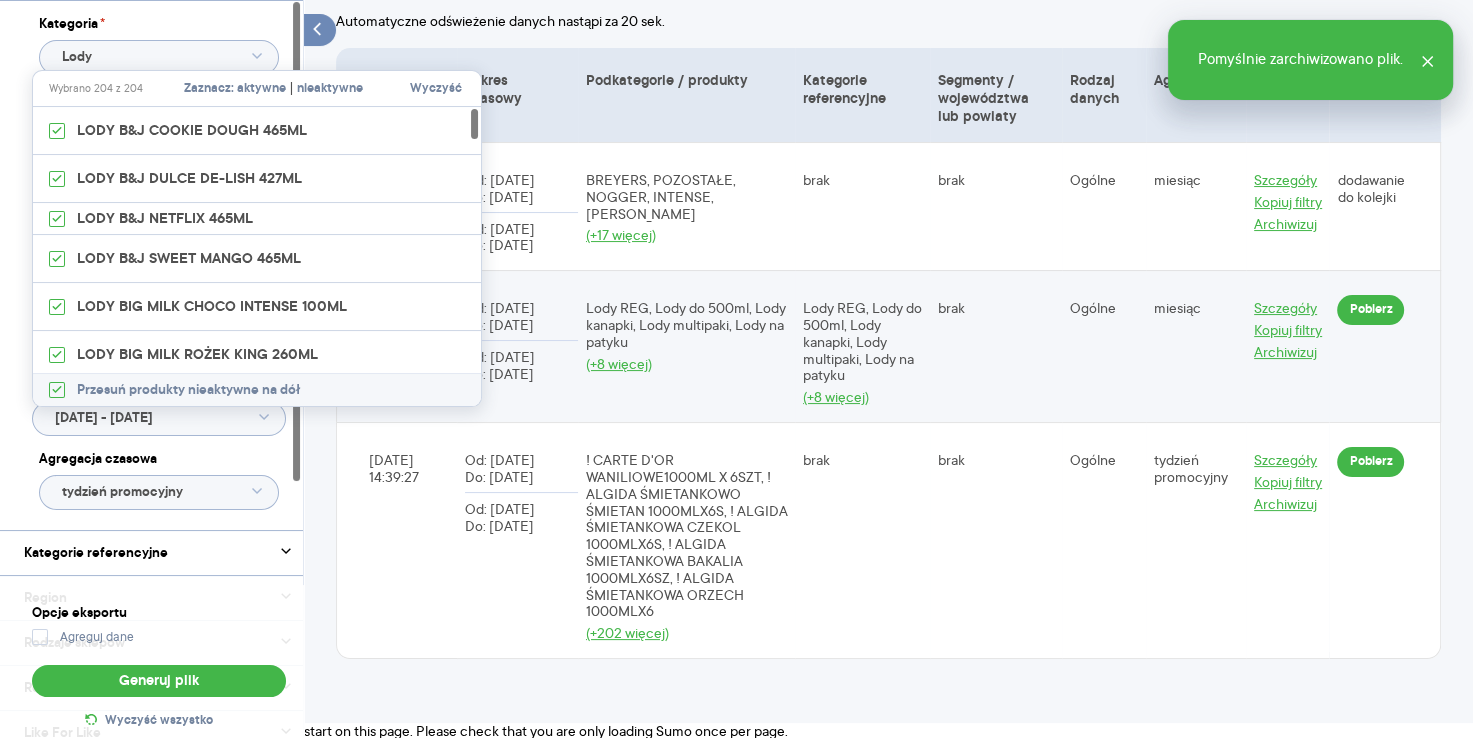 click on "Kategoria * Lody Wybrano 2 z 3 Wybrano 12 z 12 Marka Wybrano 16 z 16 Wybrano 22 z 22 Produkt Pokaż hierarchię Przedział czasu 2025.05.01 - 2025.05.31 Agregacja czasowa tydzień promocyjny Kategorie referencyjne Region Rodzaje sklepów Rodzaje transakcji Wszystkie Like For Like Uwzględnij LFL Rodzaj danych Rodzaj danych Ogólne Wg segmentów Wg godzin Wg województw Wg powiatów Opcje eksportu Agreguj dane Generuj plik Wyczyść wszystko Lista plików Excel Lista eksportów danych Archiwum Automatyczne odświeżenie danych nastąpi za 20 sek. Data Zakres czasowy Podkategorie / produkty Kategorie referencyjne Segmenty / województwa lub powiaty Rodzaj danych Agregacja Opcje Plik 2025-07-01
08:35:02 Od: 2025-06-01
Do: 2025-06-30 Od: 2024-06-01
Do: 2024-06-30 BREYERS, POZOSTAŁE, NOGGER, INTENSE, MAX ZAPP (+17 więcej) brak brak Ogólne miesiąc Szczegóły Kopiuj filtry Archiwizuj dodawanie do kolejki 2025-06-02
14:48:00 Od: 2025-05-01
Do: 2025-05-31 Od: 2024-05-01
Do: 2024-05-31 (+8 więcej) (+8 więcej)" at bounding box center [888, 299] 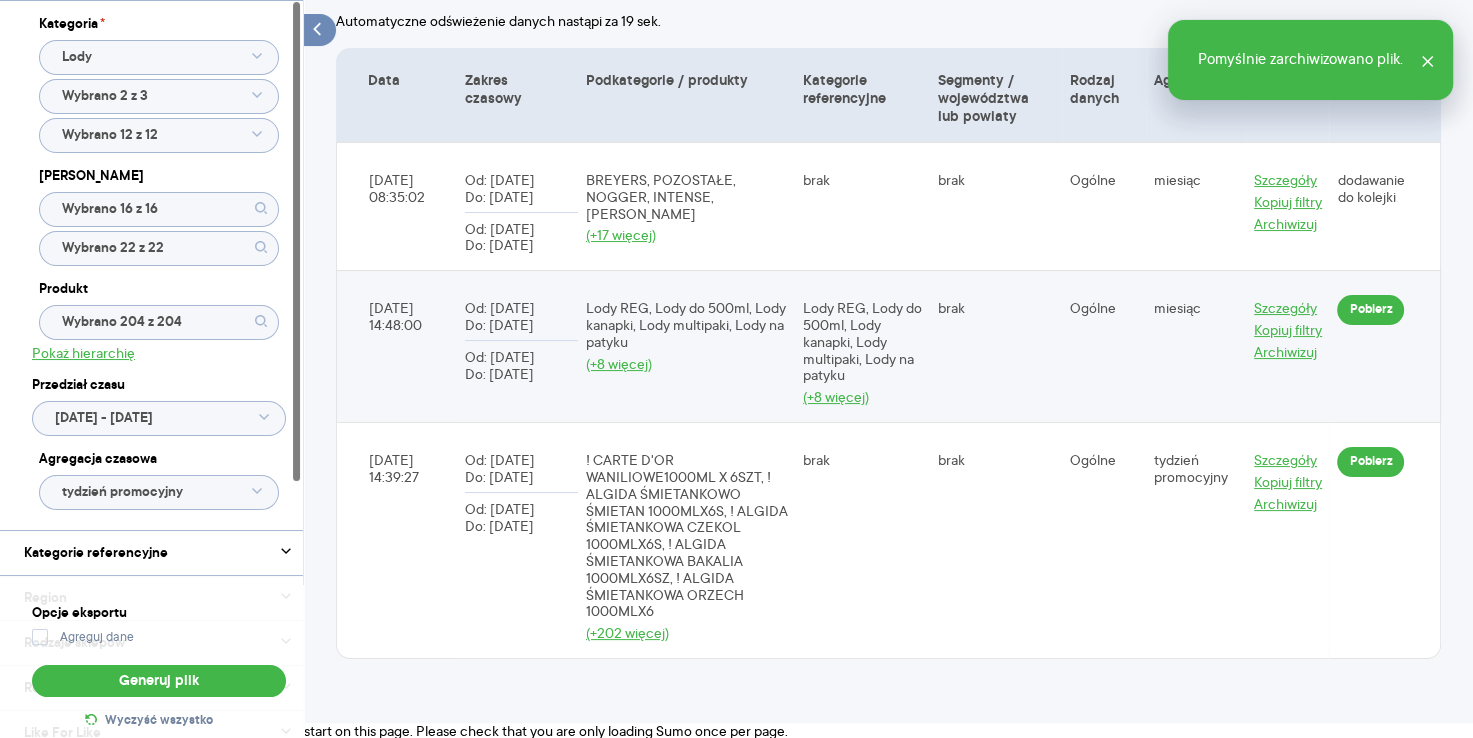 click on "2025.05.01 - 2025.05.31" 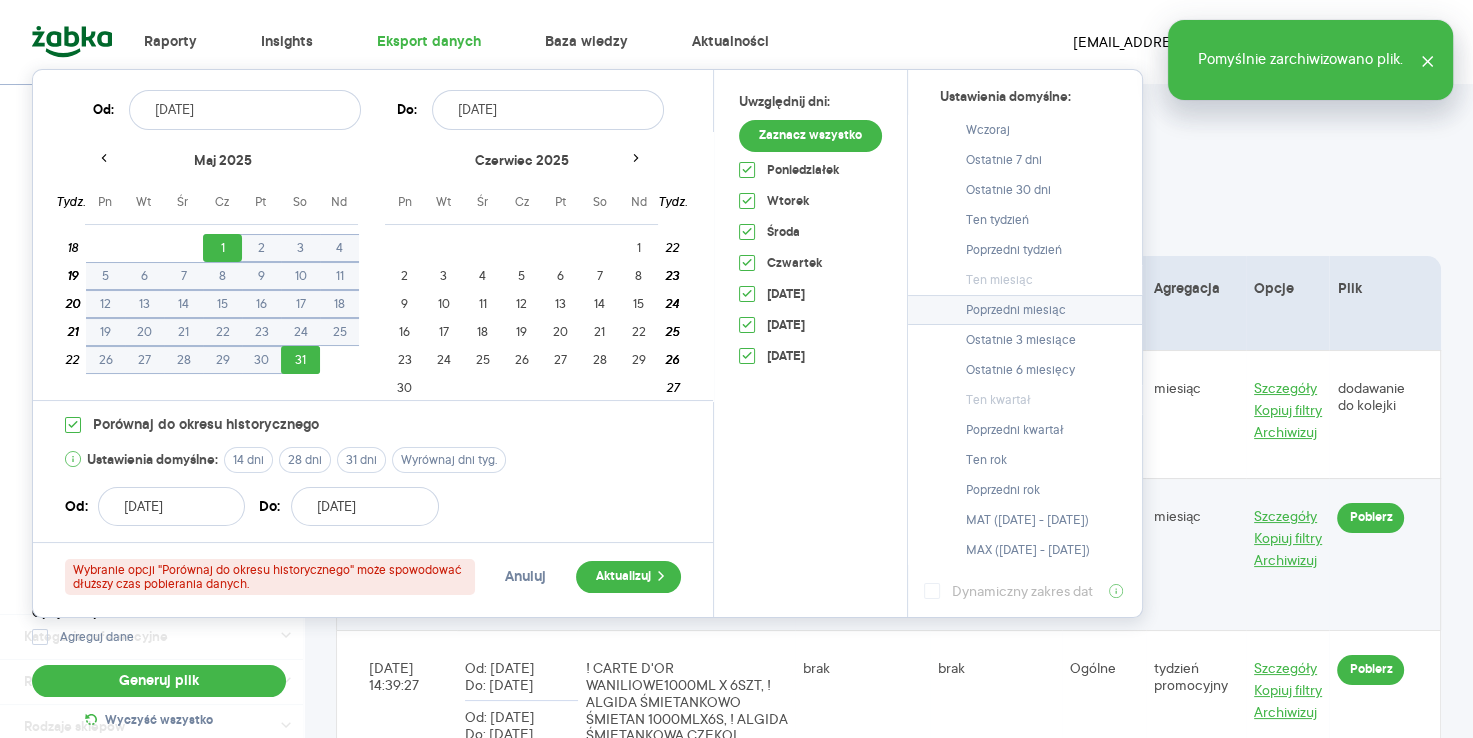 click on "Poprzedni miesiąc" at bounding box center [1025, 310] 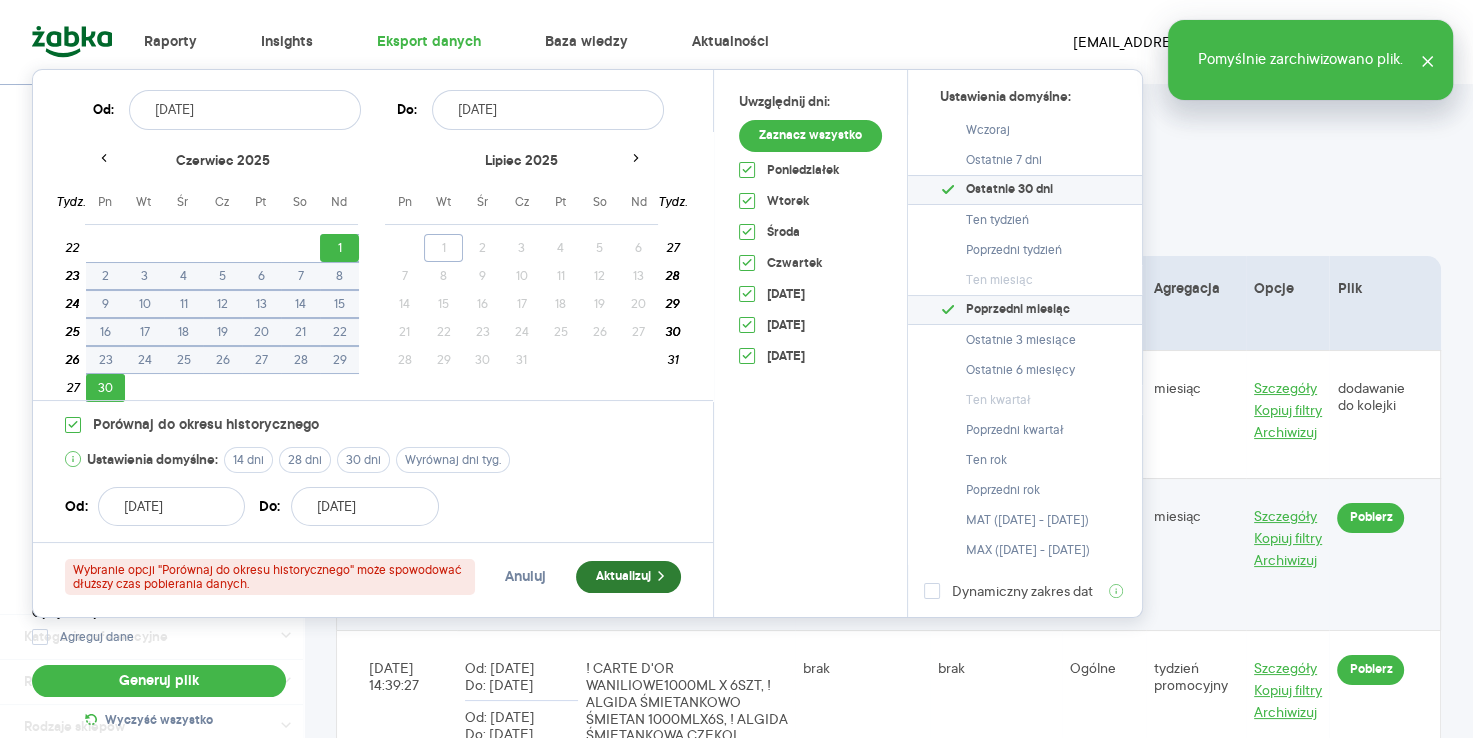 click 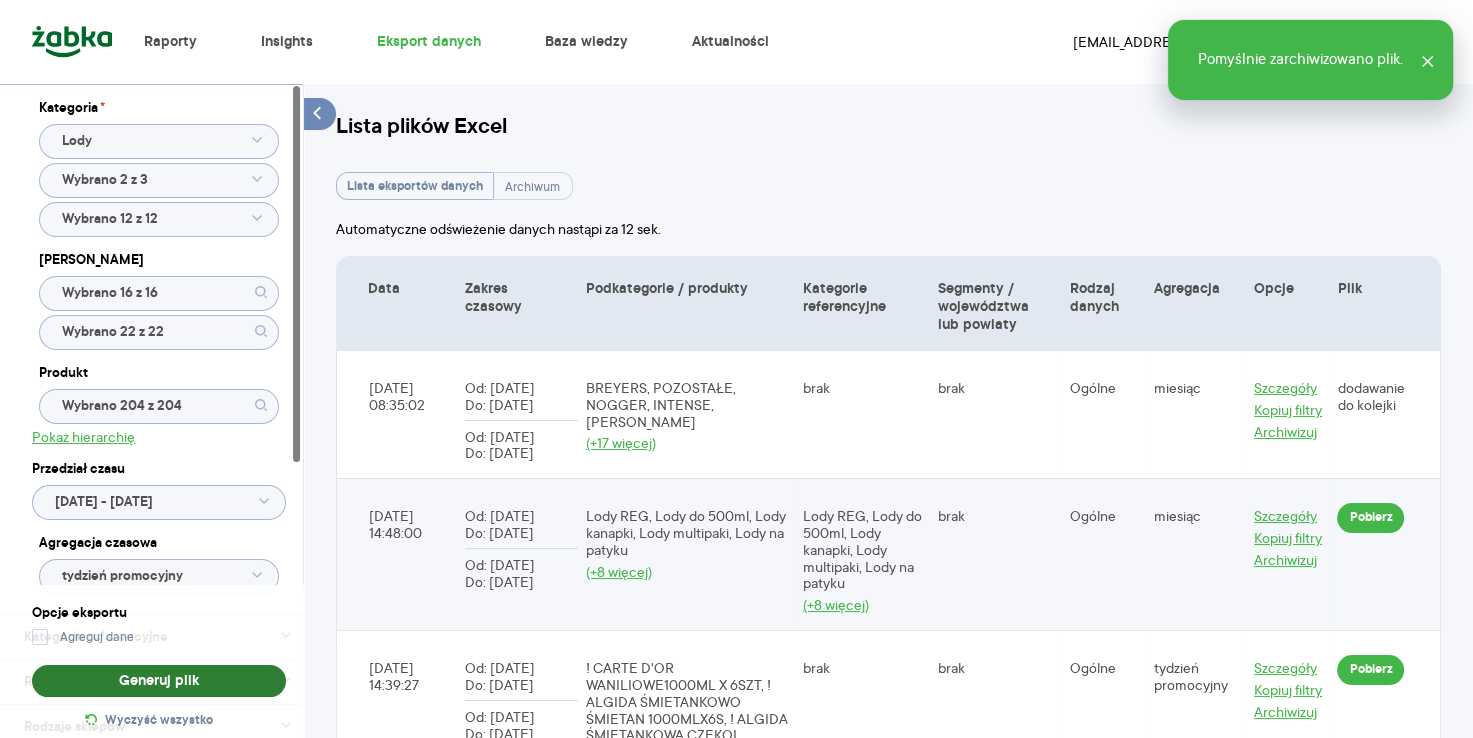 click on "Generuj plik" at bounding box center [159, 681] 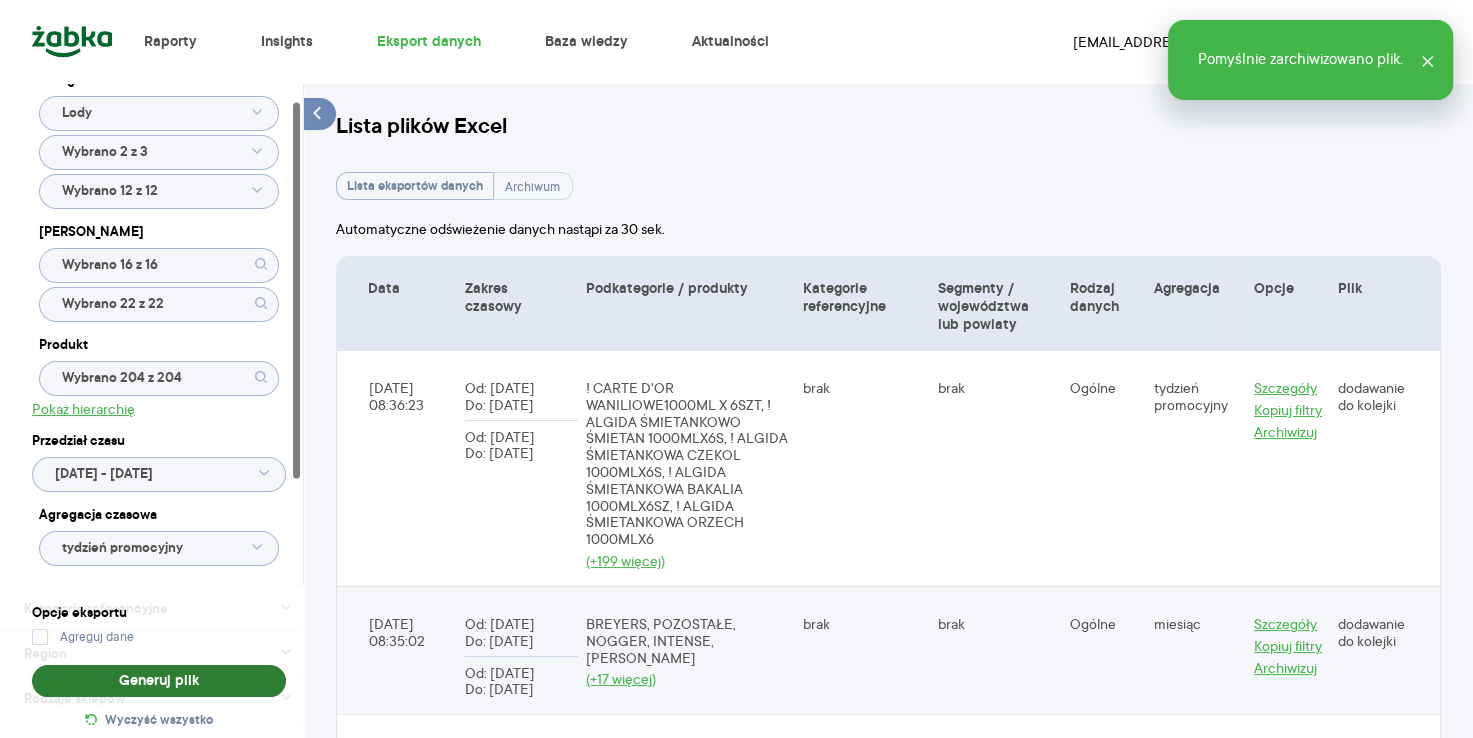 scroll, scrollTop: 33, scrollLeft: 0, axis: vertical 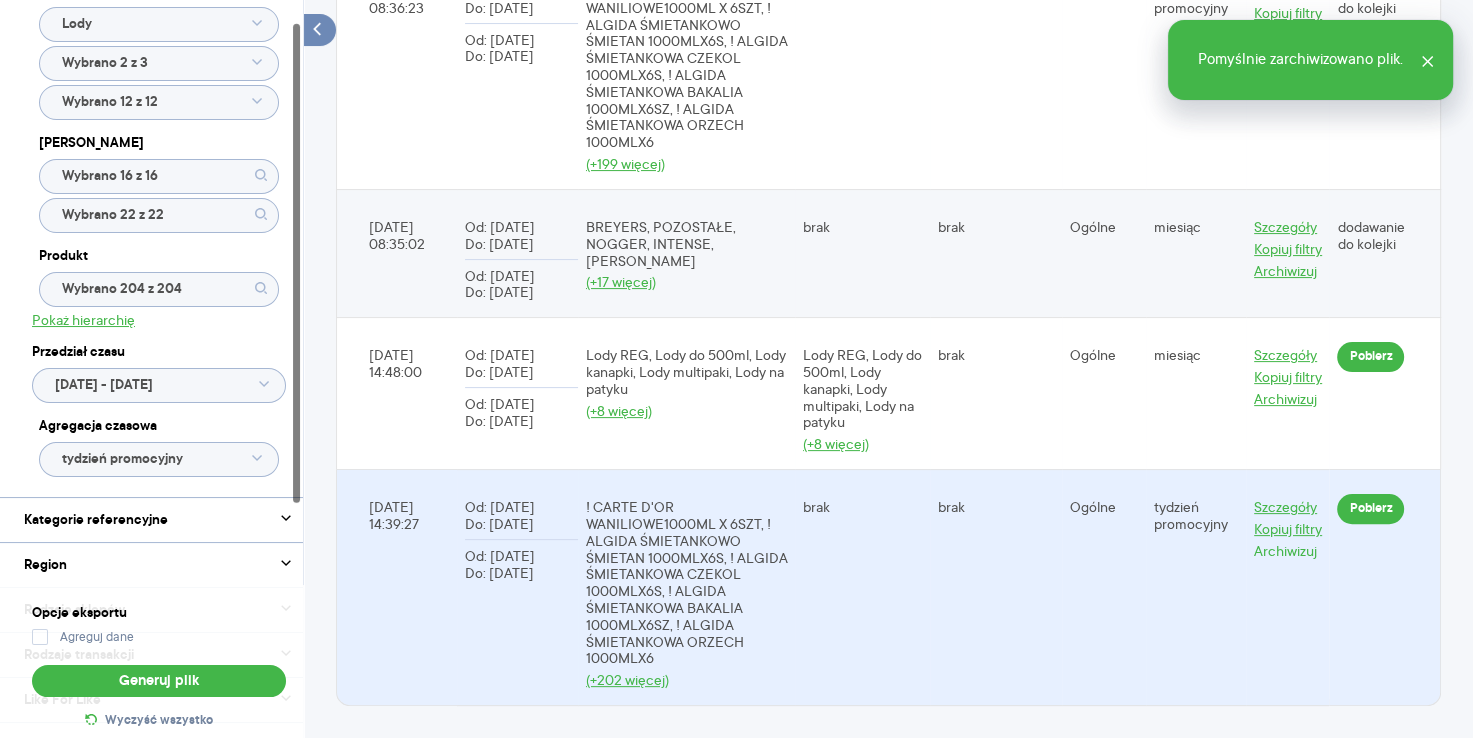 click on "Archiwizuj" at bounding box center (1285, 35) 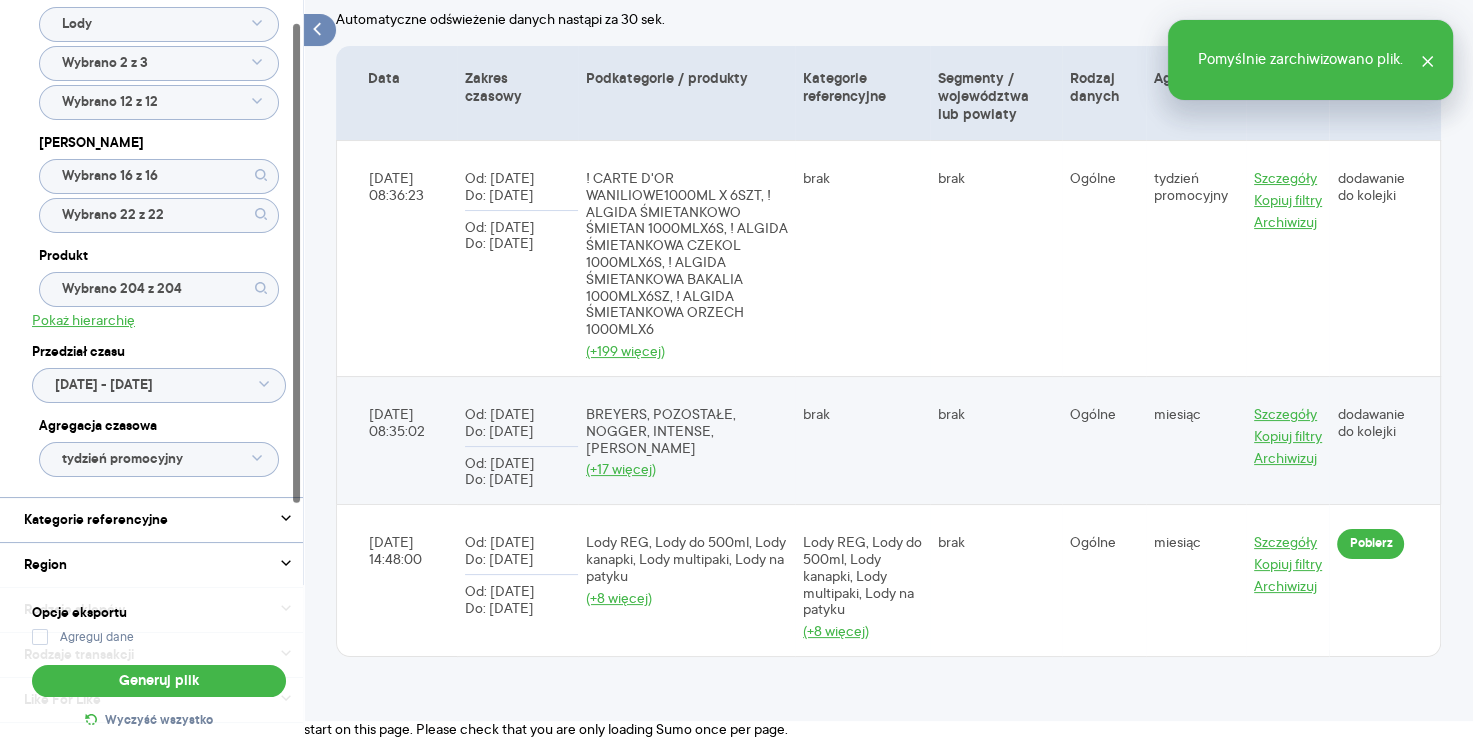 scroll, scrollTop: 208, scrollLeft: 0, axis: vertical 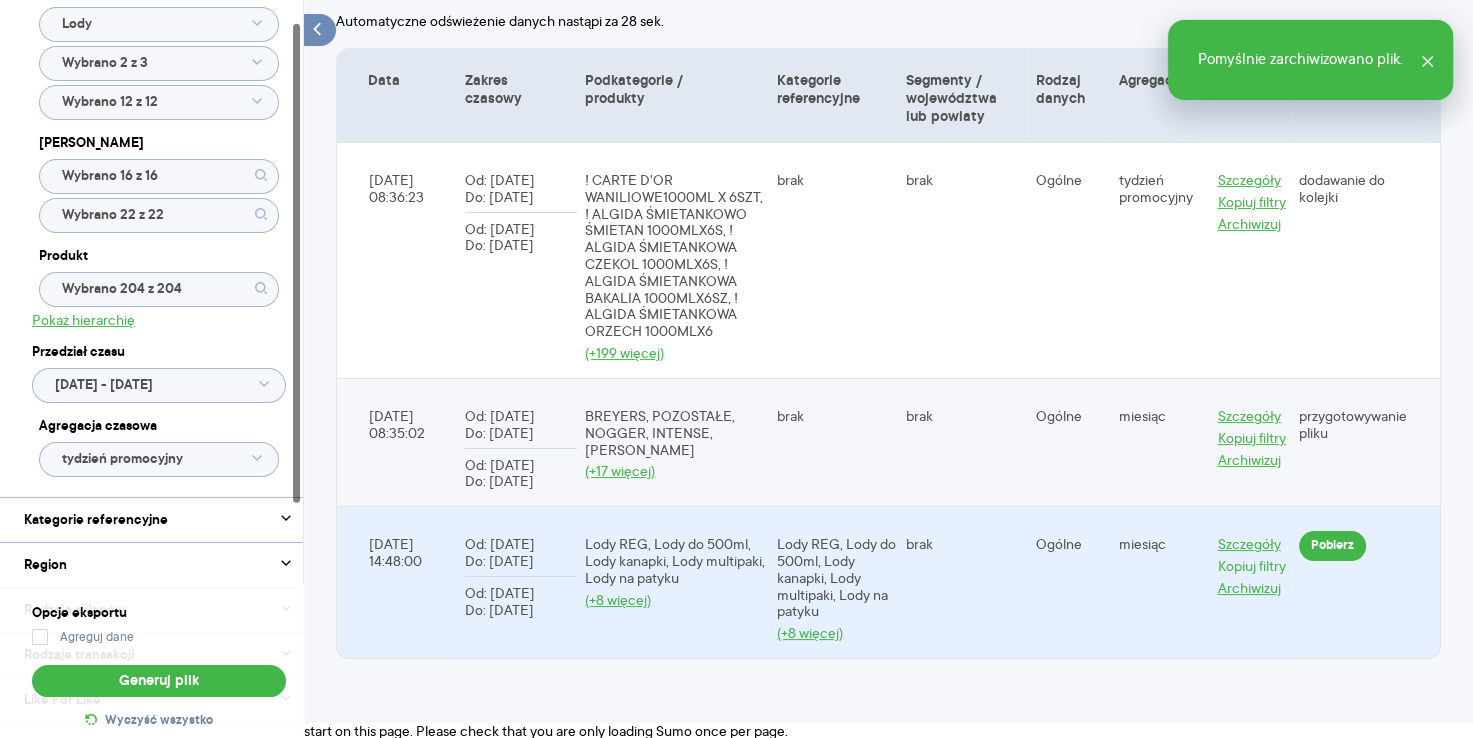 click on "Kopiuj filtry" at bounding box center (1252, 566) 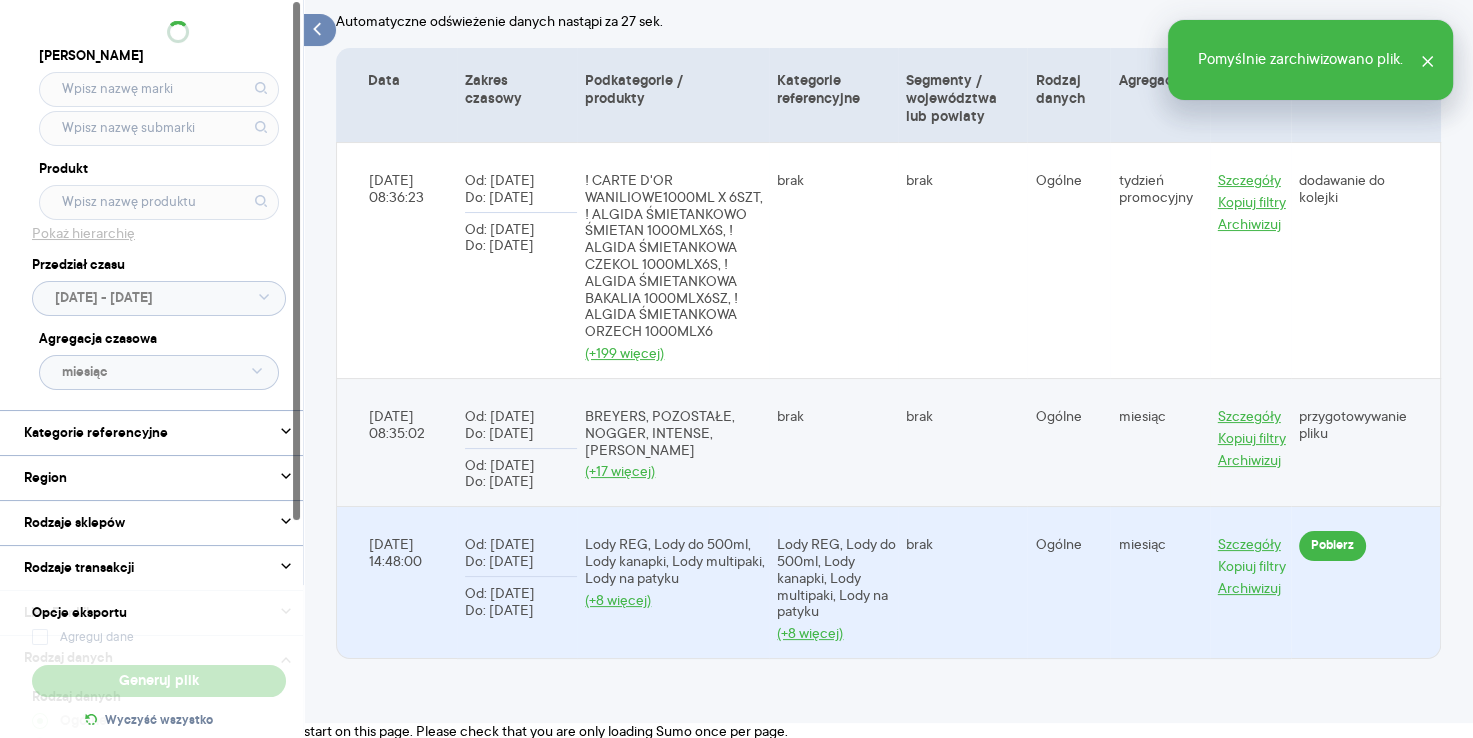 scroll, scrollTop: 0, scrollLeft: 0, axis: both 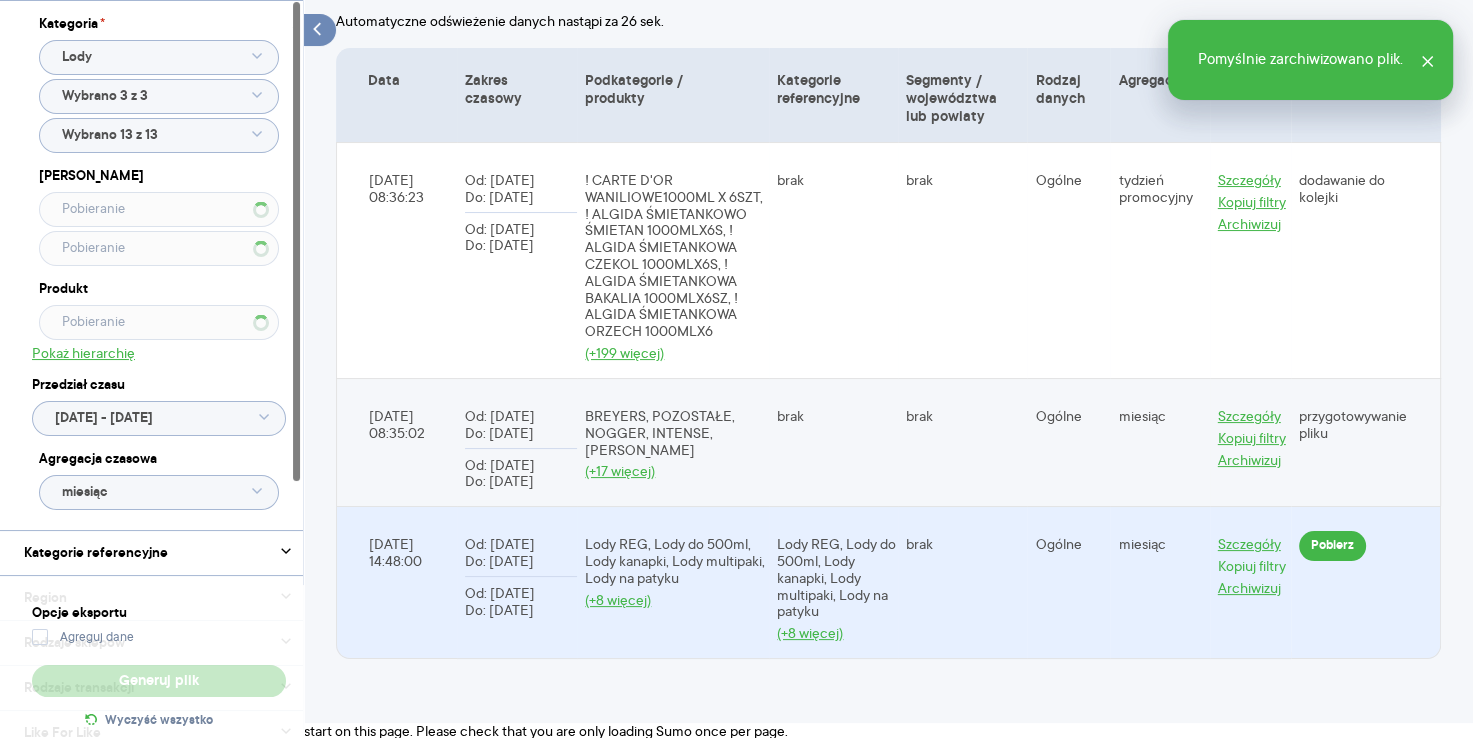 type on "Wybrano G3 - 13 z 13" 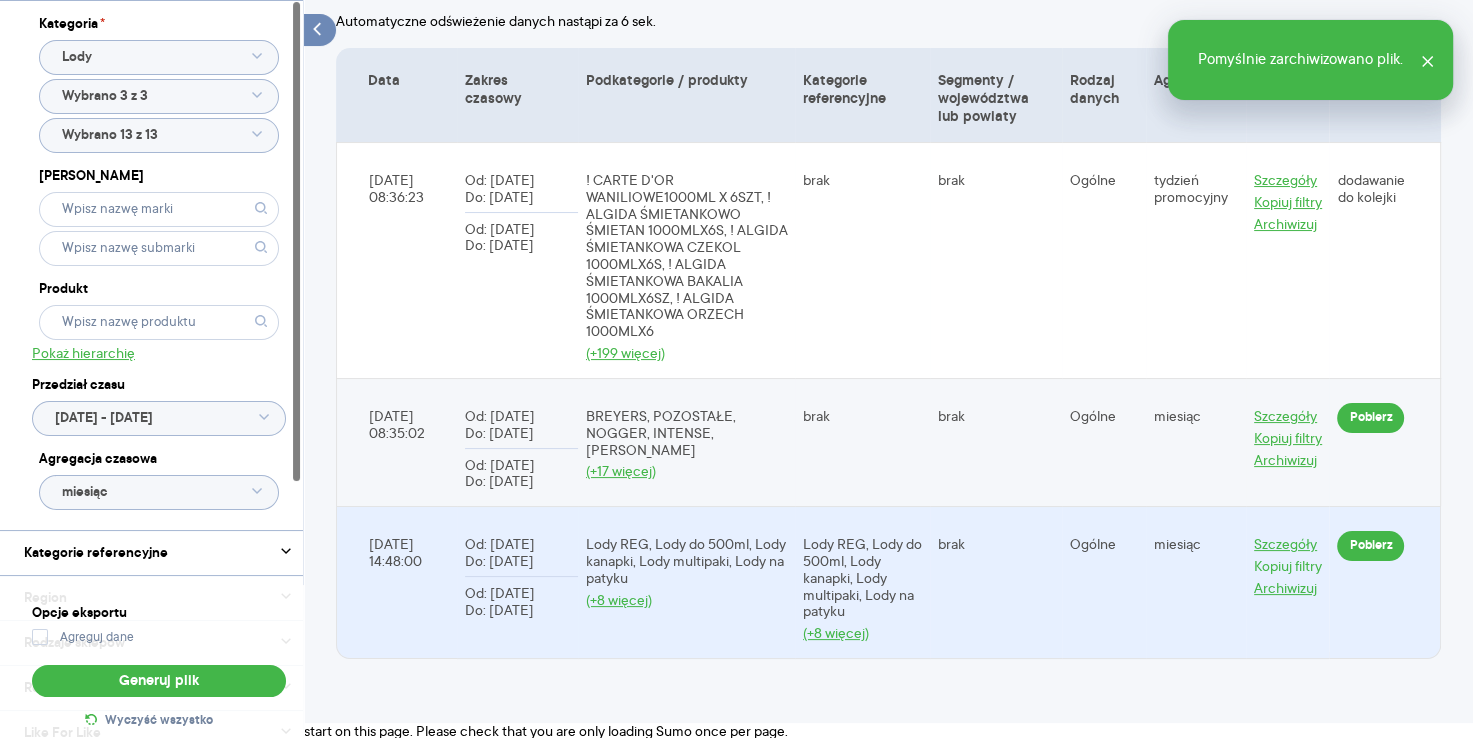 type on "Wybrano 203 z 204" 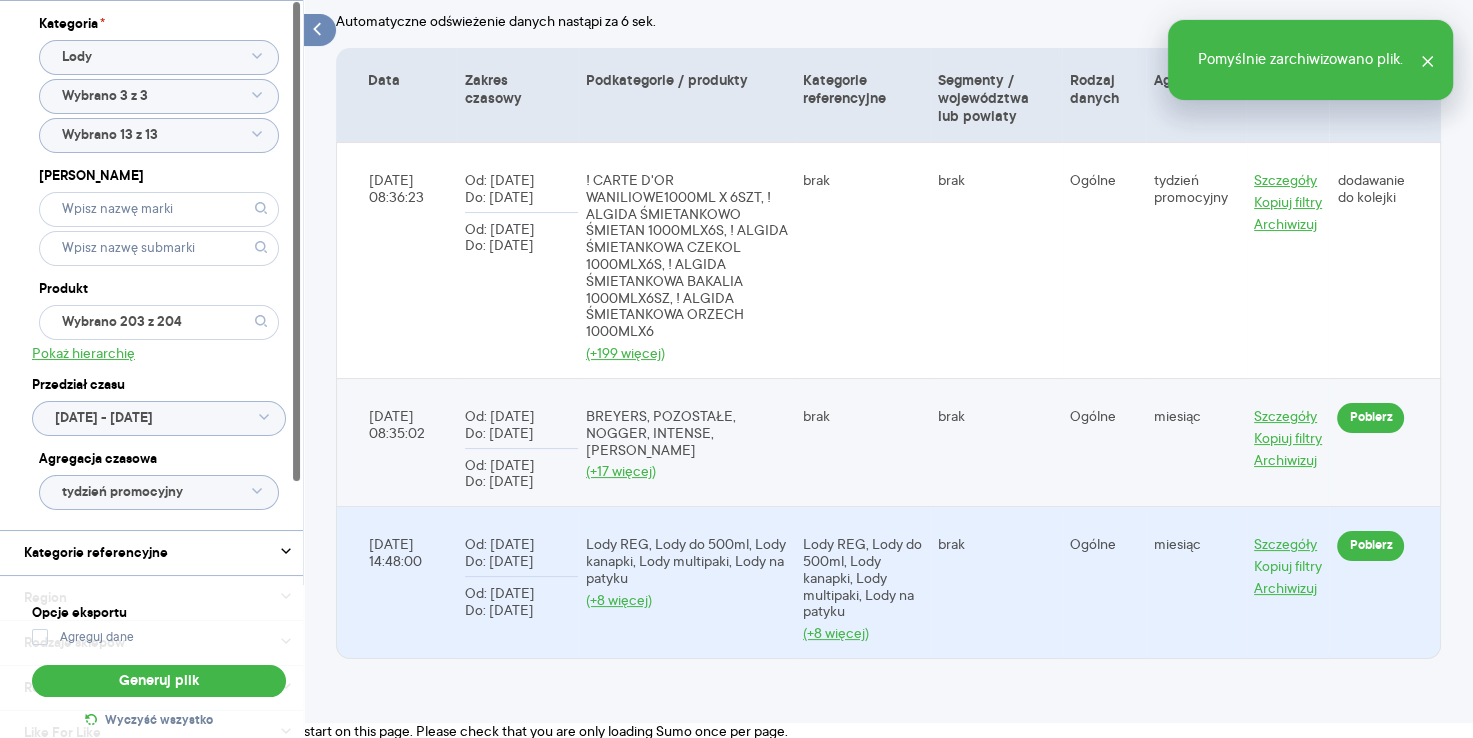scroll, scrollTop: 0, scrollLeft: 0, axis: both 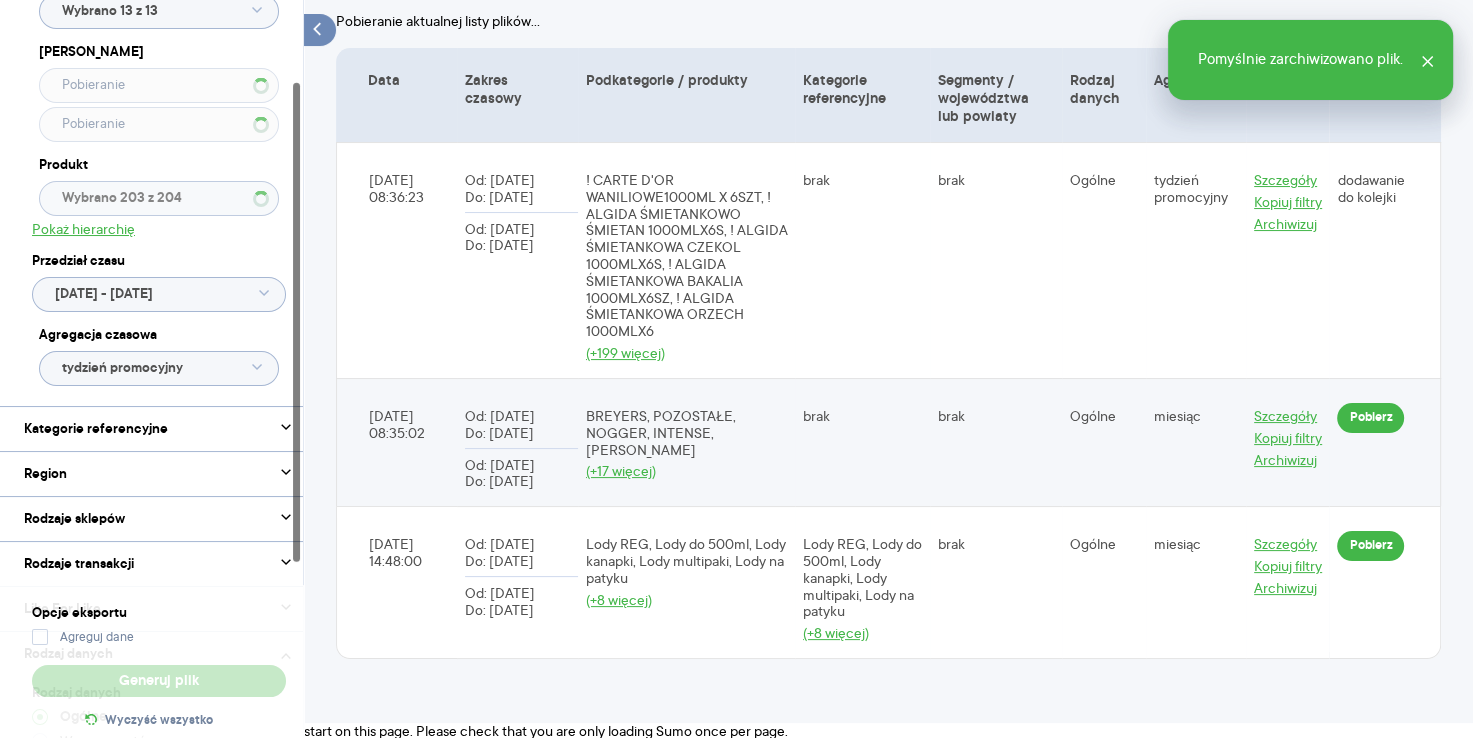 type on "Wybrano 16 z 16" 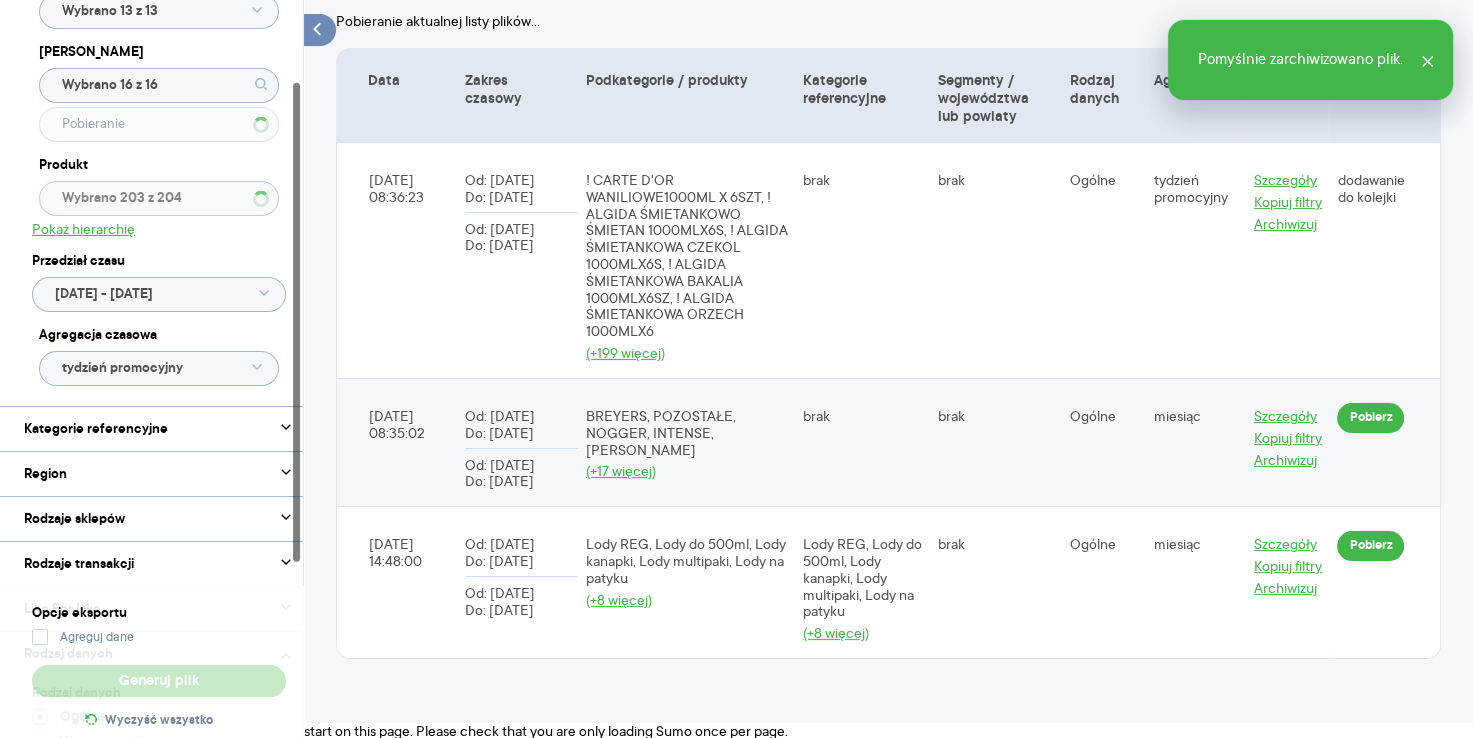 type on "Wybrano 22 z 22" 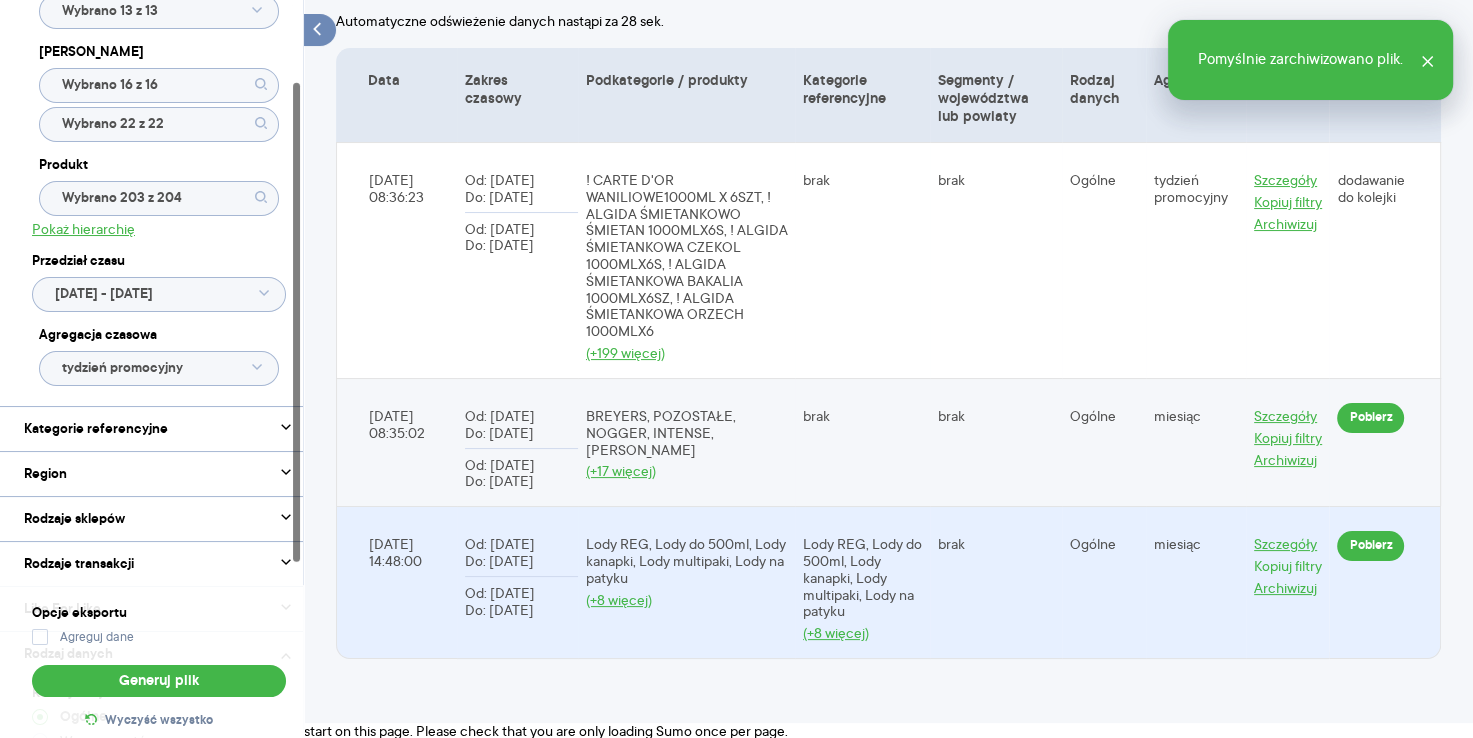 click on "Kopiuj filtry" at bounding box center (1288, 566) 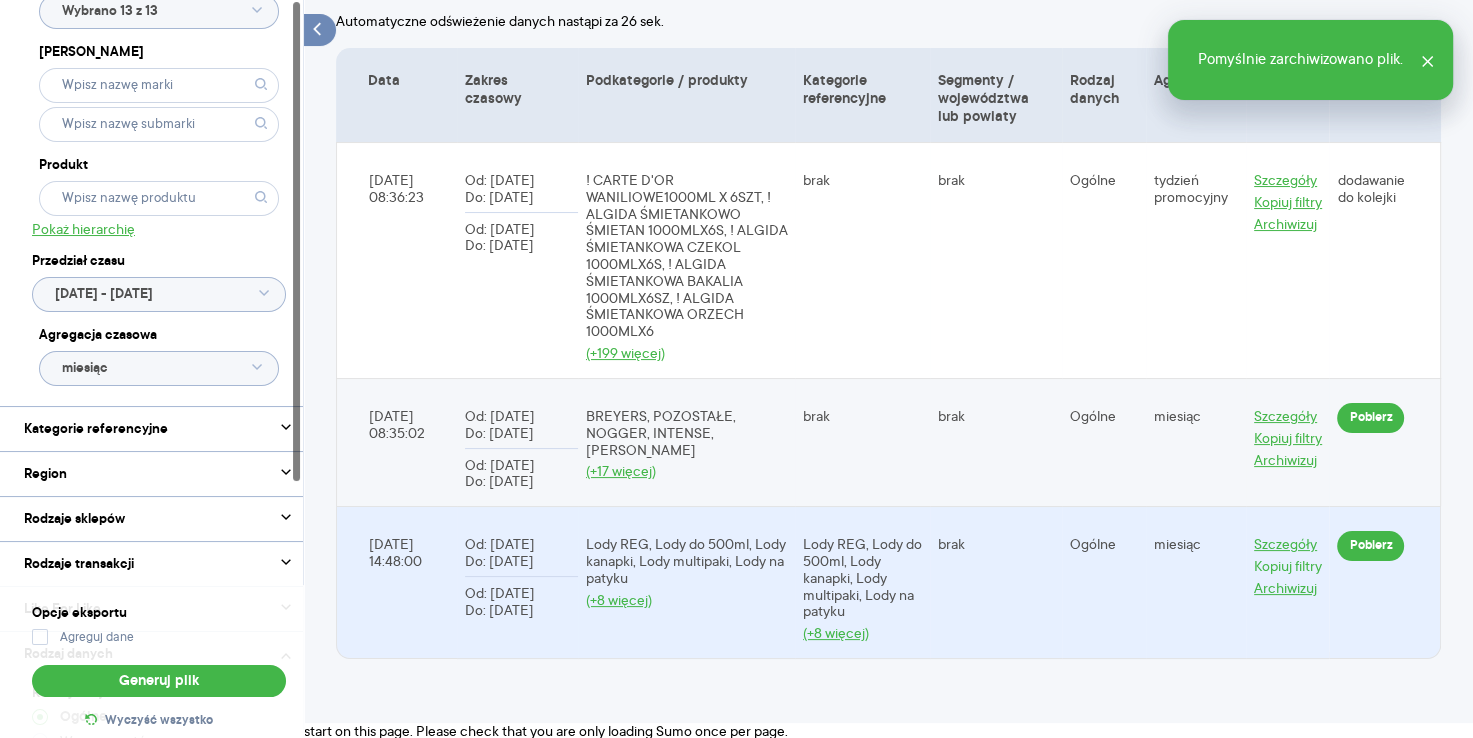 scroll, scrollTop: 0, scrollLeft: 0, axis: both 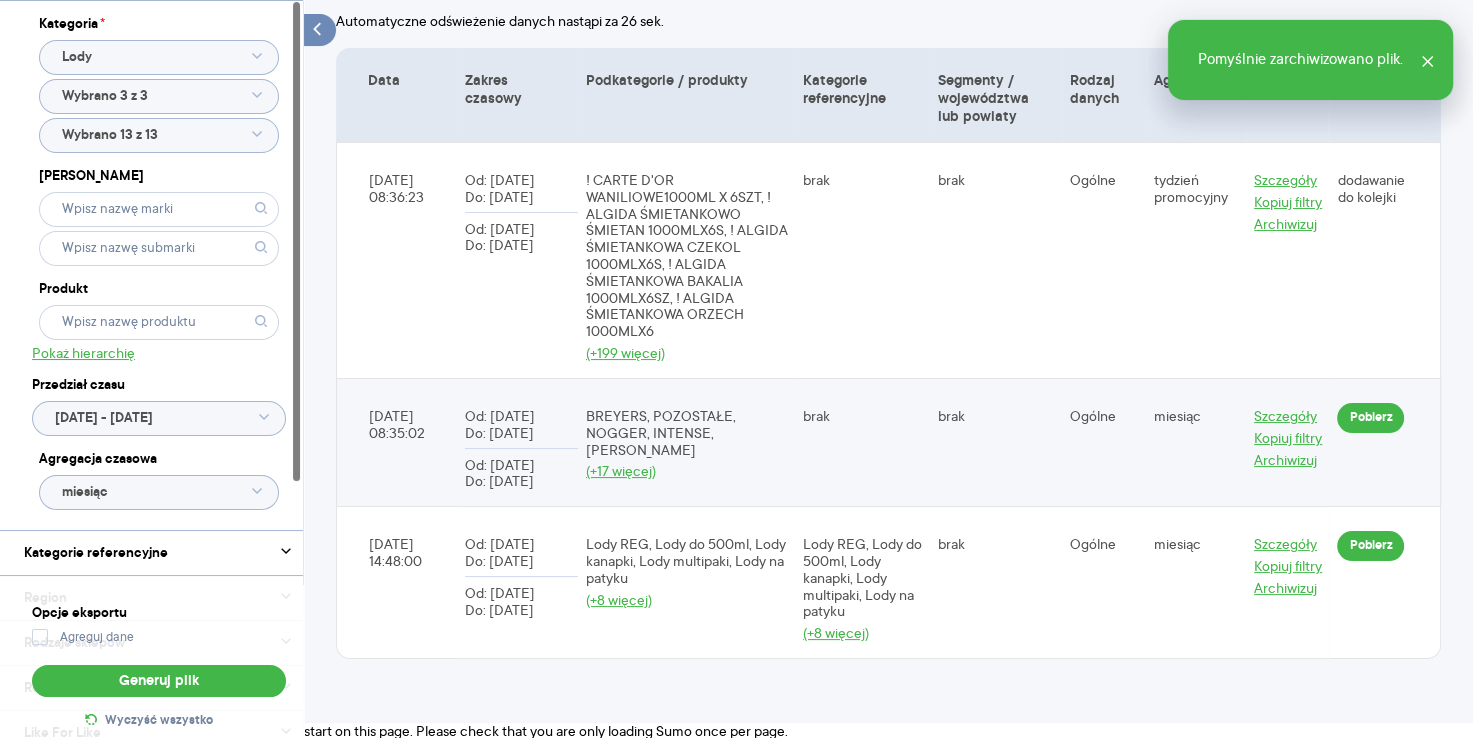 click on "2025.05.01 - 2025.05.31" 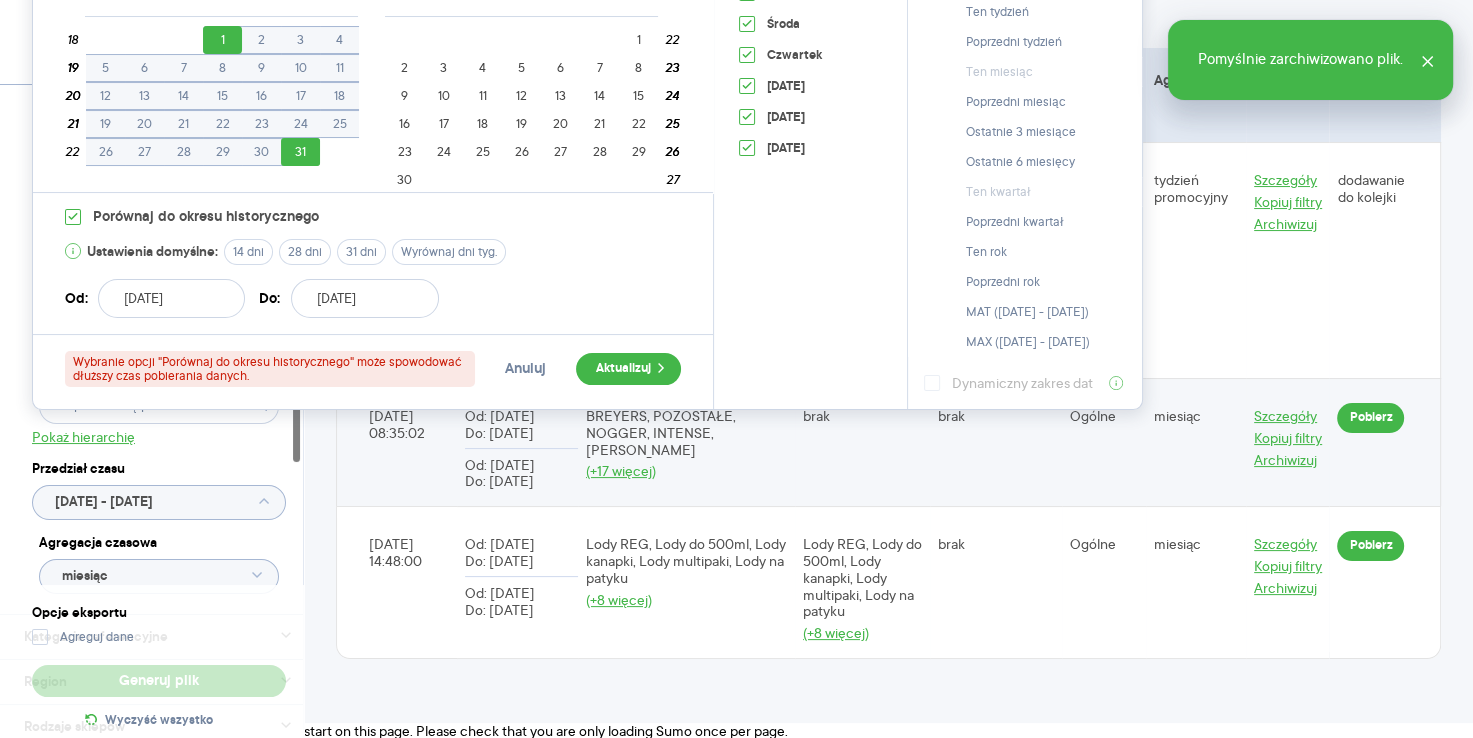 scroll, scrollTop: 0, scrollLeft: 0, axis: both 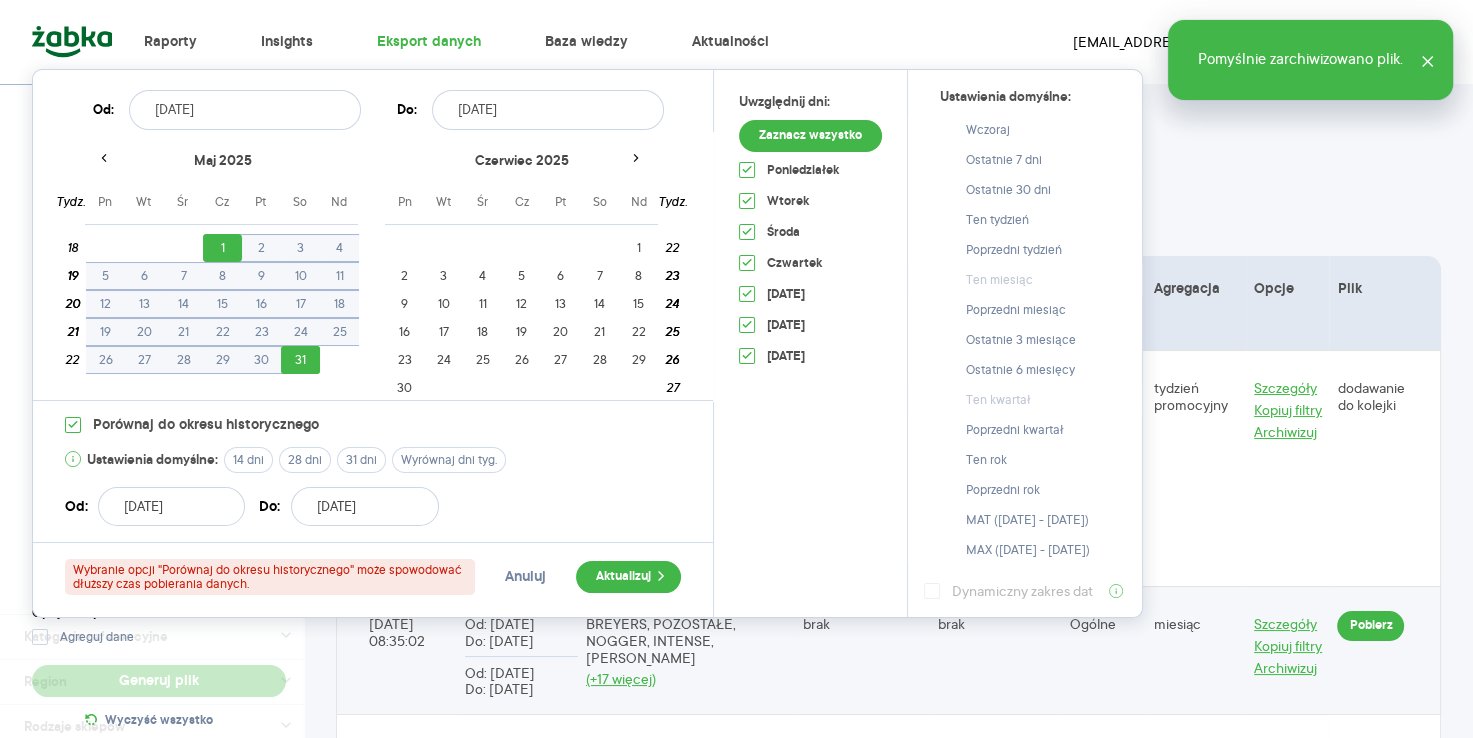 type on "Wybrano G3 - 13 z 13" 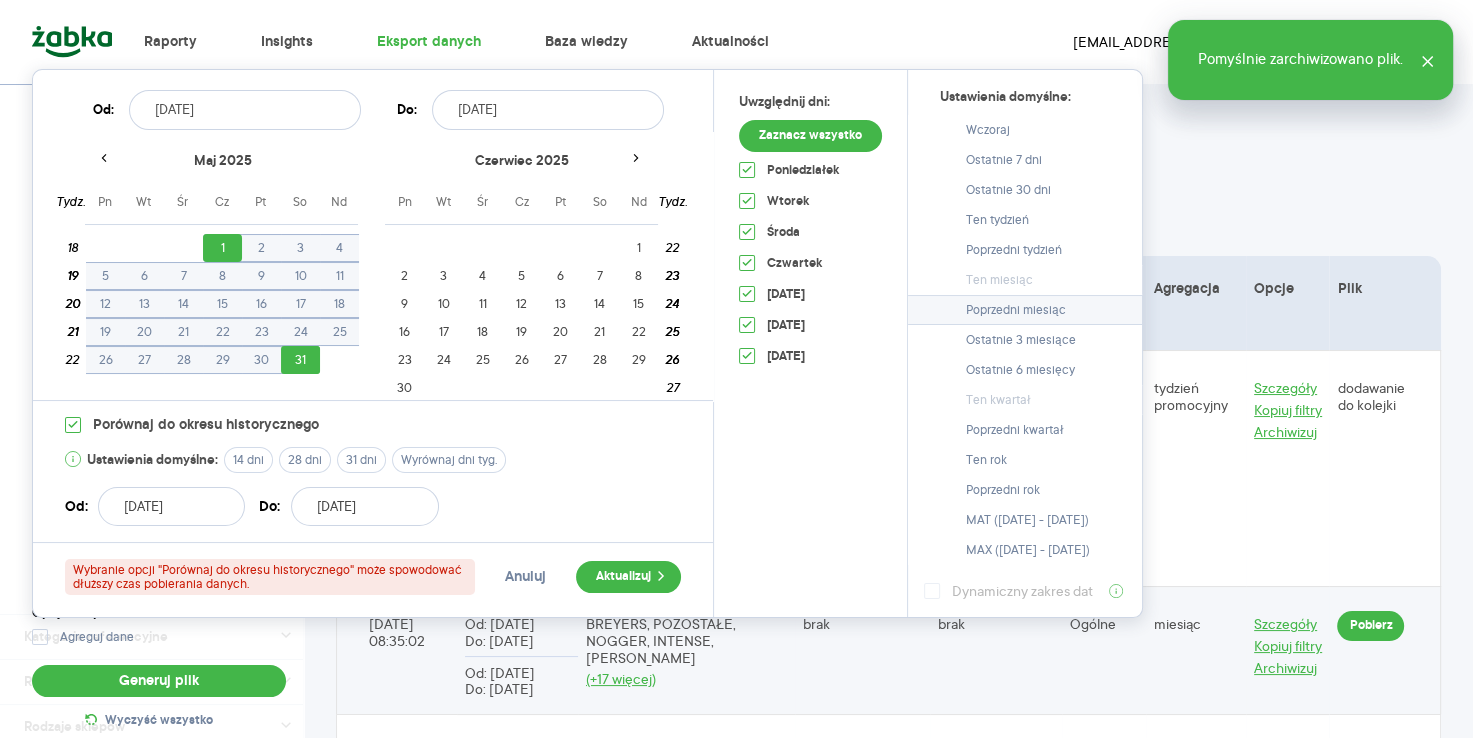click on "Poprzedni miesiąc" at bounding box center (1016, 310) 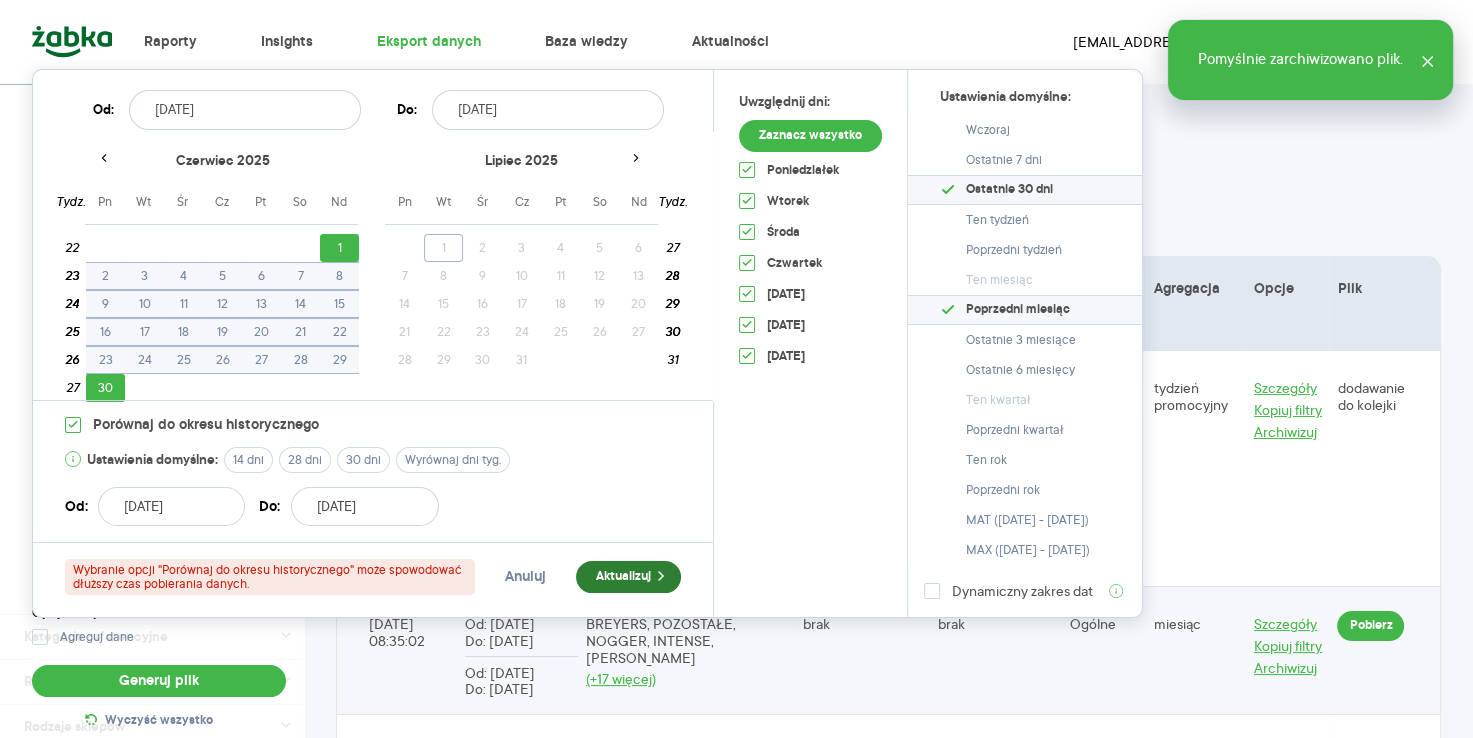 click on "Aktualizuj" at bounding box center [628, 577] 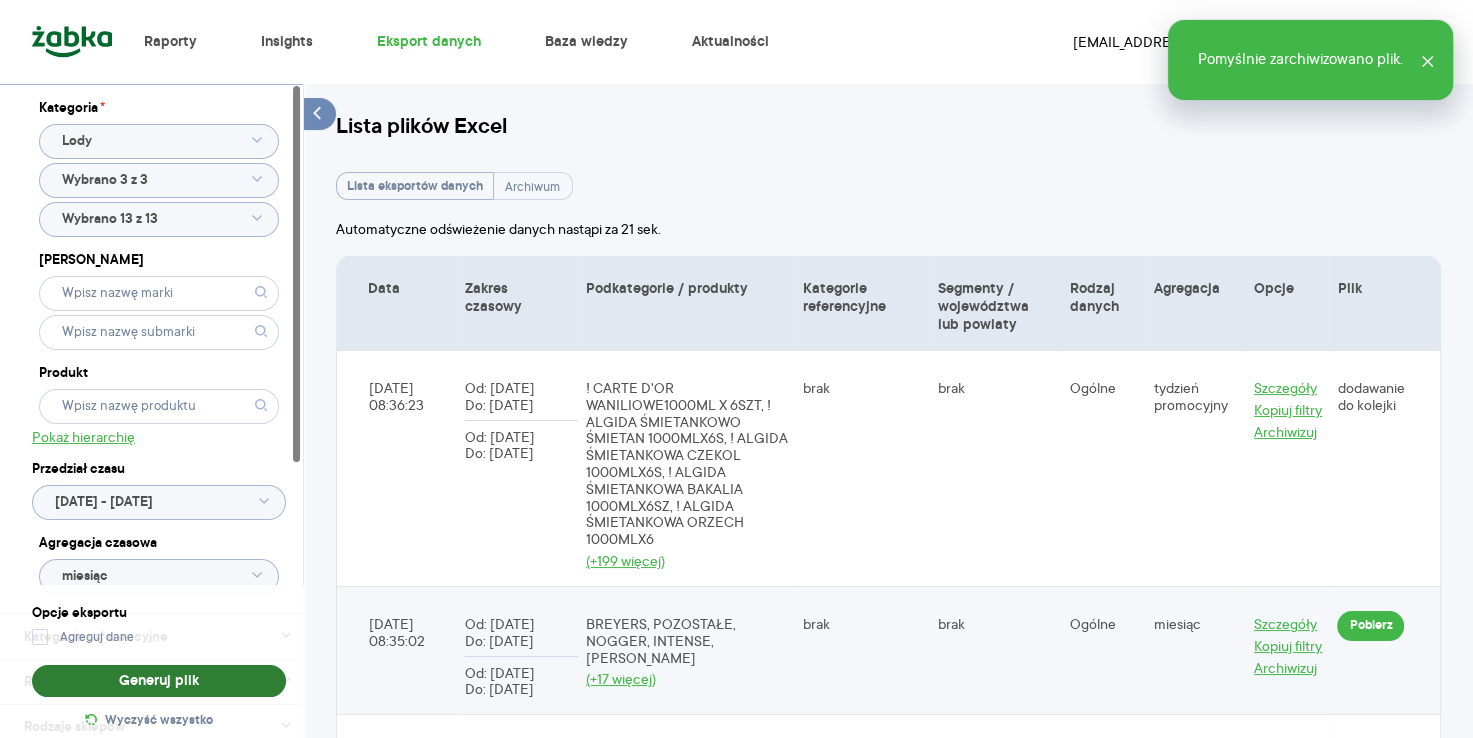 click on "Generuj plik" at bounding box center (159, 681) 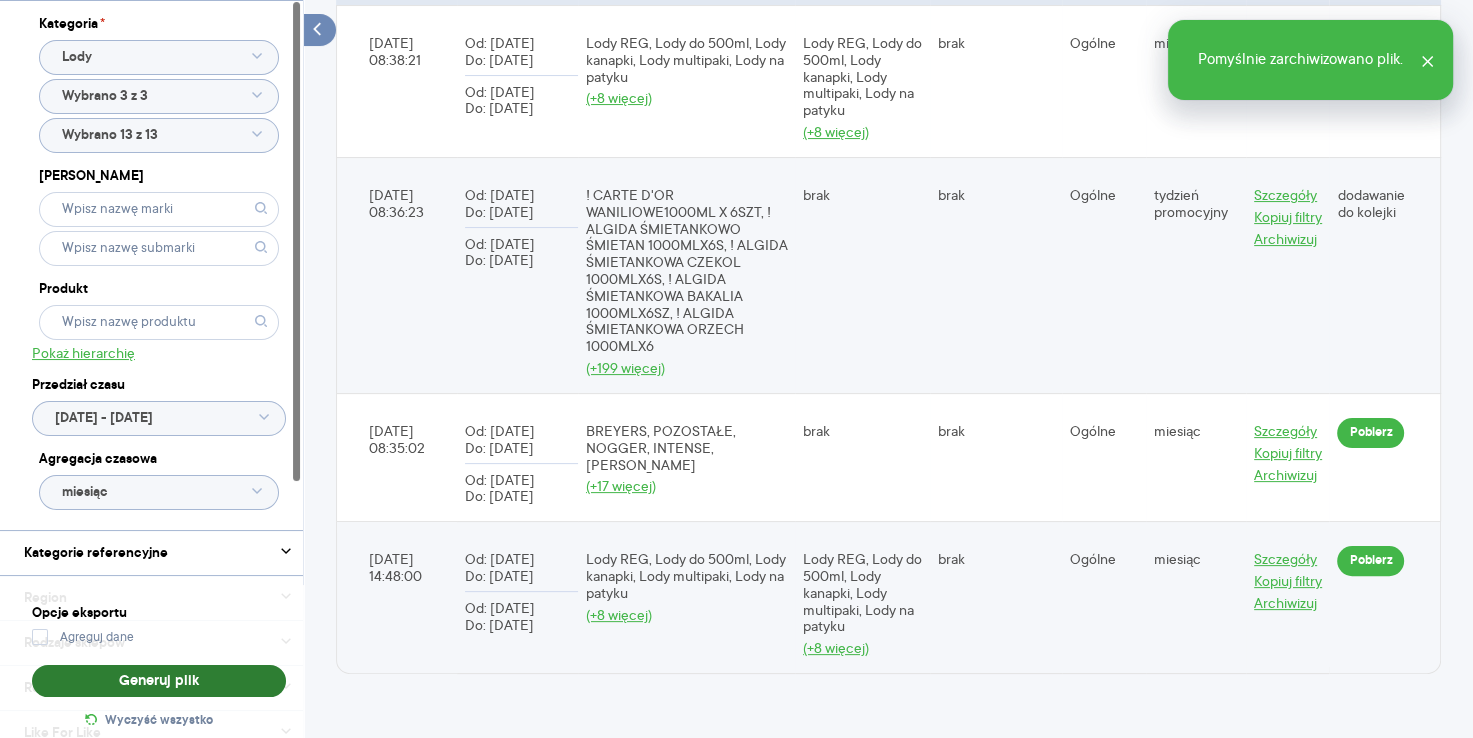 scroll, scrollTop: 360, scrollLeft: 0, axis: vertical 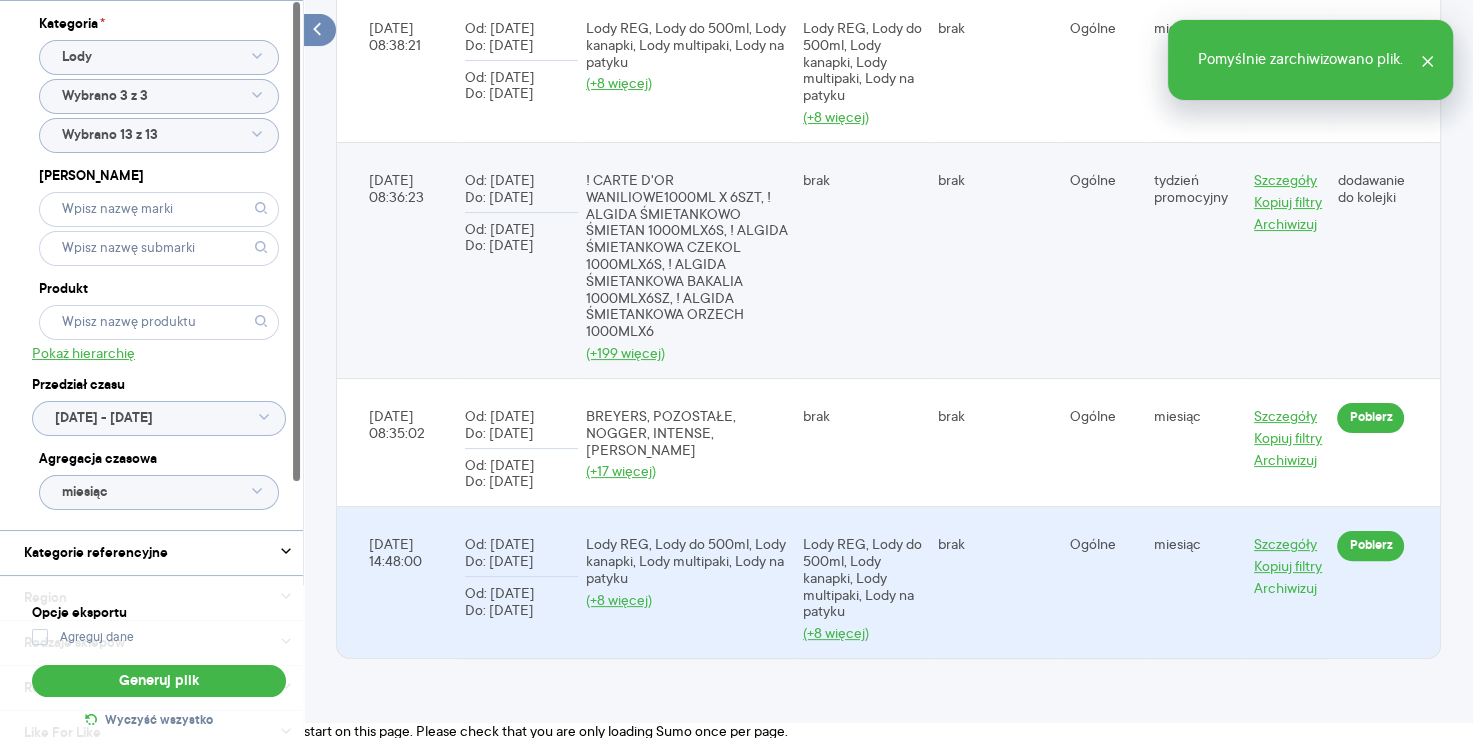click on "Archiwizuj" at bounding box center (1285, 72) 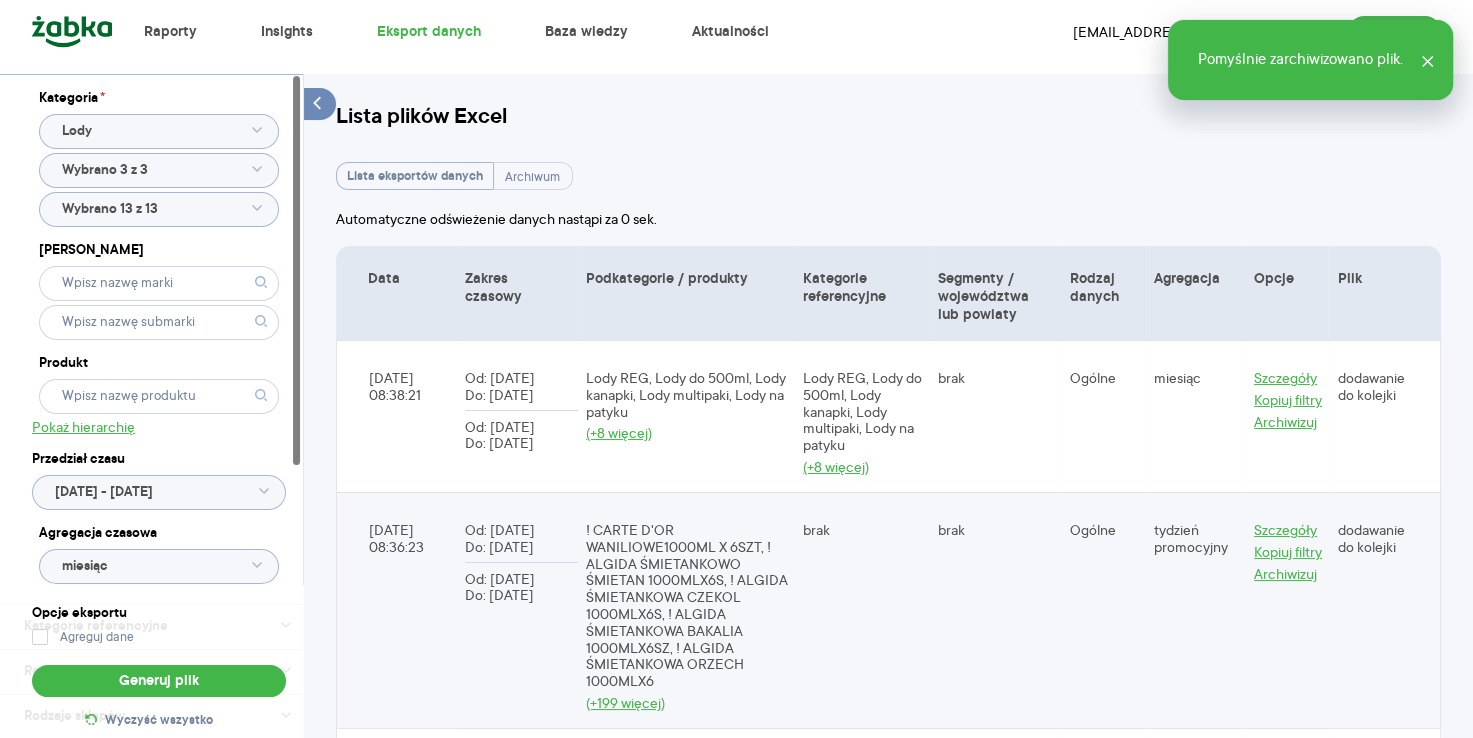 scroll, scrollTop: 0, scrollLeft: 0, axis: both 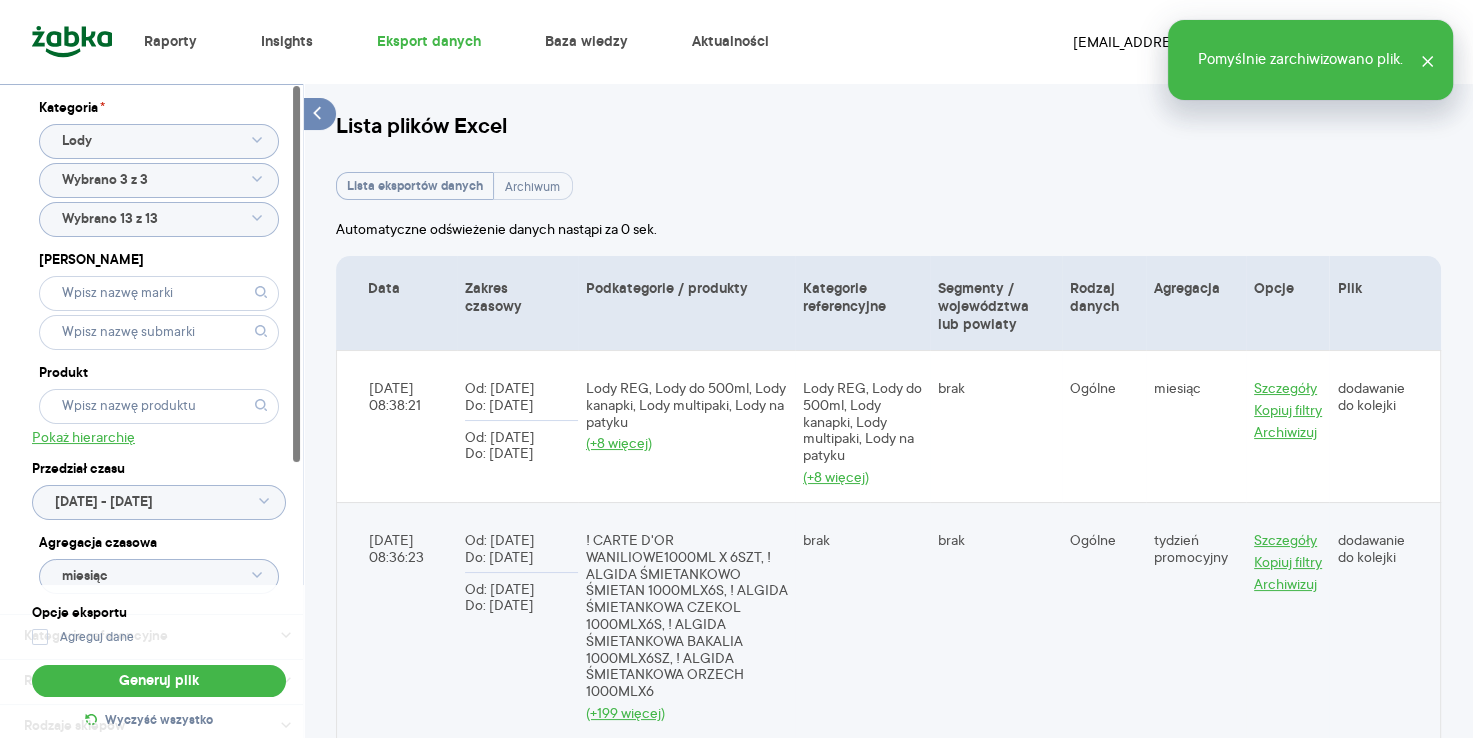 click 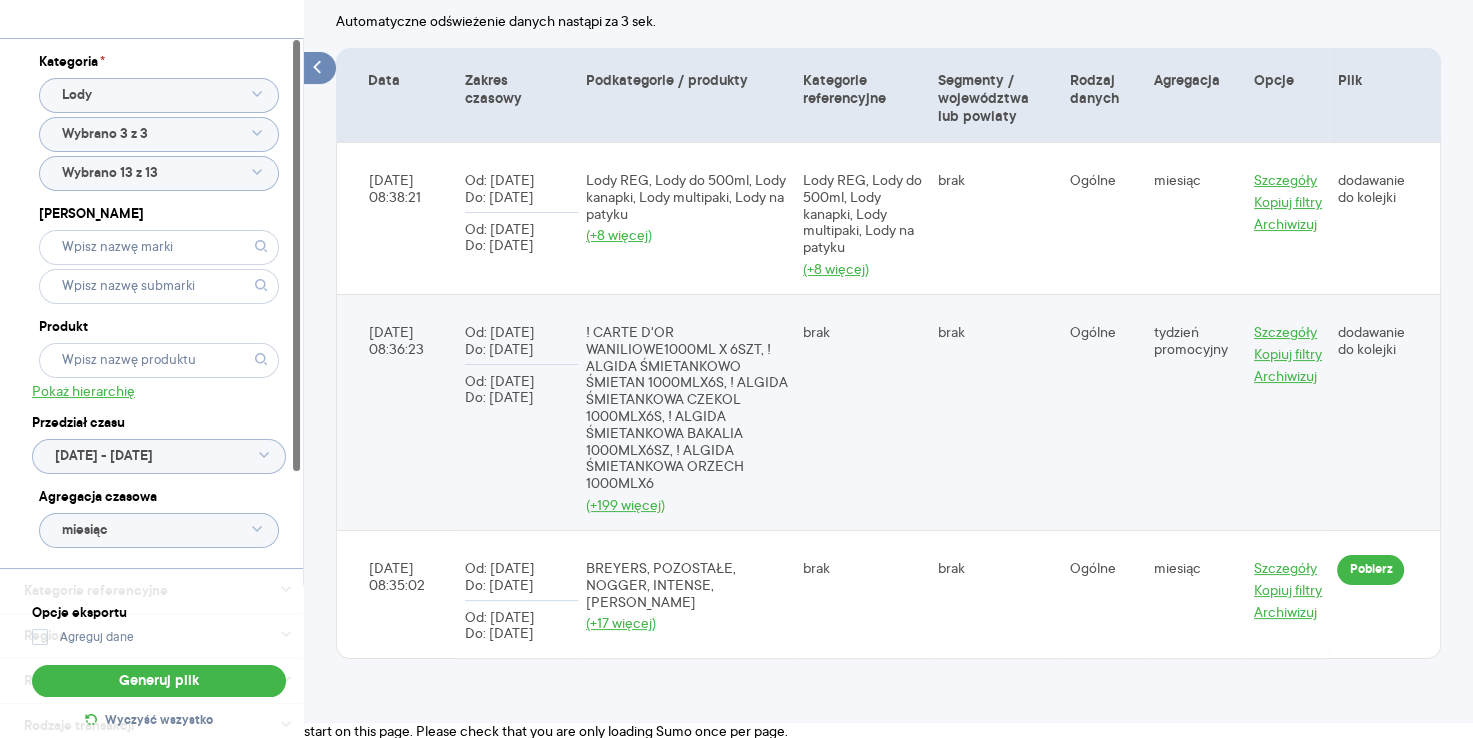 scroll, scrollTop: 0, scrollLeft: 0, axis: both 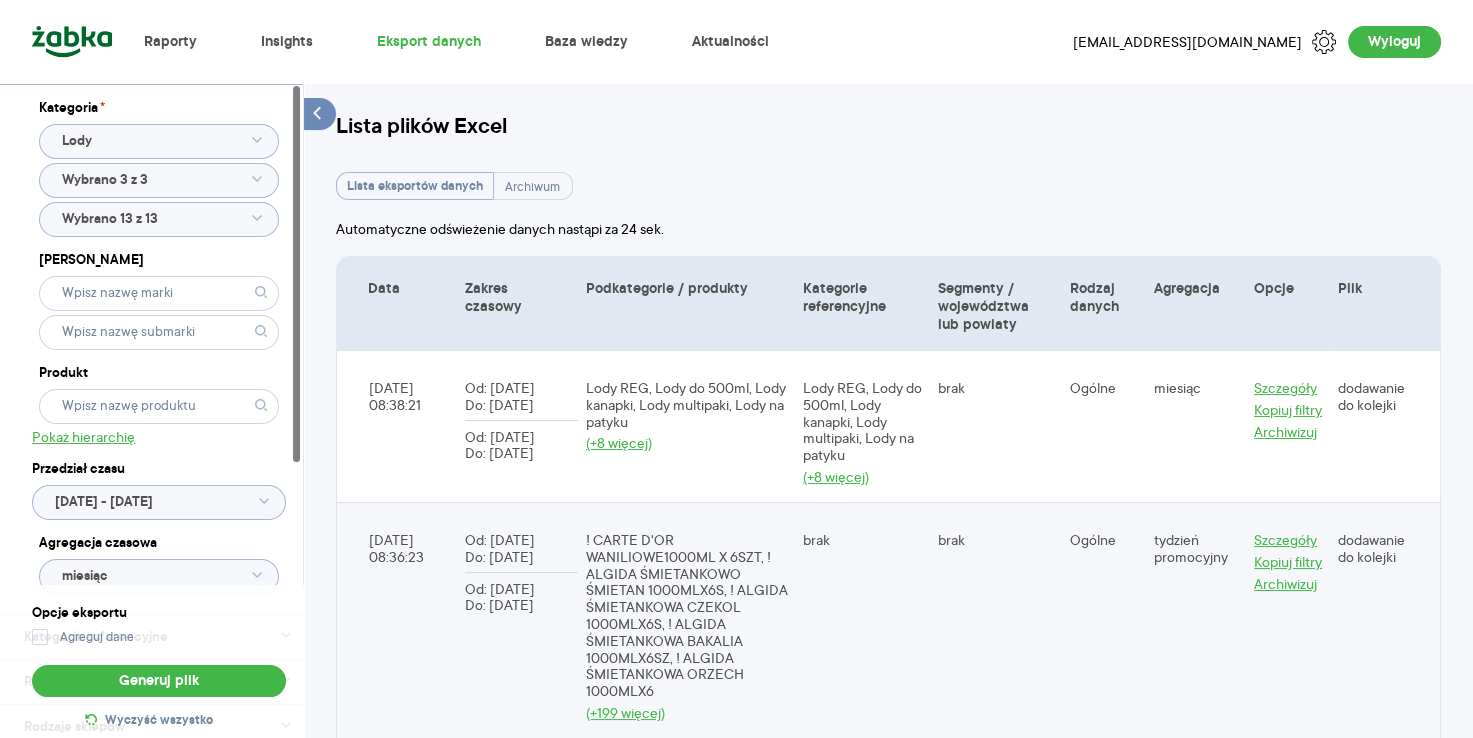 click on "Eksport danych" at bounding box center (429, 42) 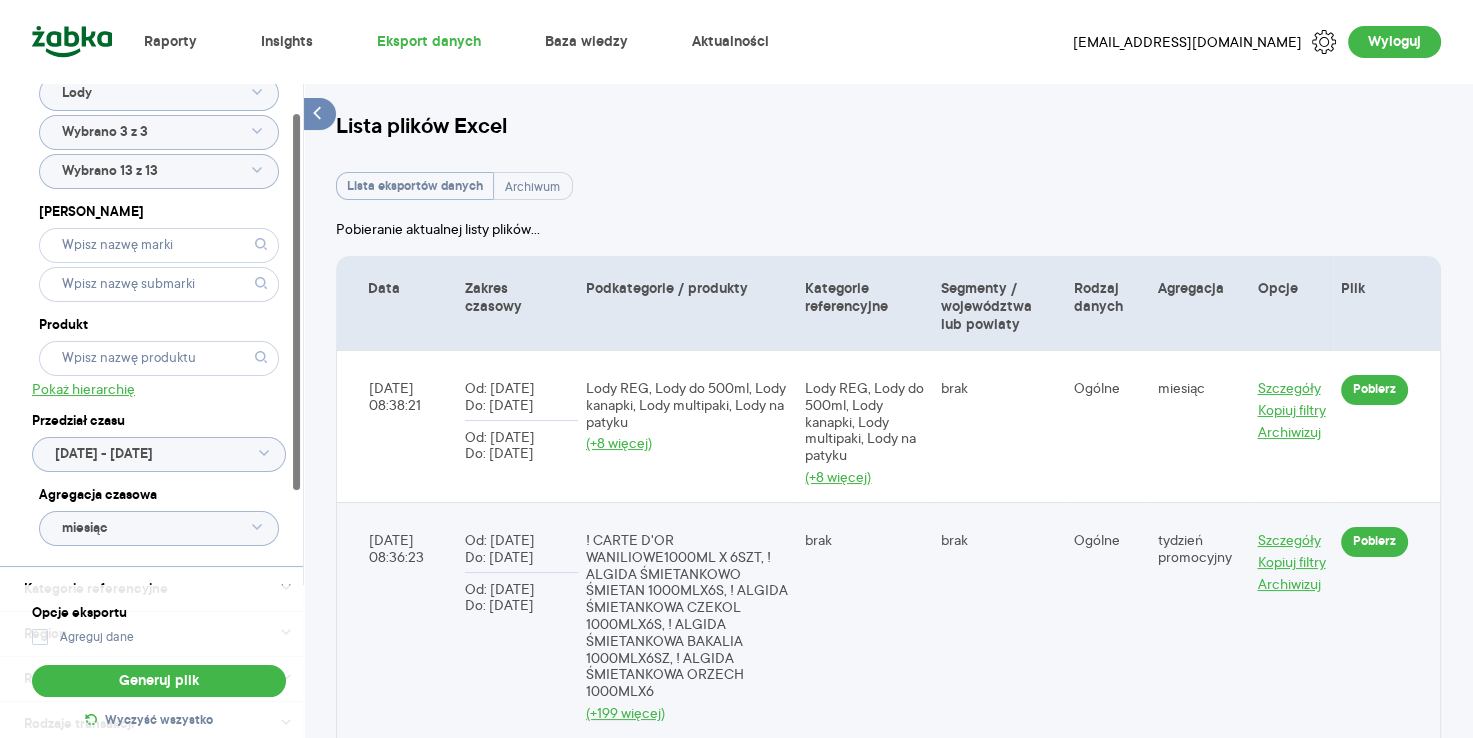 scroll, scrollTop: 0, scrollLeft: 0, axis: both 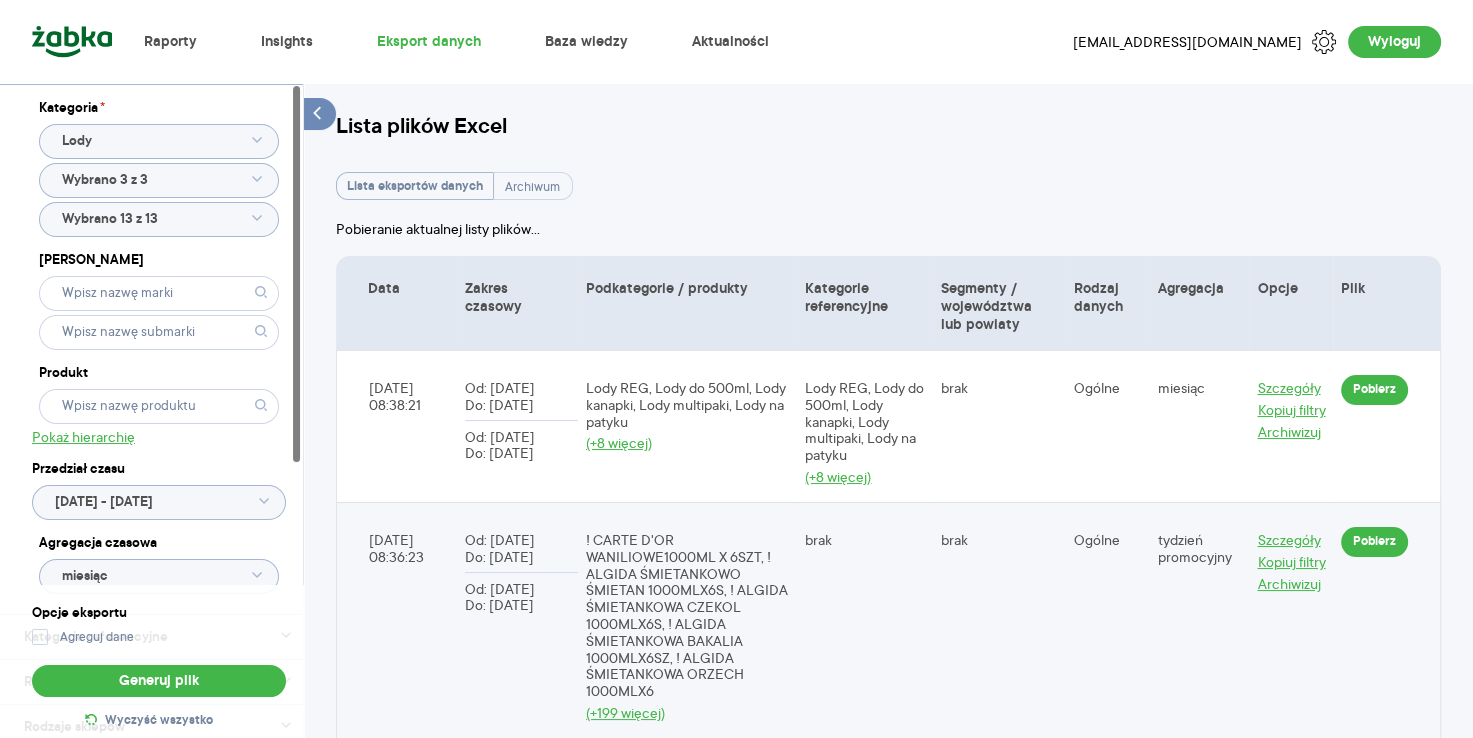 click on "Wybrano 3 z 3" 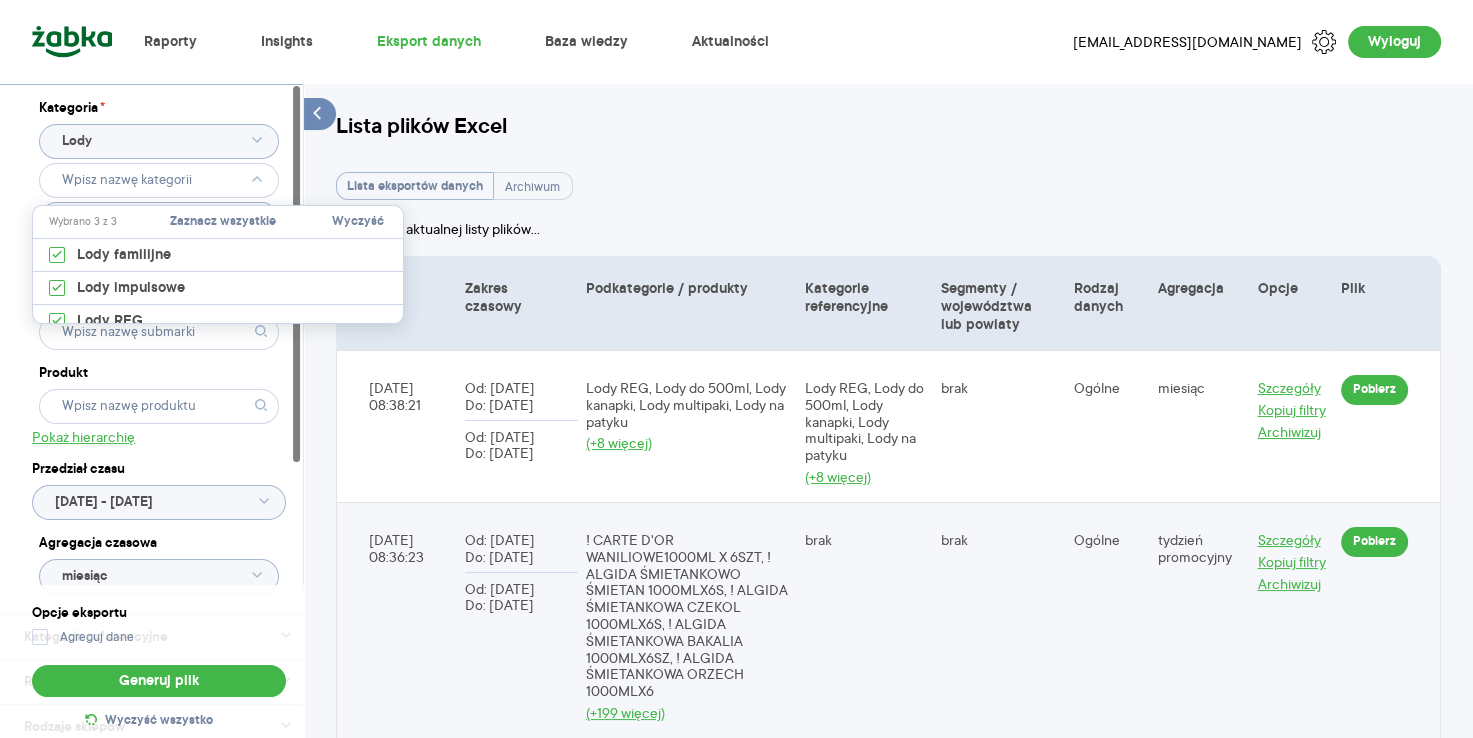 click on "Wyczyść" at bounding box center (358, 222) 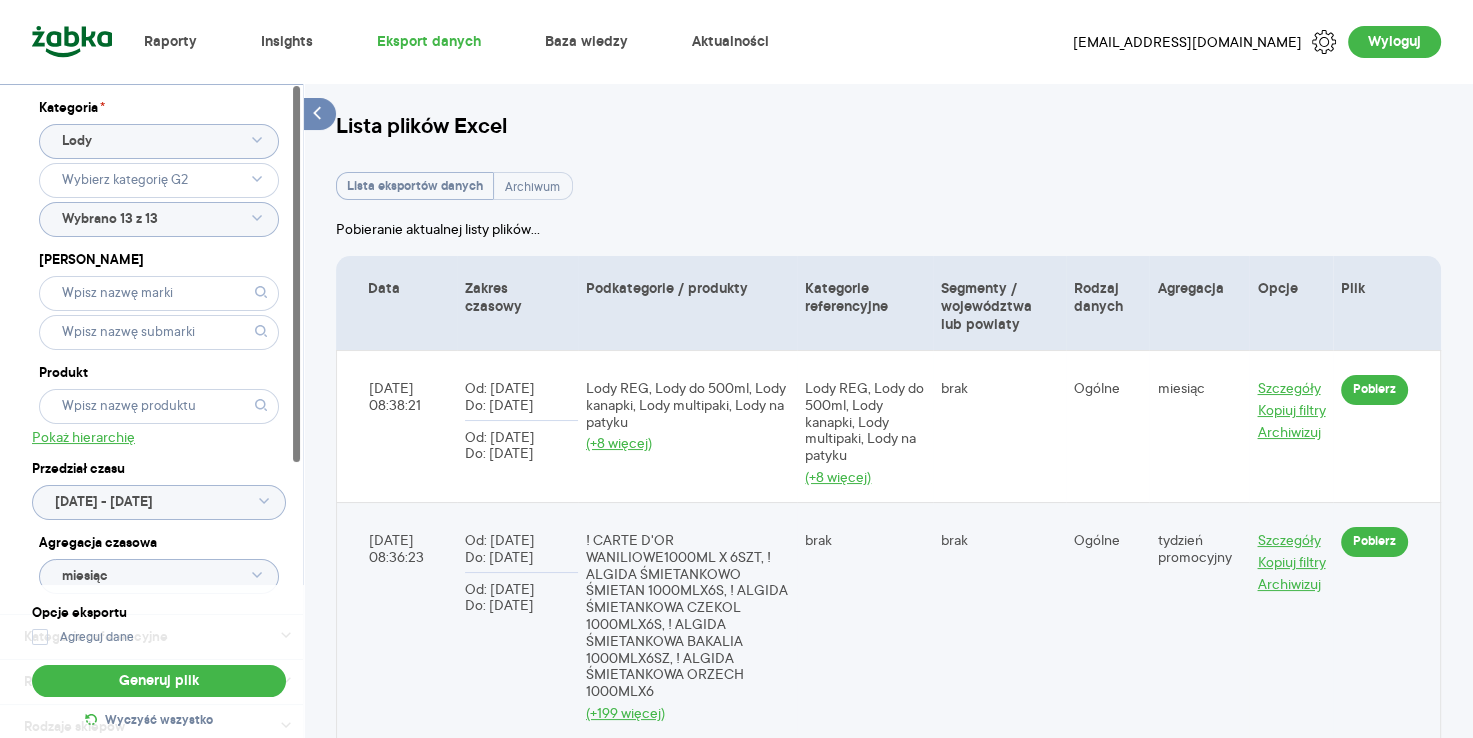 click on "Wybrano 13 z 13" 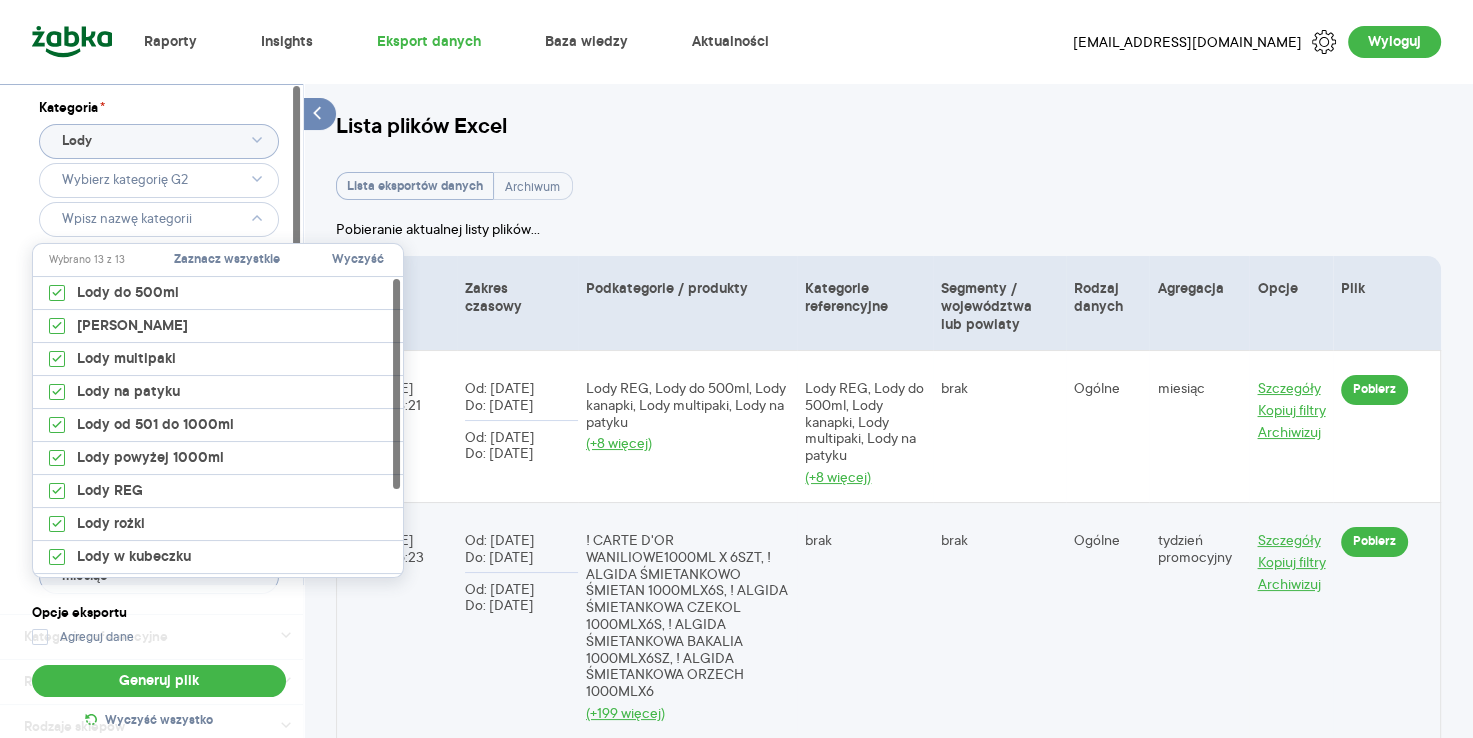 click on "Wyczyść" at bounding box center [358, 260] 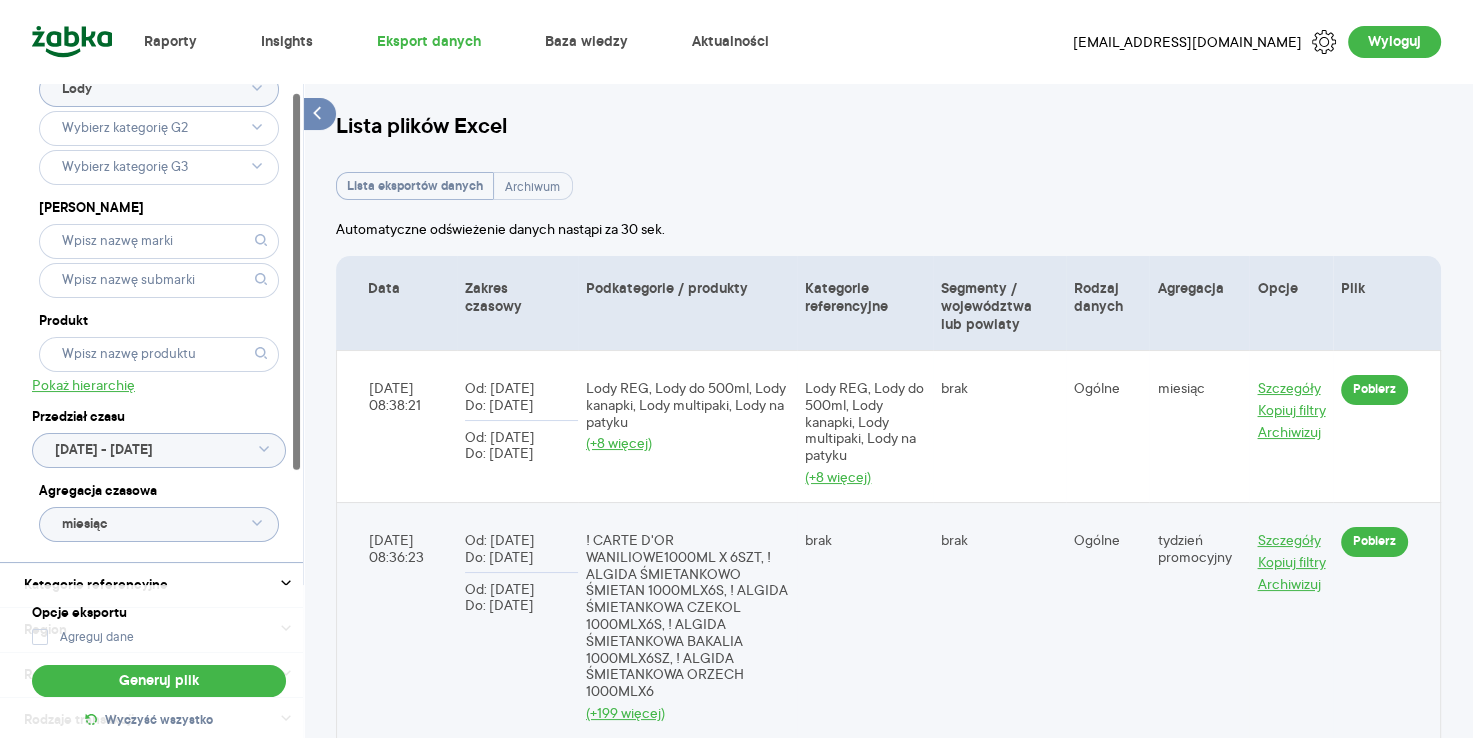 scroll, scrollTop: 53, scrollLeft: 0, axis: vertical 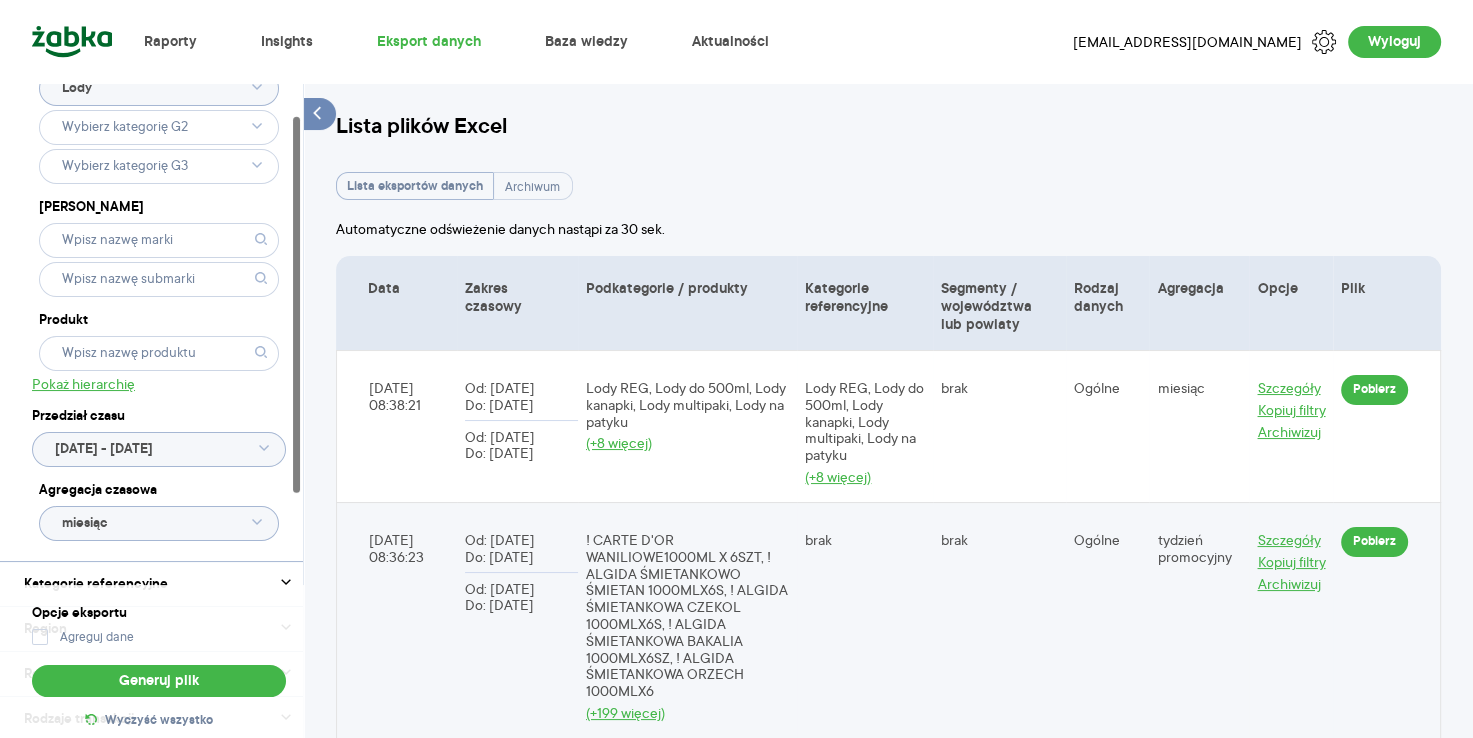 click on "[DATE] - [DATE]" 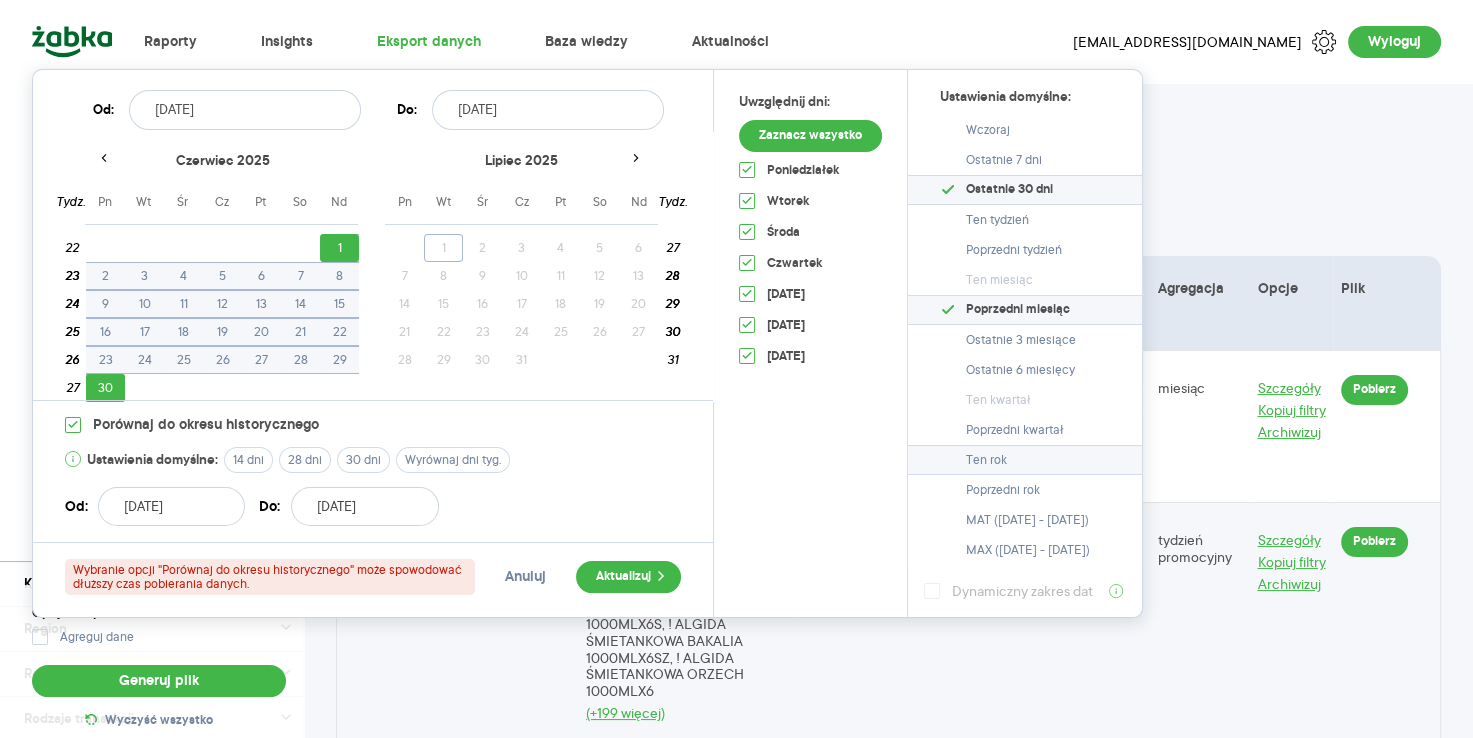 click on "Ten rok" at bounding box center (1025, 460) 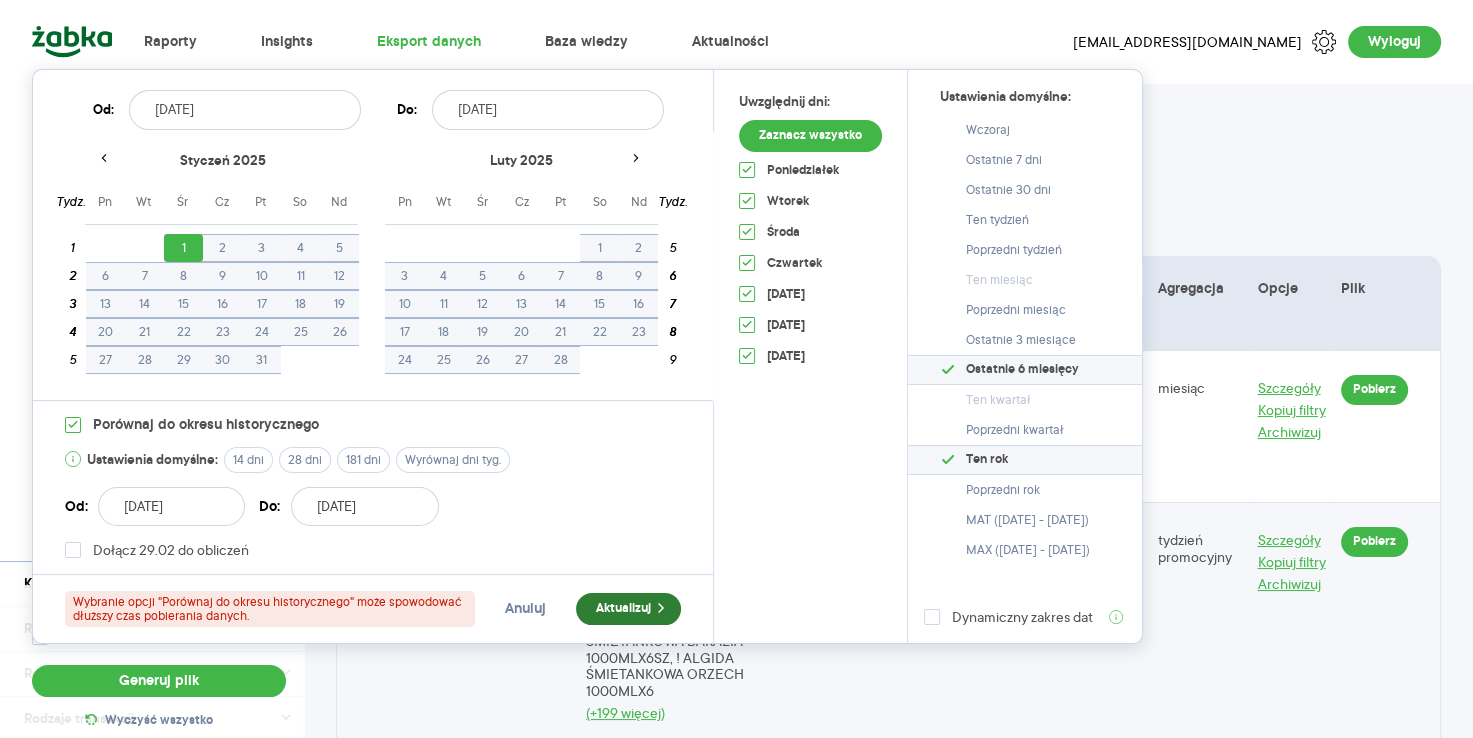 click 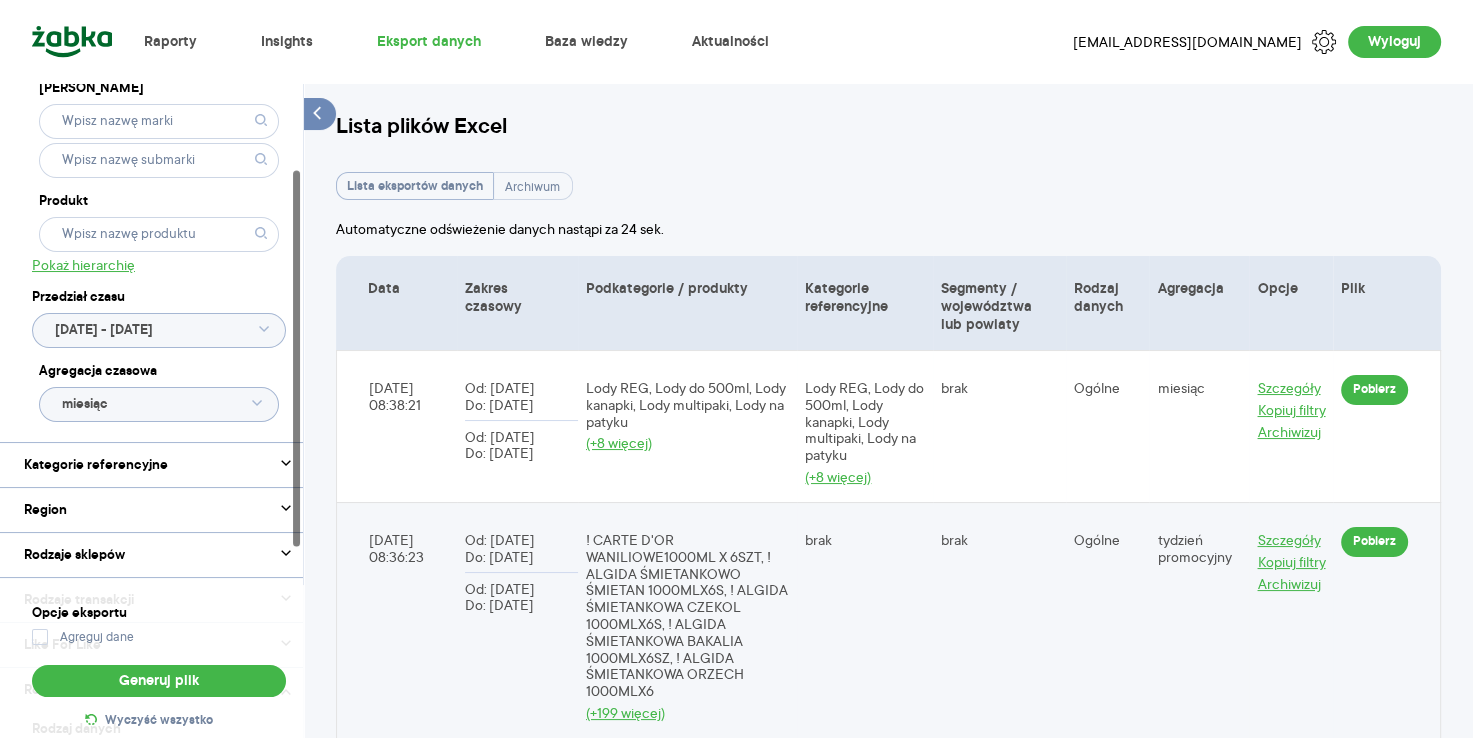 scroll, scrollTop: 173, scrollLeft: 0, axis: vertical 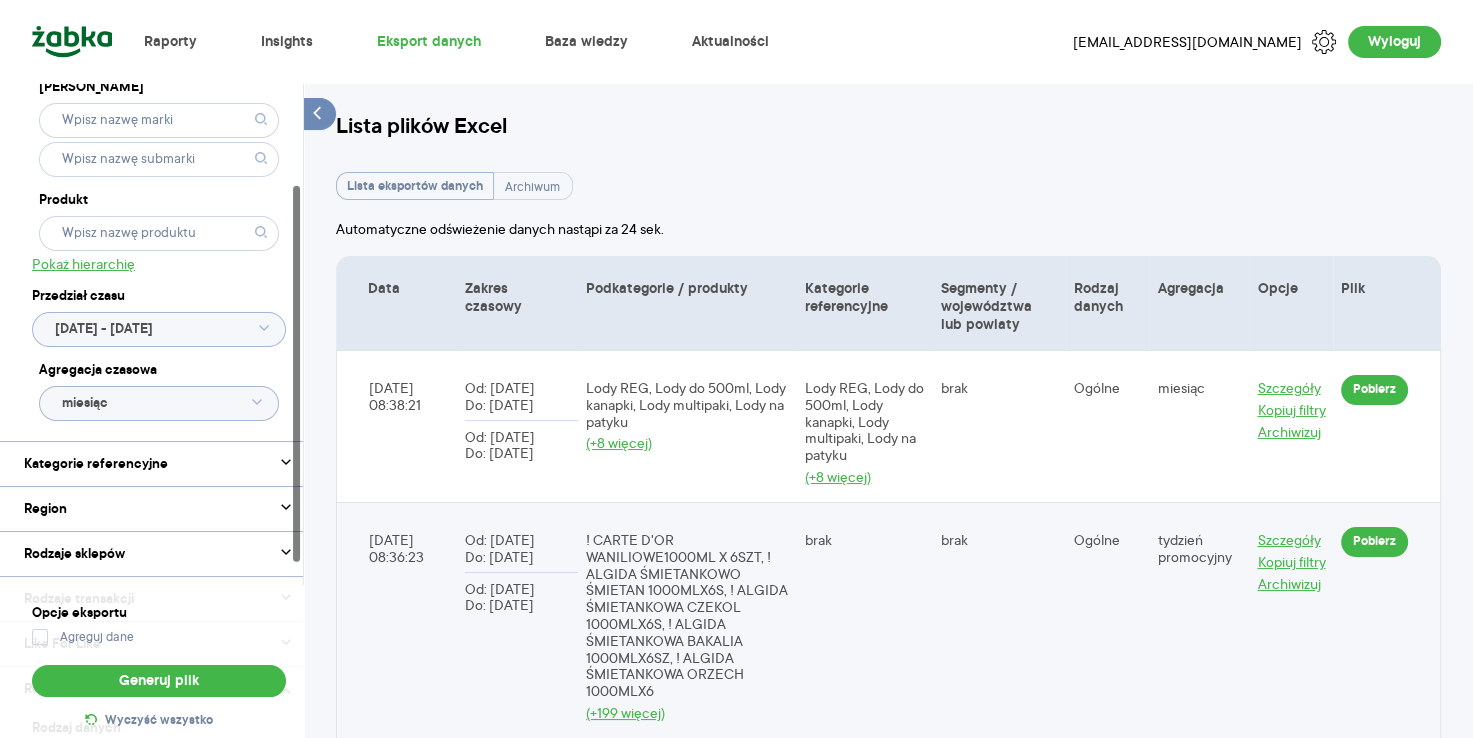 click 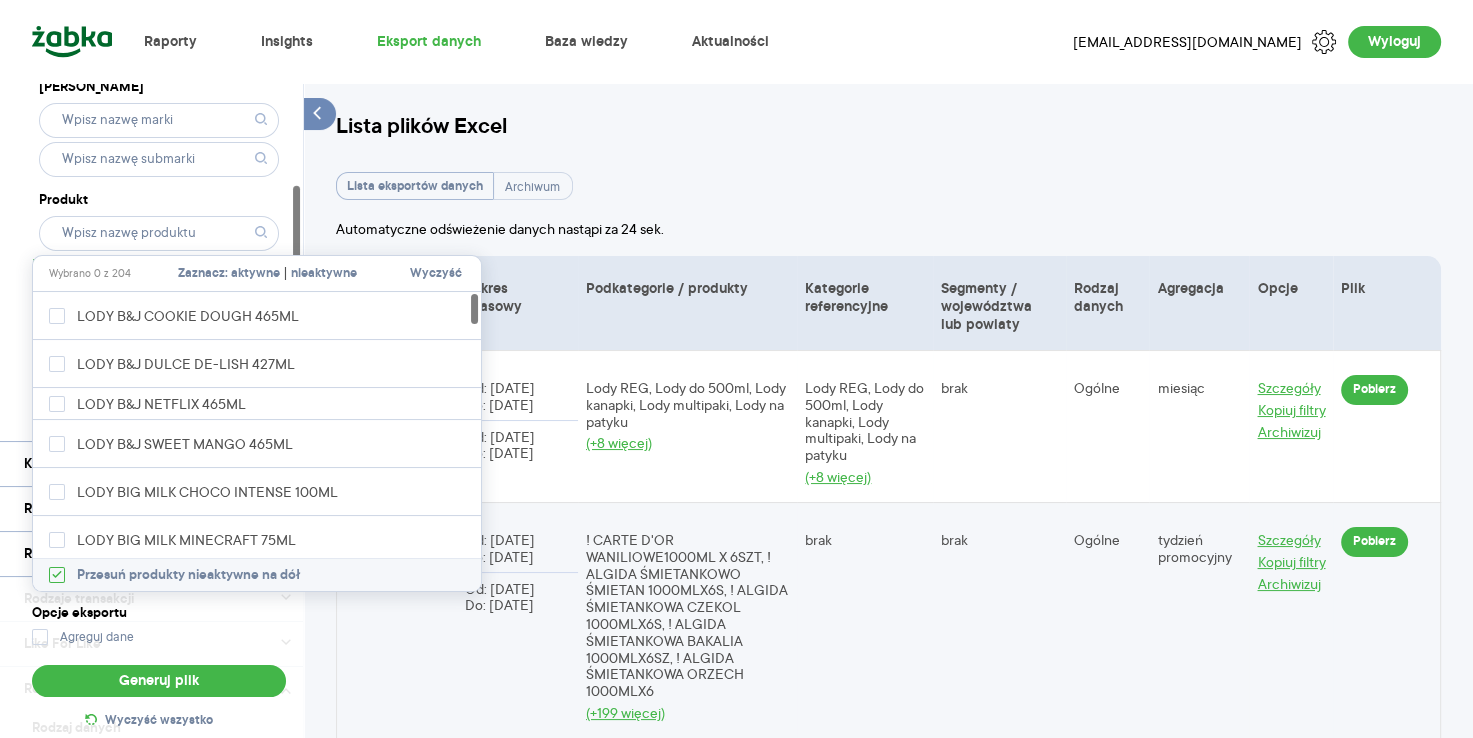click 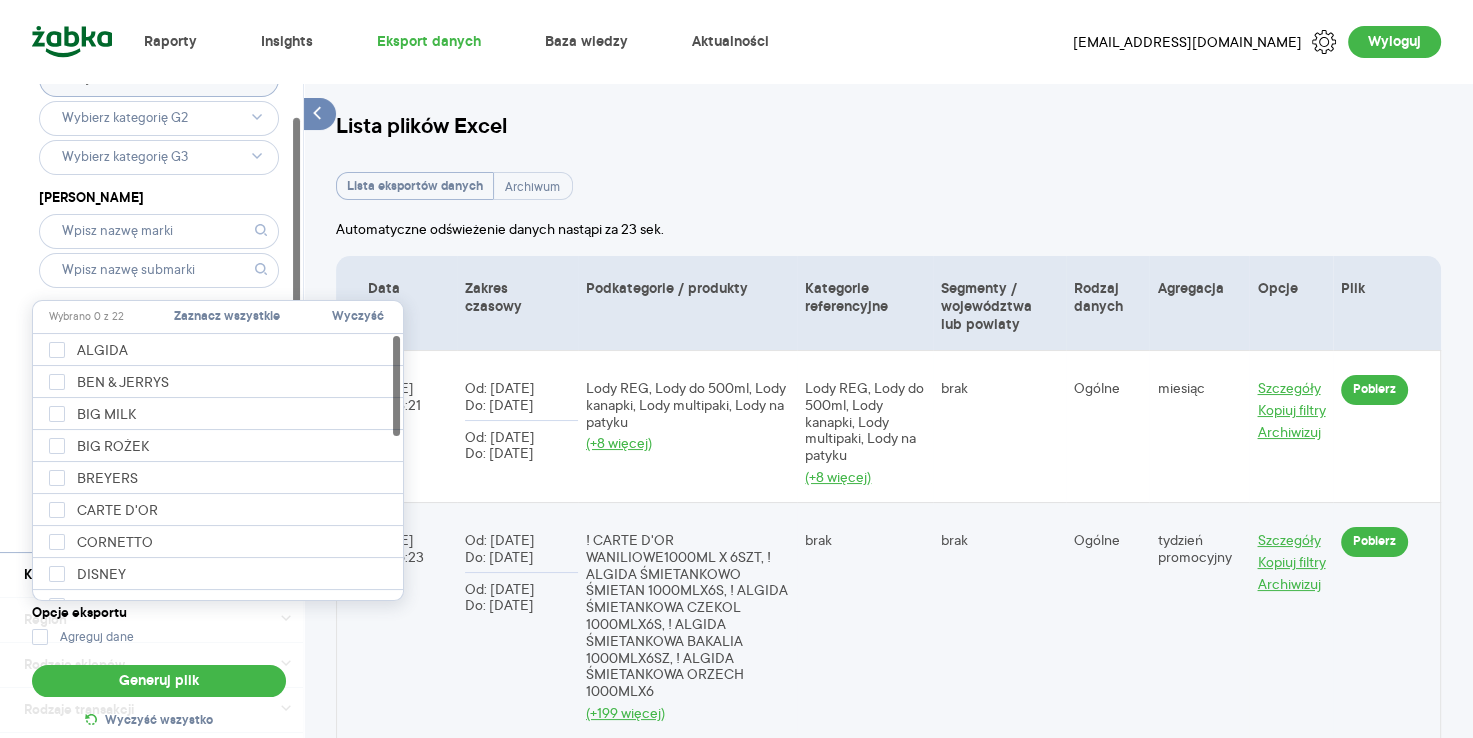scroll, scrollTop: 54, scrollLeft: 0, axis: vertical 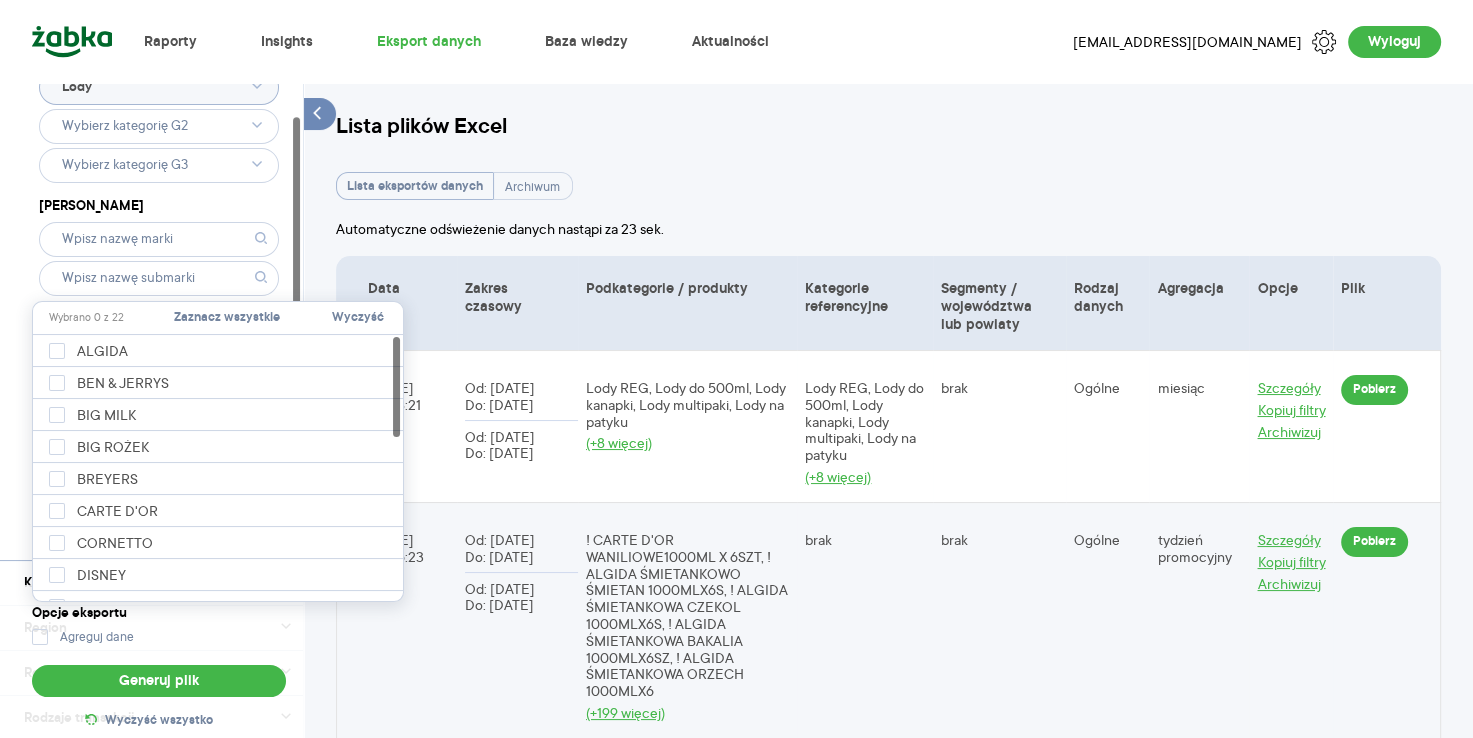 click 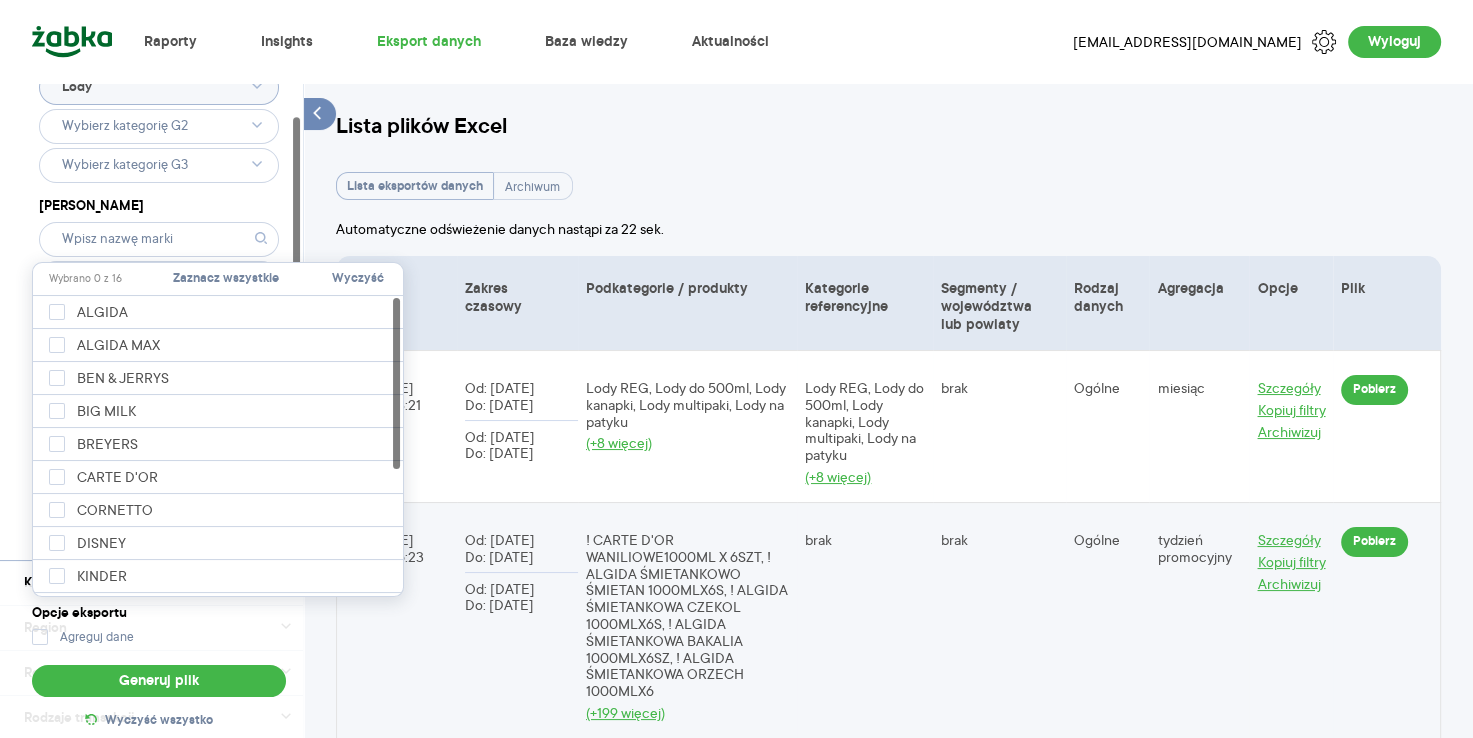 click on "Zaznacz wszystkie" at bounding box center [226, 279] 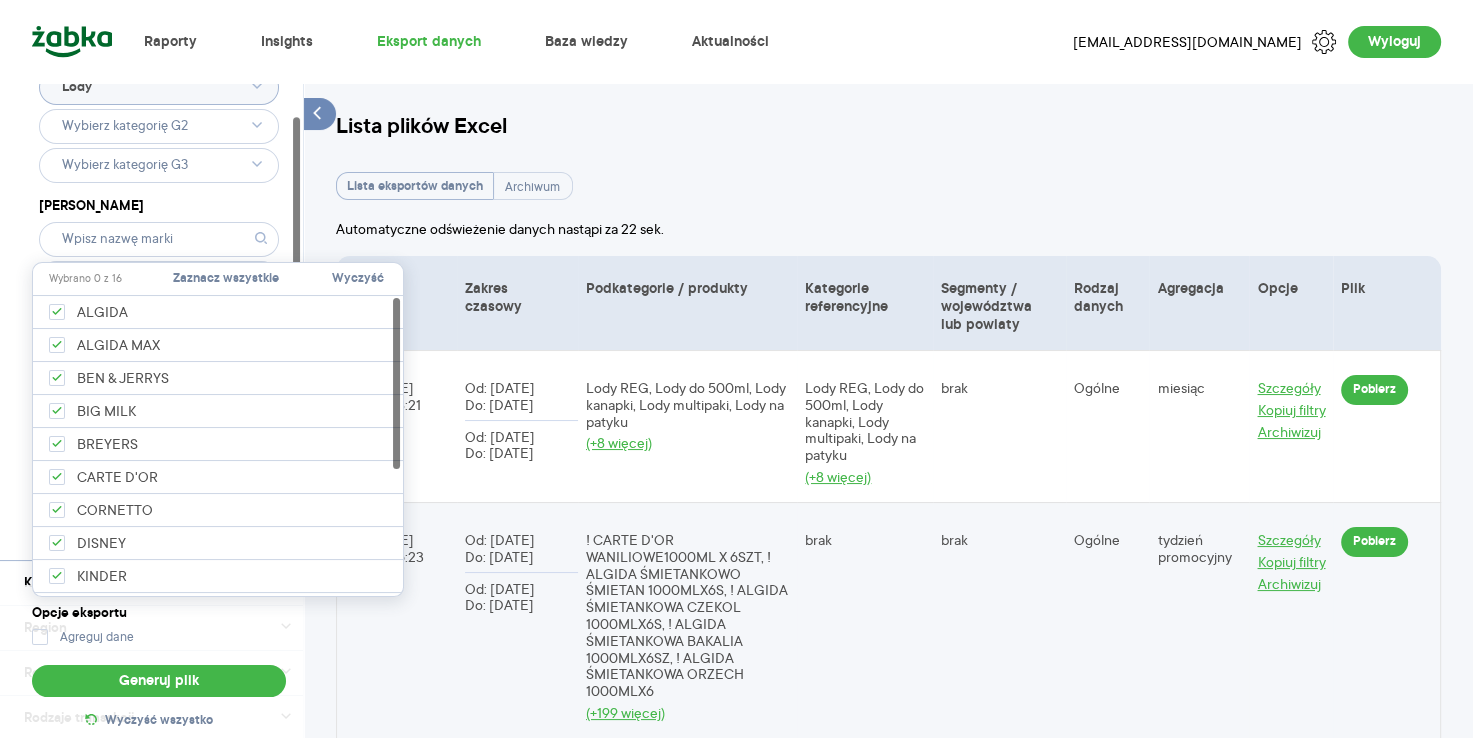 type on "Wybrano 16 z 16" 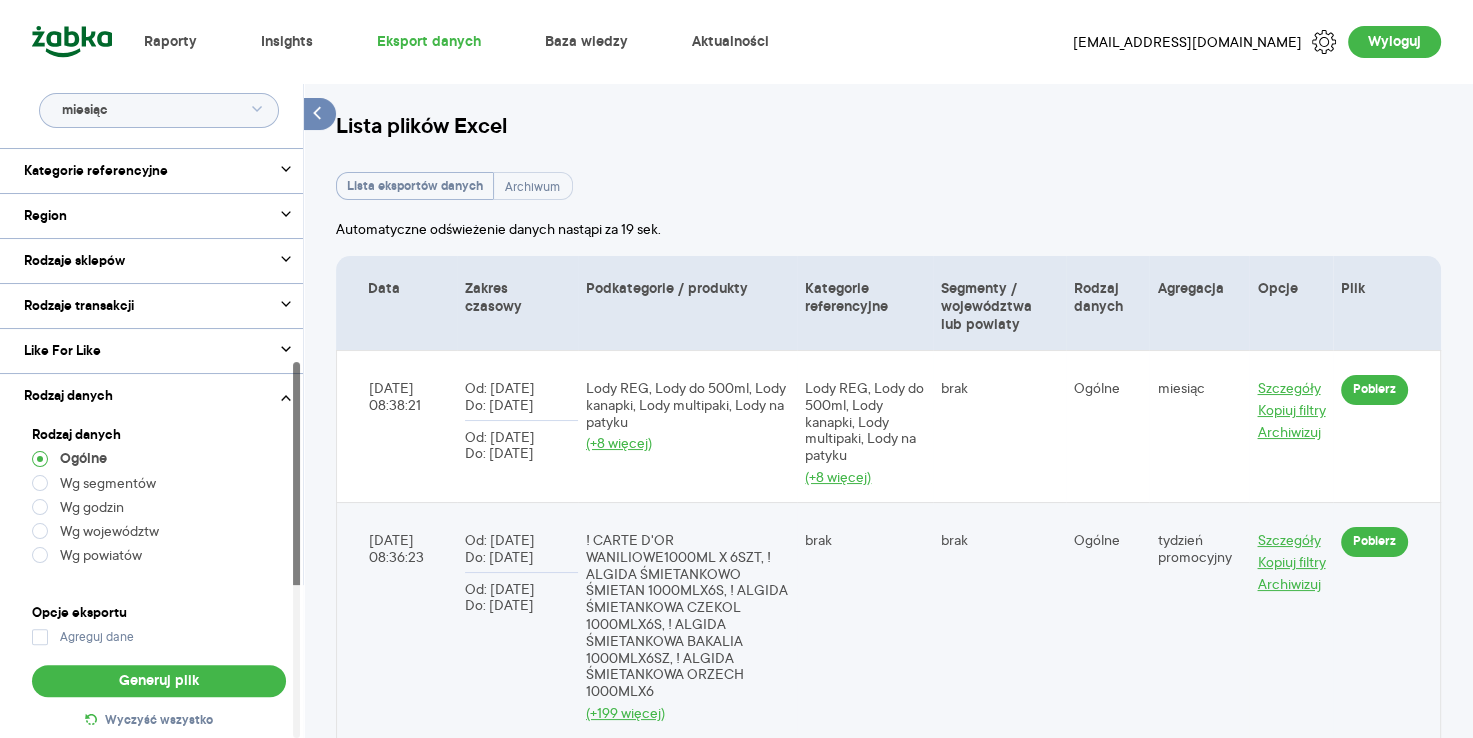 scroll, scrollTop: 480, scrollLeft: 0, axis: vertical 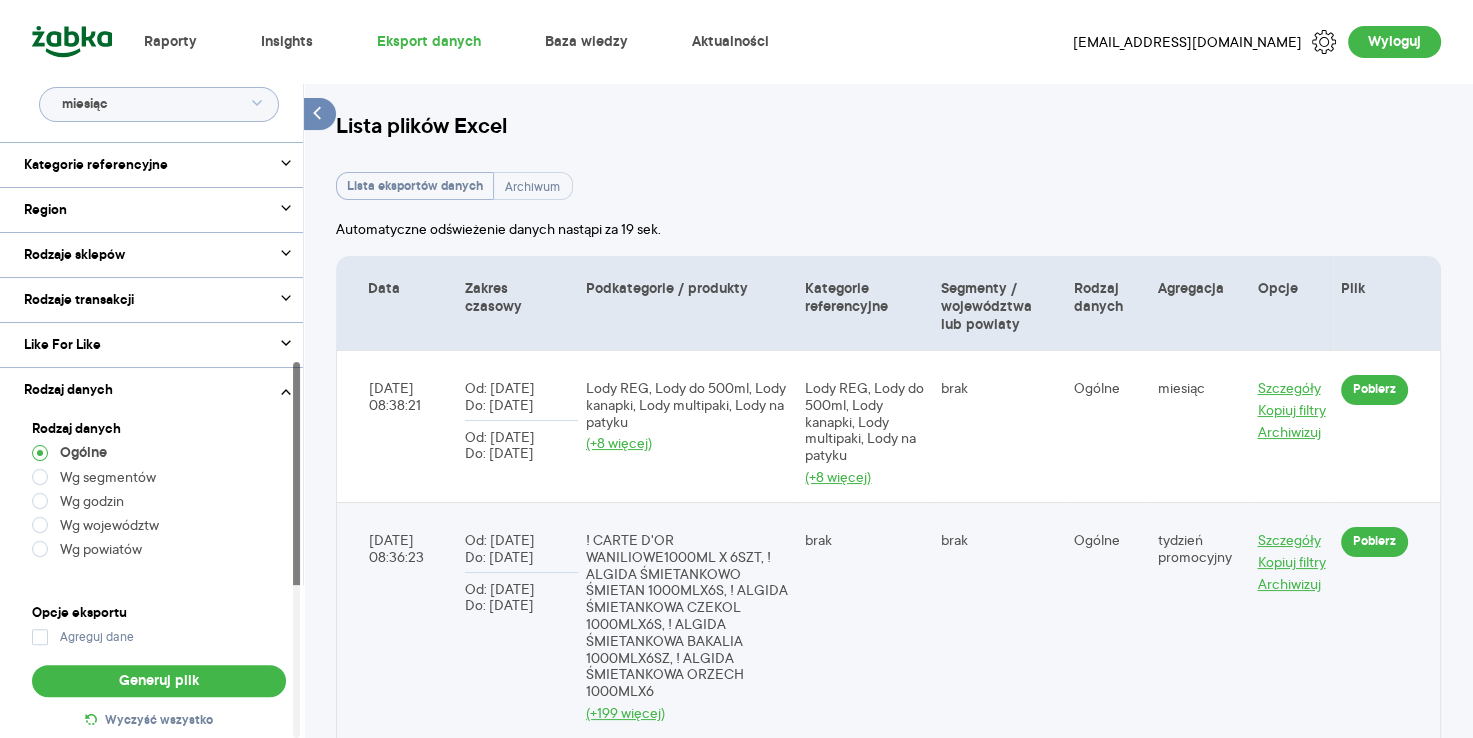 click on "Rodzaj danych" at bounding box center [159, 390] 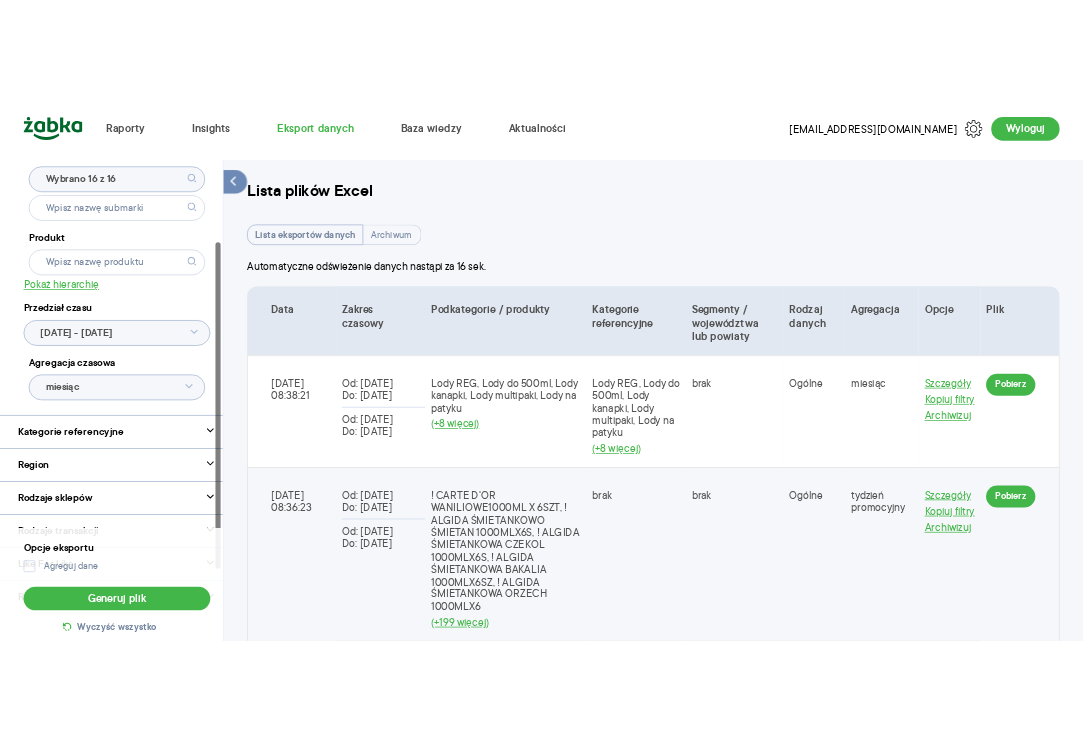 scroll, scrollTop: 184, scrollLeft: 0, axis: vertical 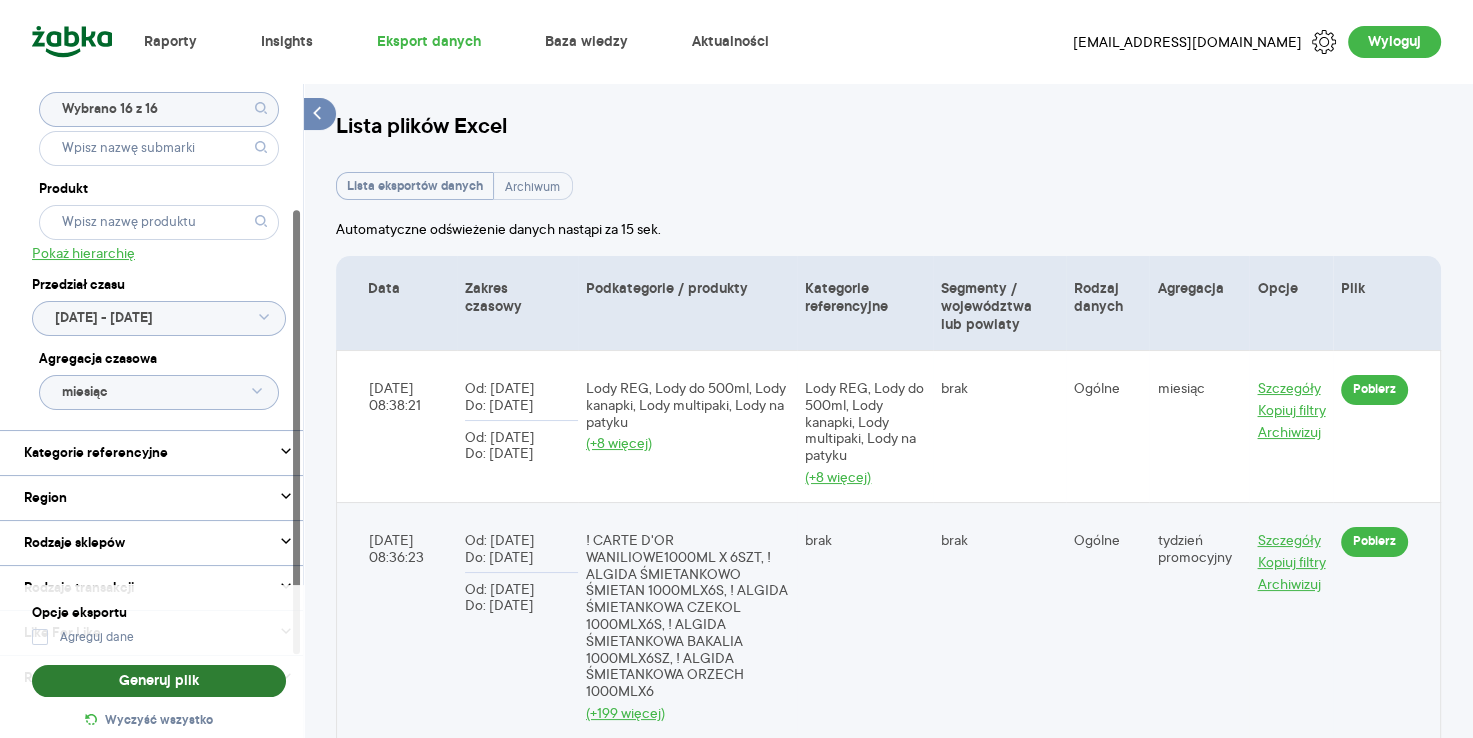 click on "Generuj plik" at bounding box center [159, 681] 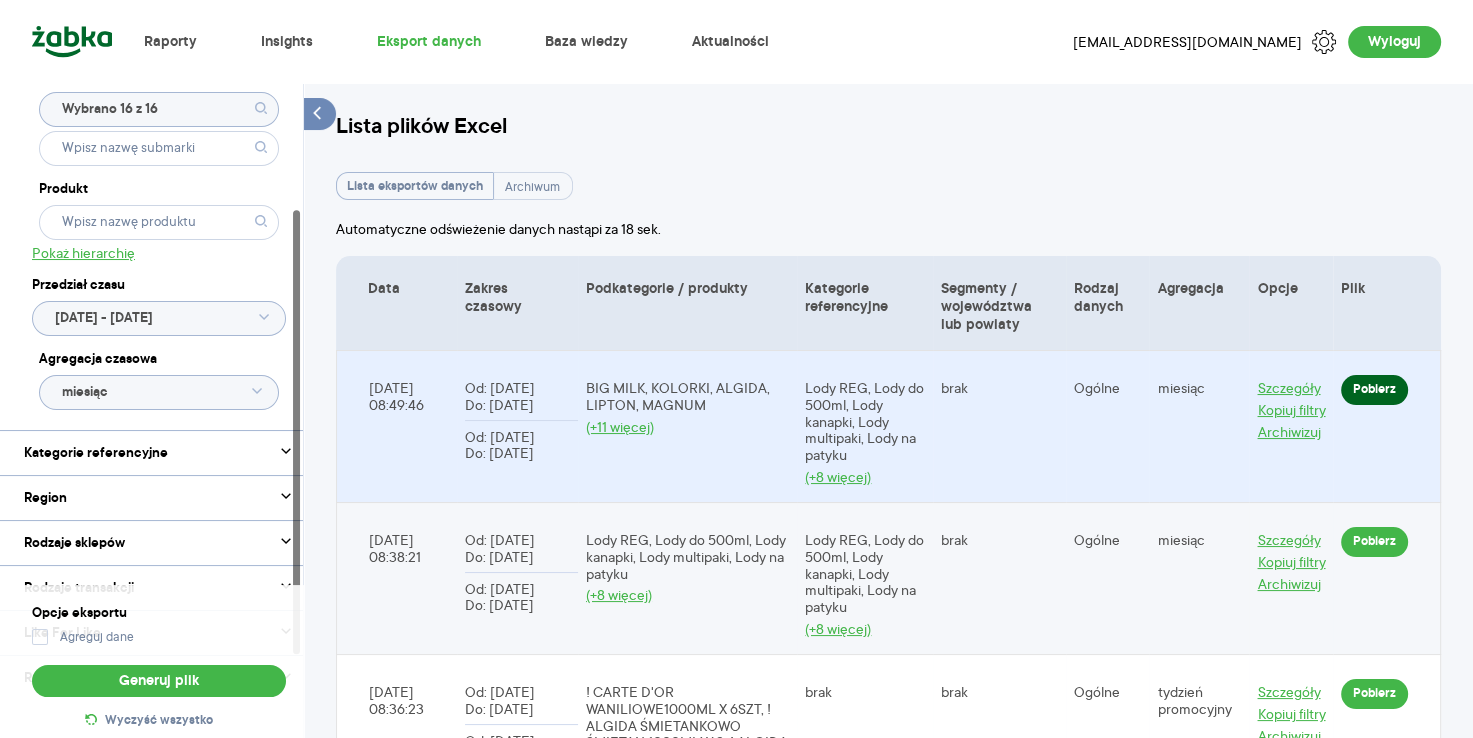 click on "Pobierz" at bounding box center (1374, 390) 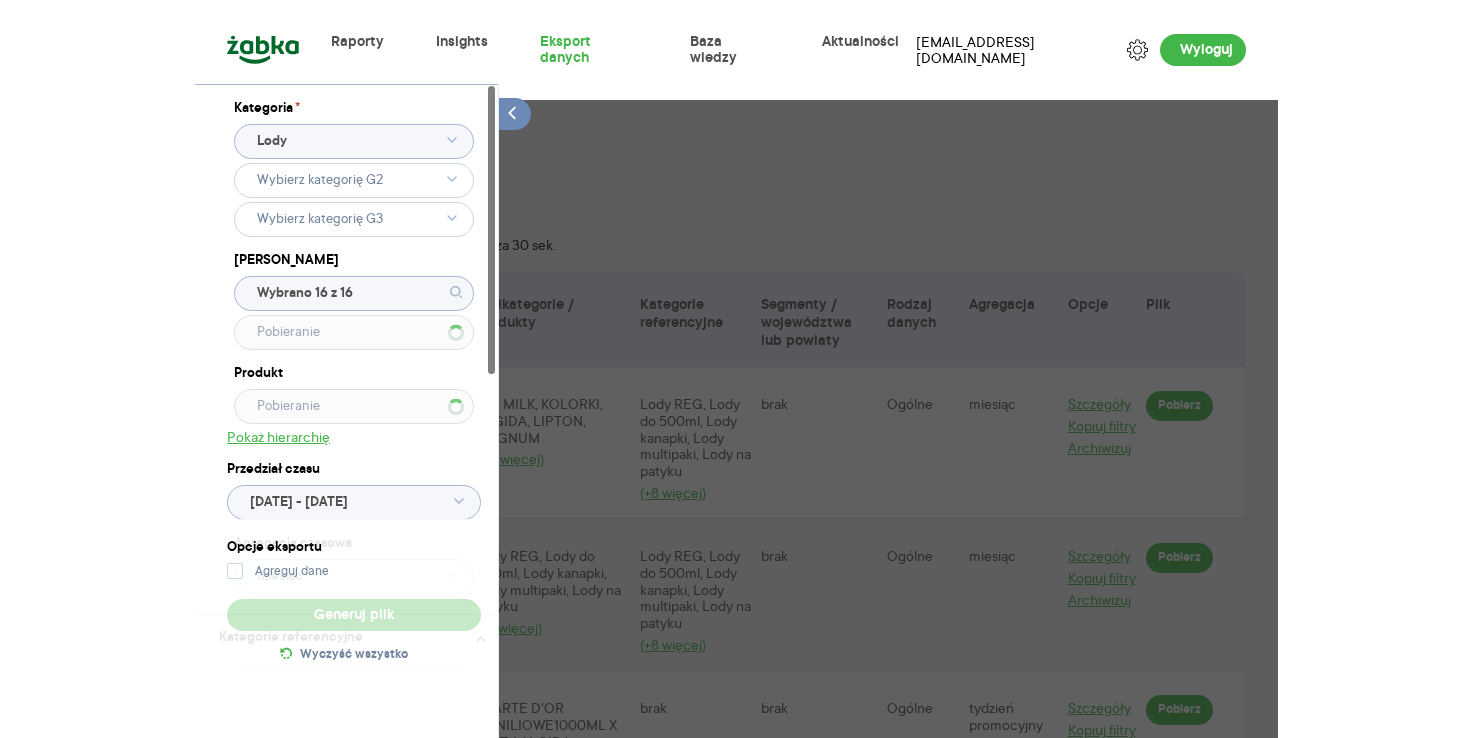 scroll, scrollTop: 0, scrollLeft: 0, axis: both 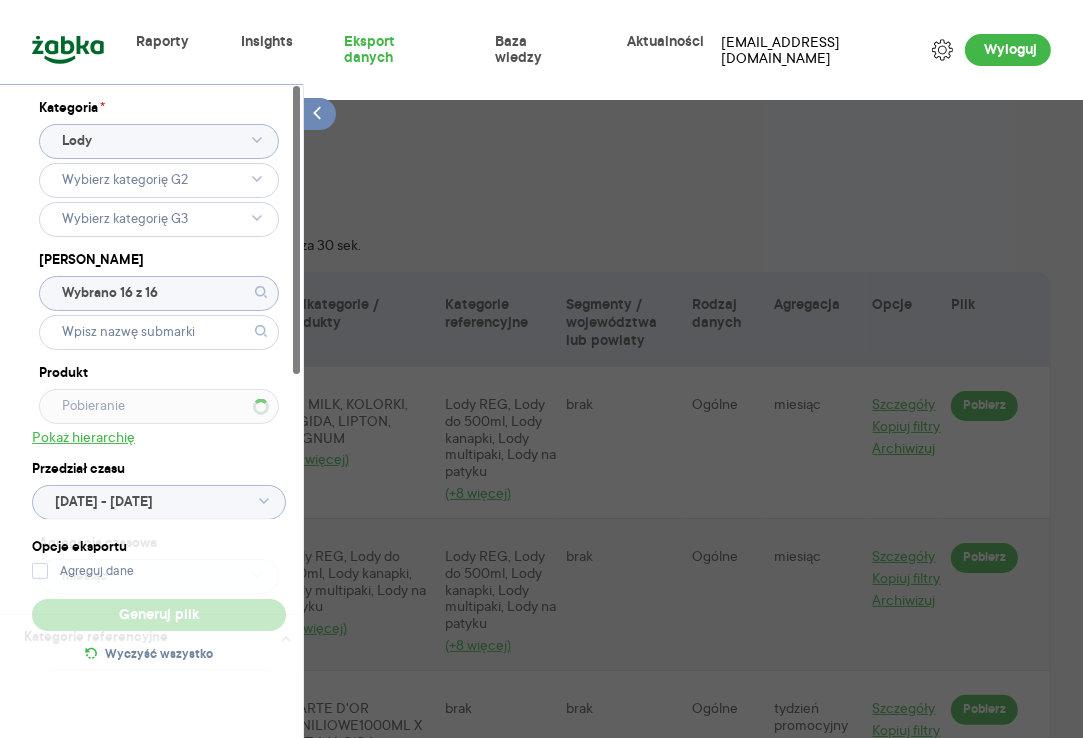 type on "Wybrano G3 - 13 z 13" 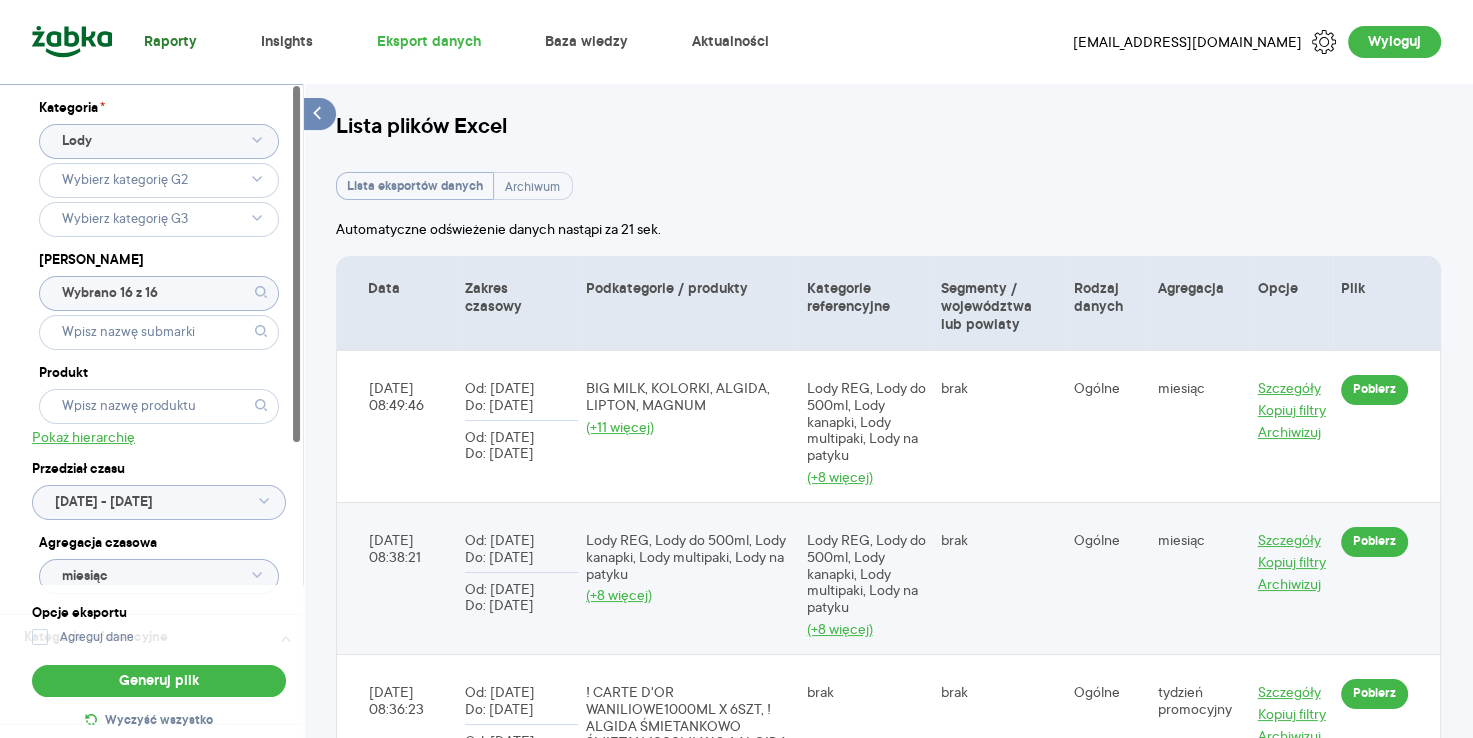 click on "Raporty" at bounding box center [170, 42] 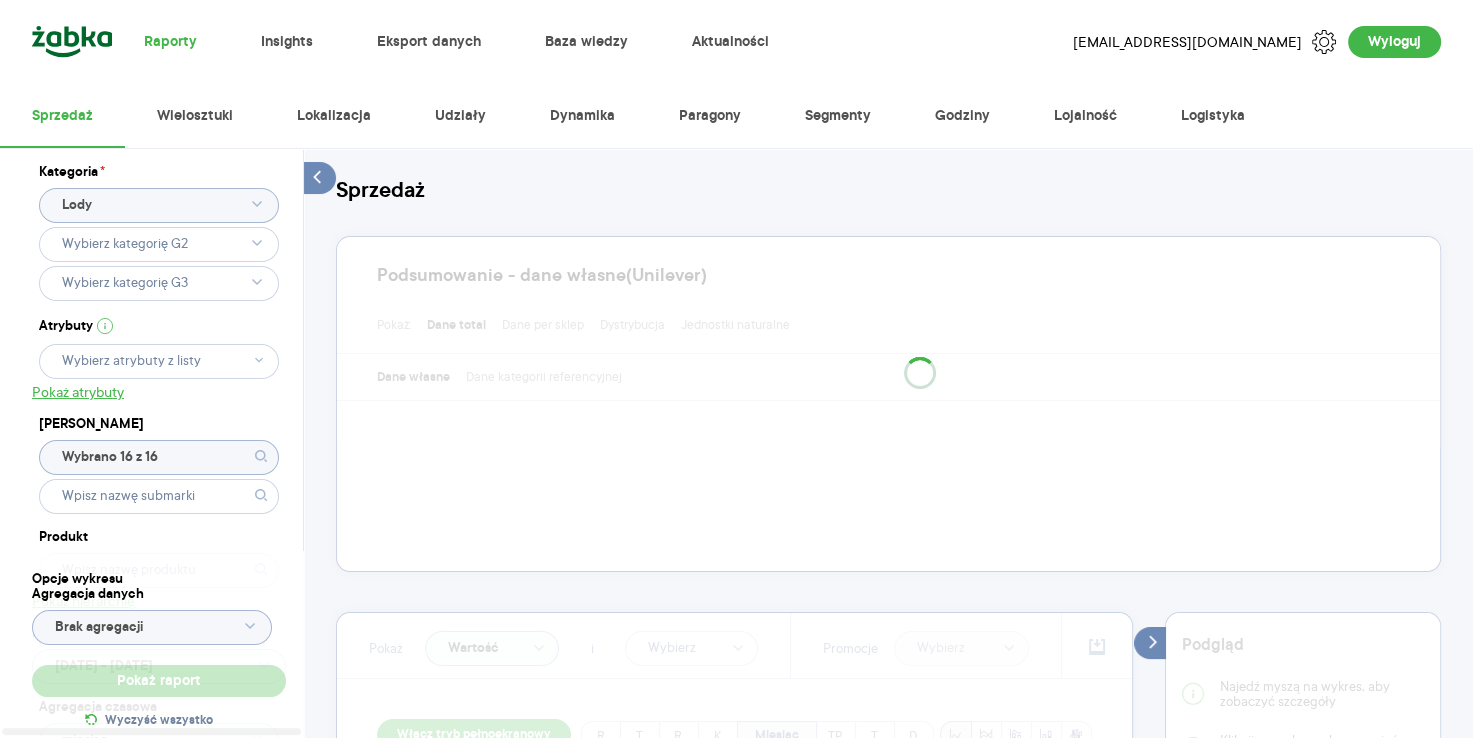 type 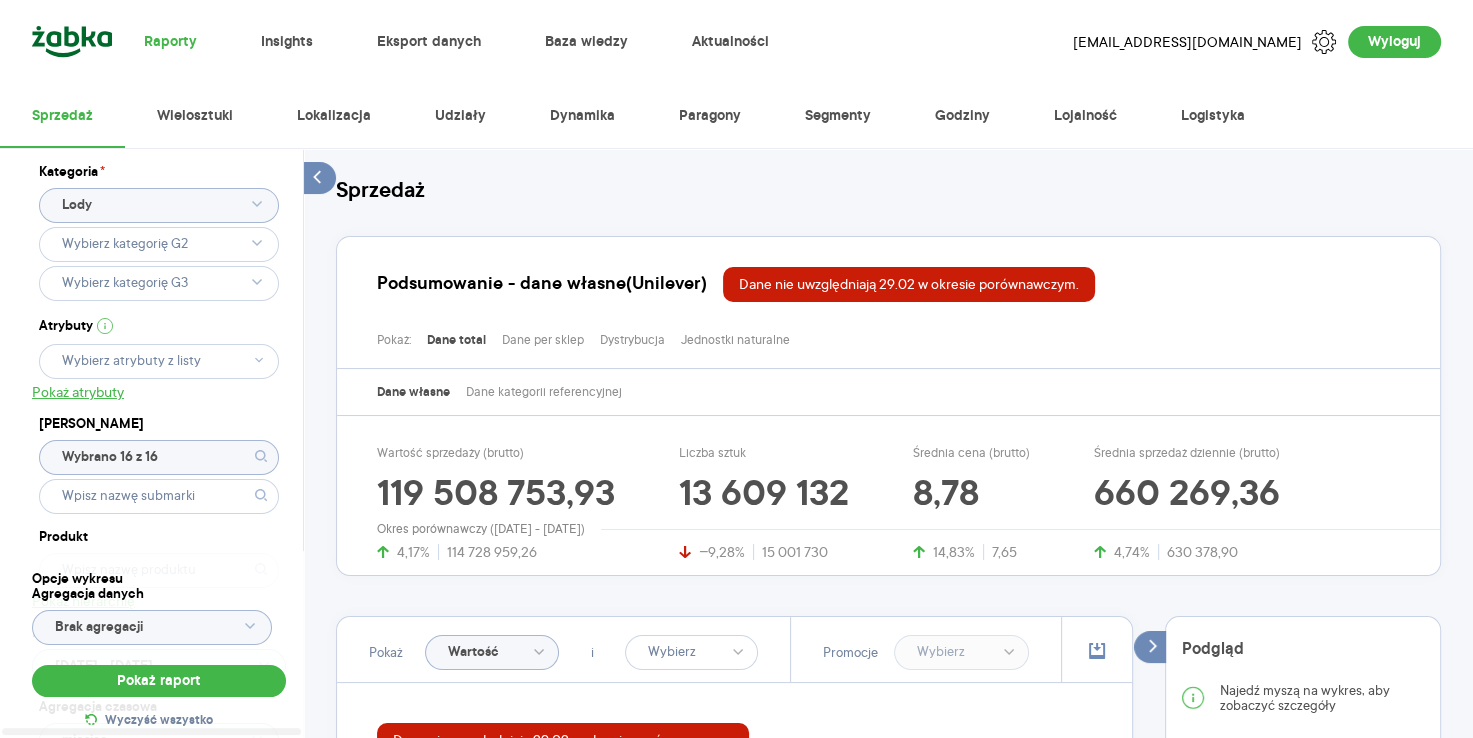 click on "Wybrano 16 z 16" 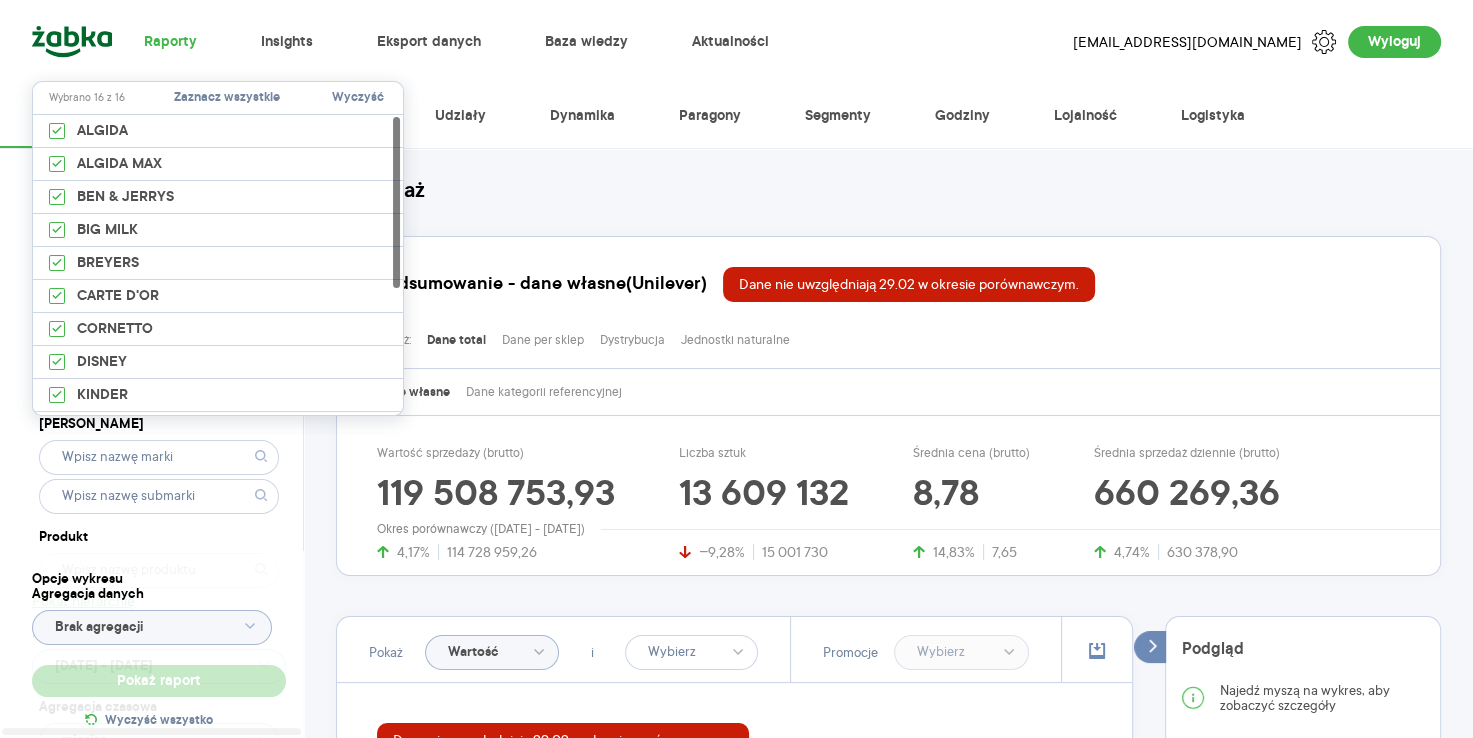 type on "Wybrano G3 - 13 z 13" 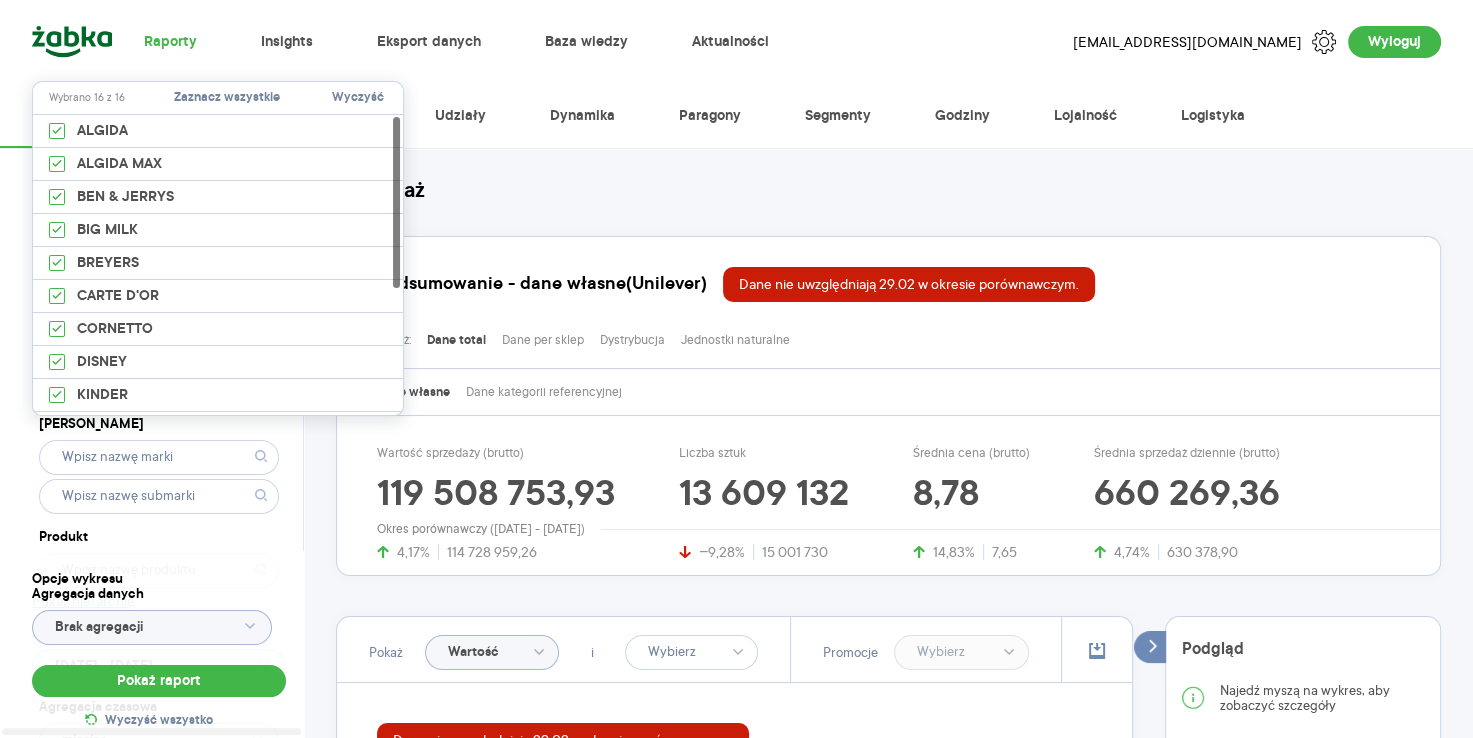 click on "Wyczyść" at bounding box center [358, 98] 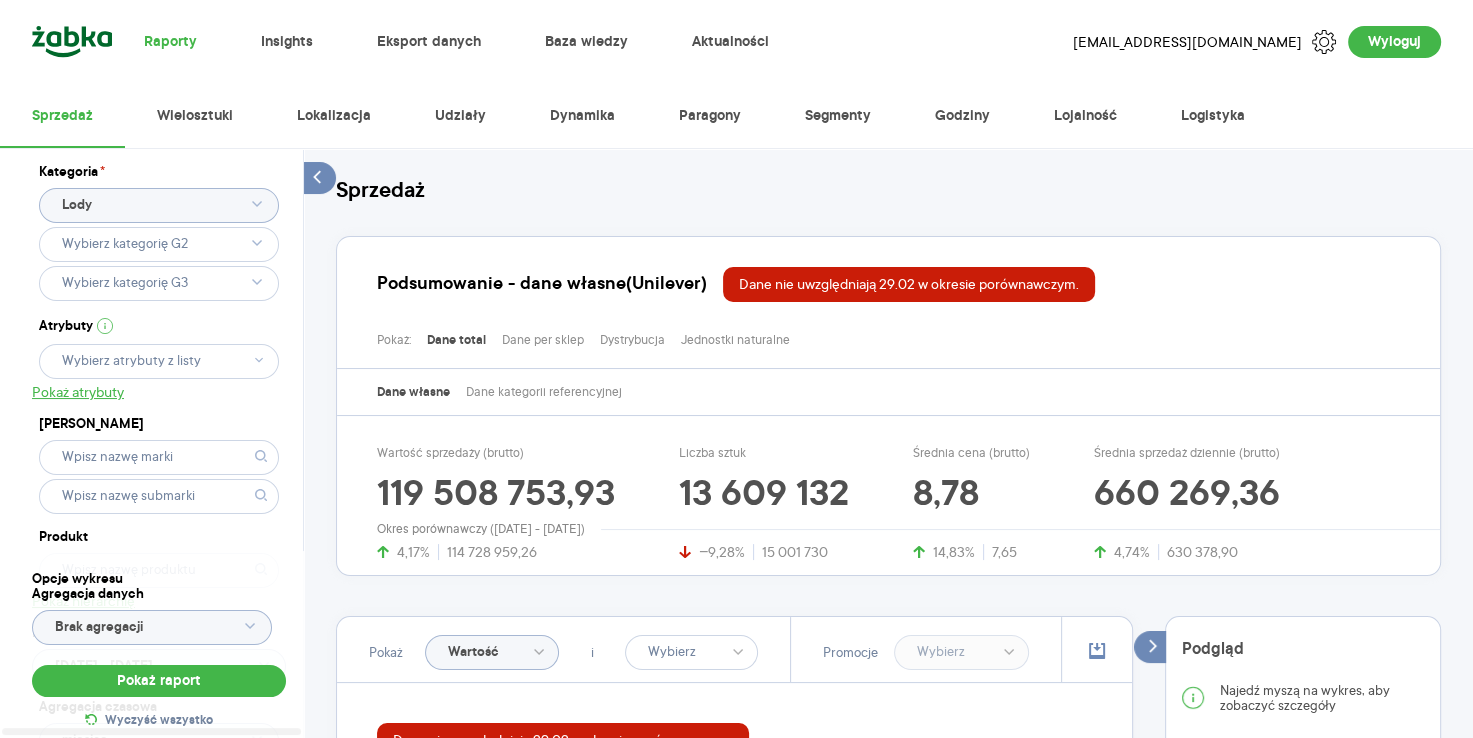 click 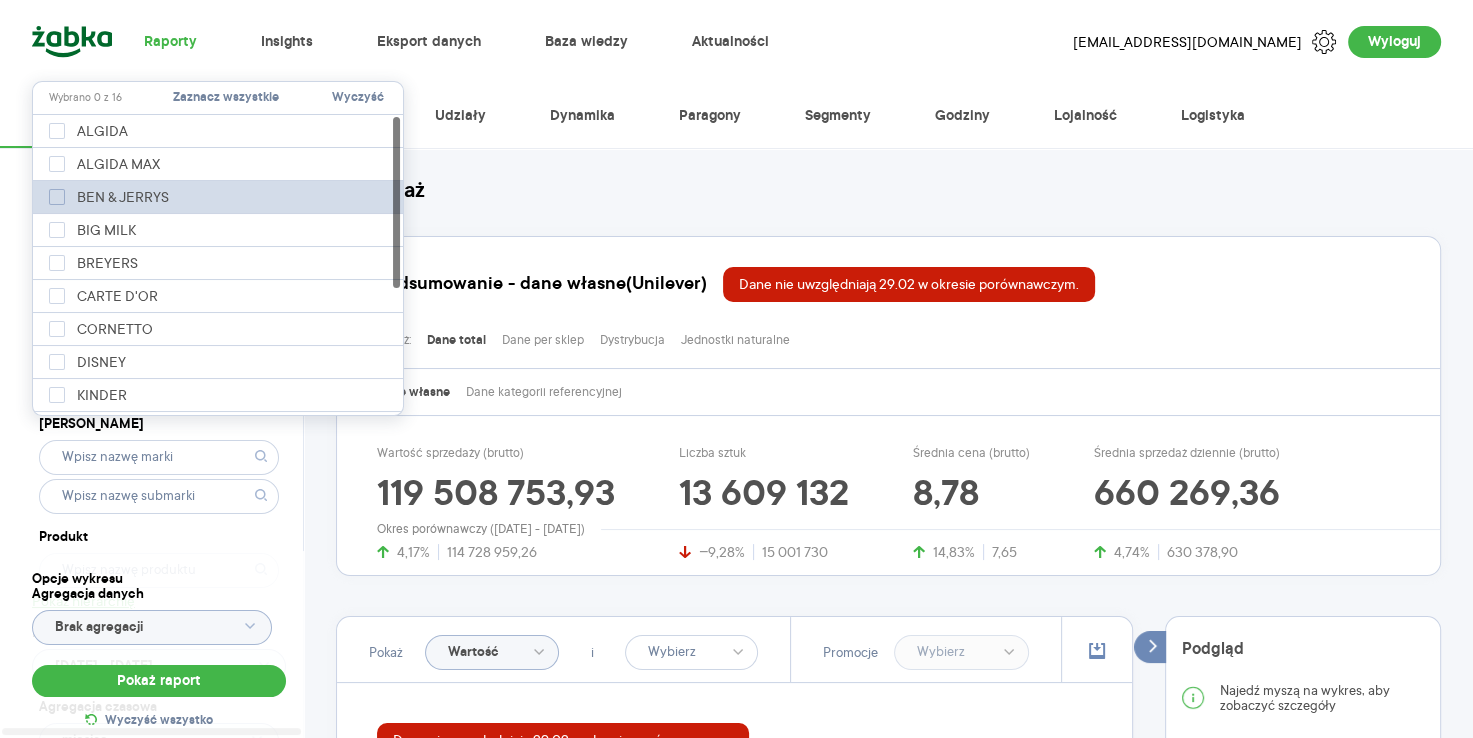 click at bounding box center (57, 197) 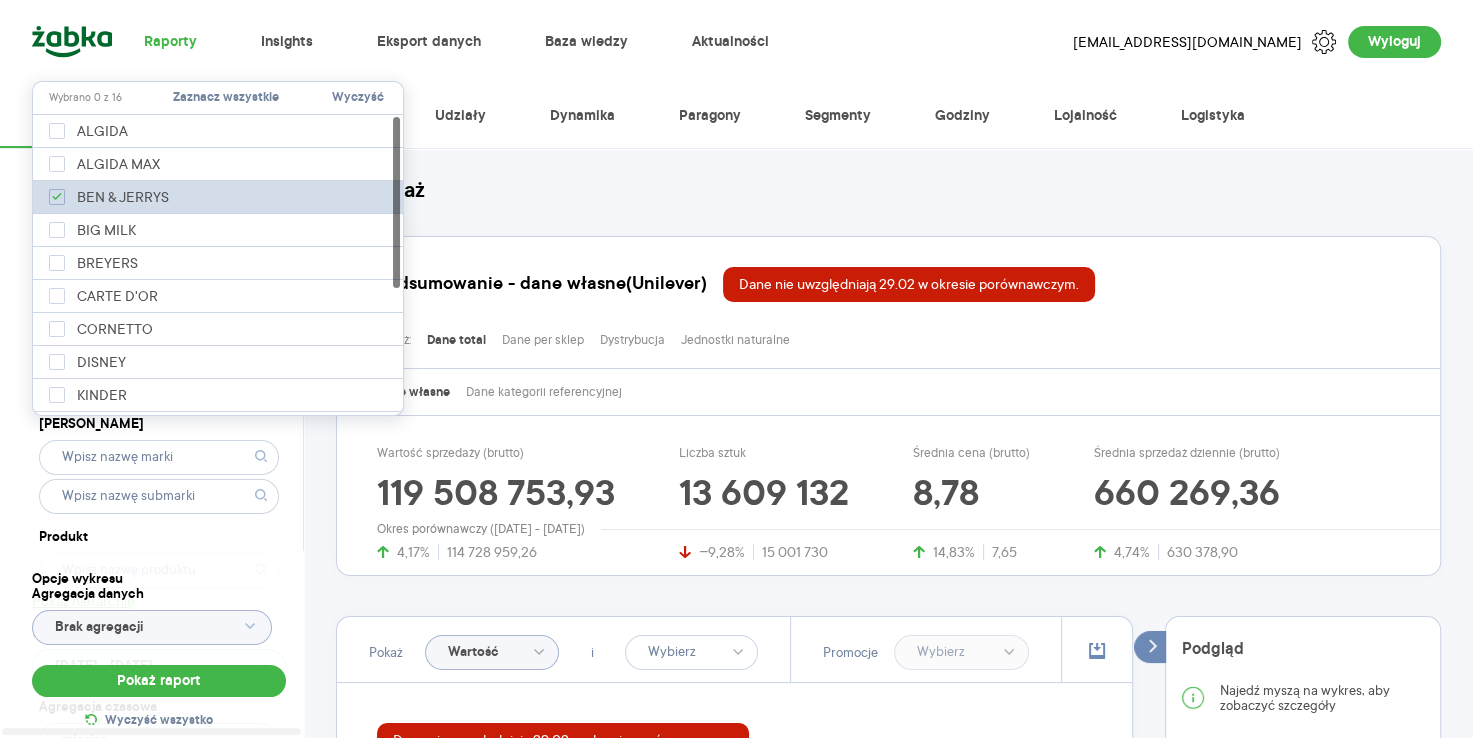 checkbox on "true" 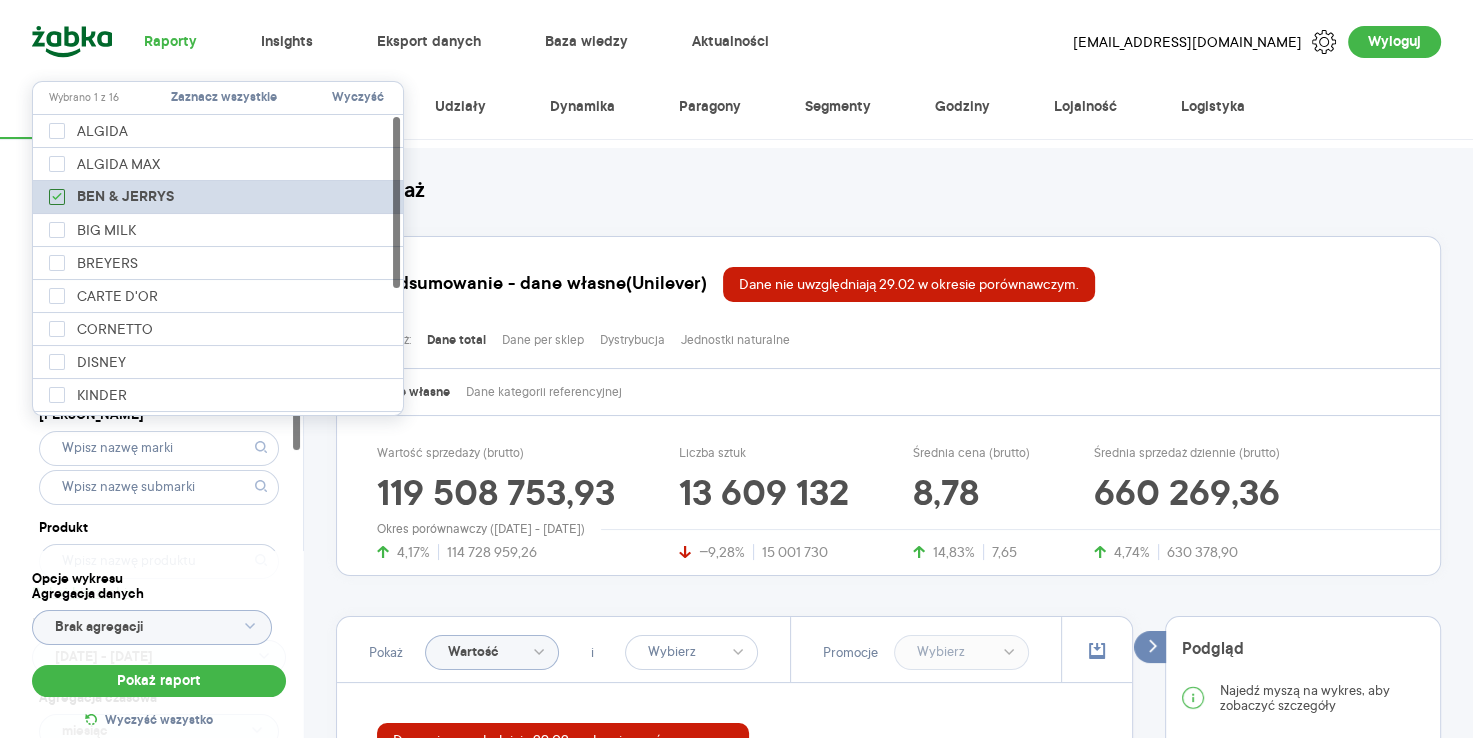 scroll, scrollTop: 9, scrollLeft: 0, axis: vertical 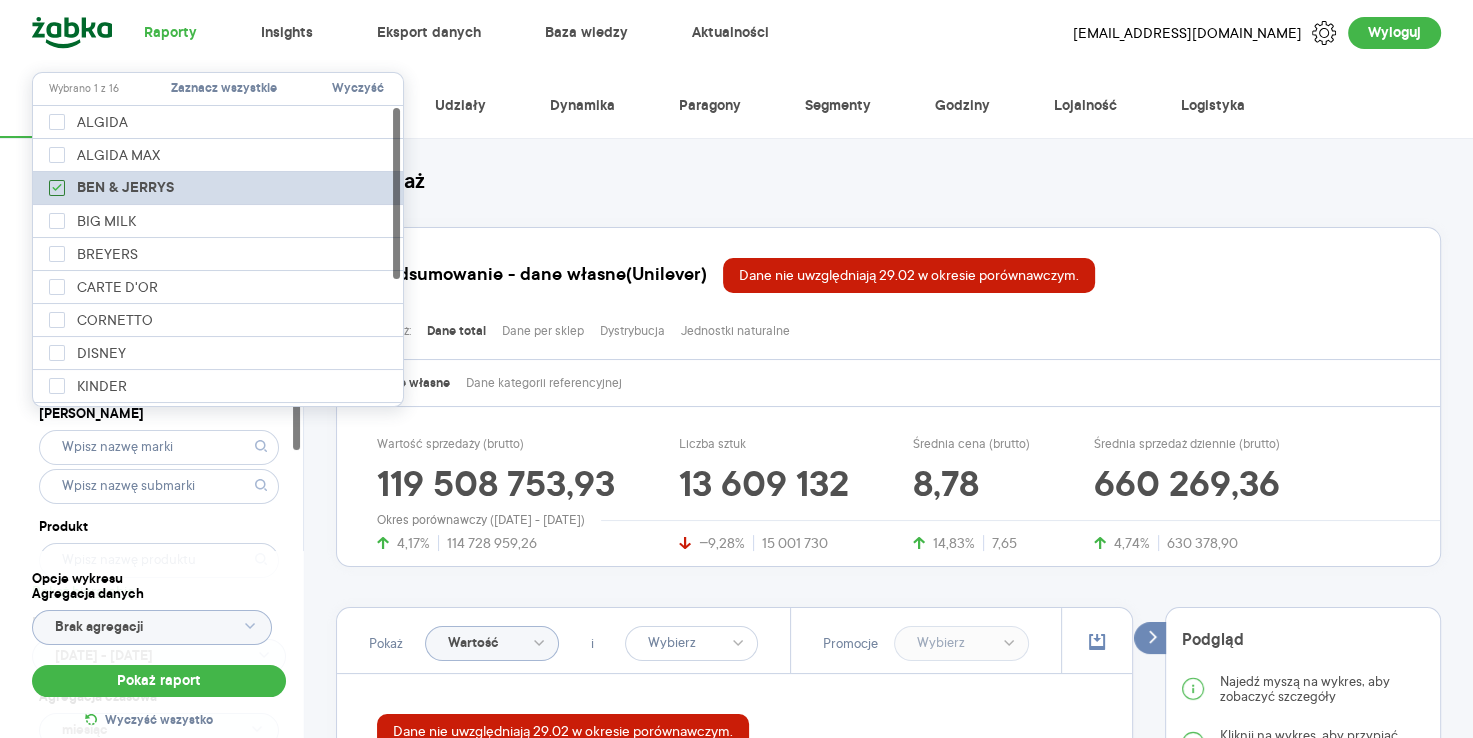 type on "BEN & JERRYS" 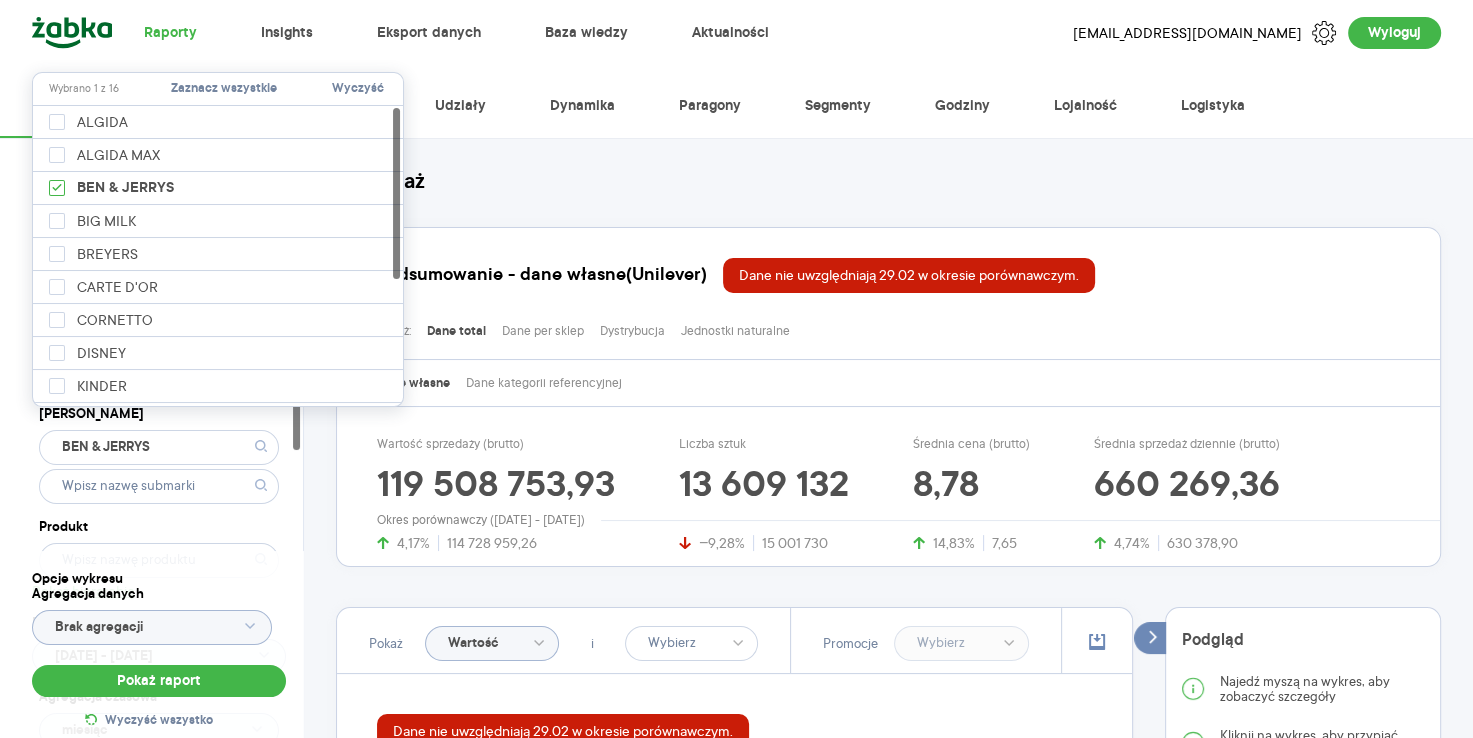 click on "Opcje wykresu Agregacja danych Brak agregacji Pokaż raport Wyczyść wszystko" at bounding box center (159, 652) 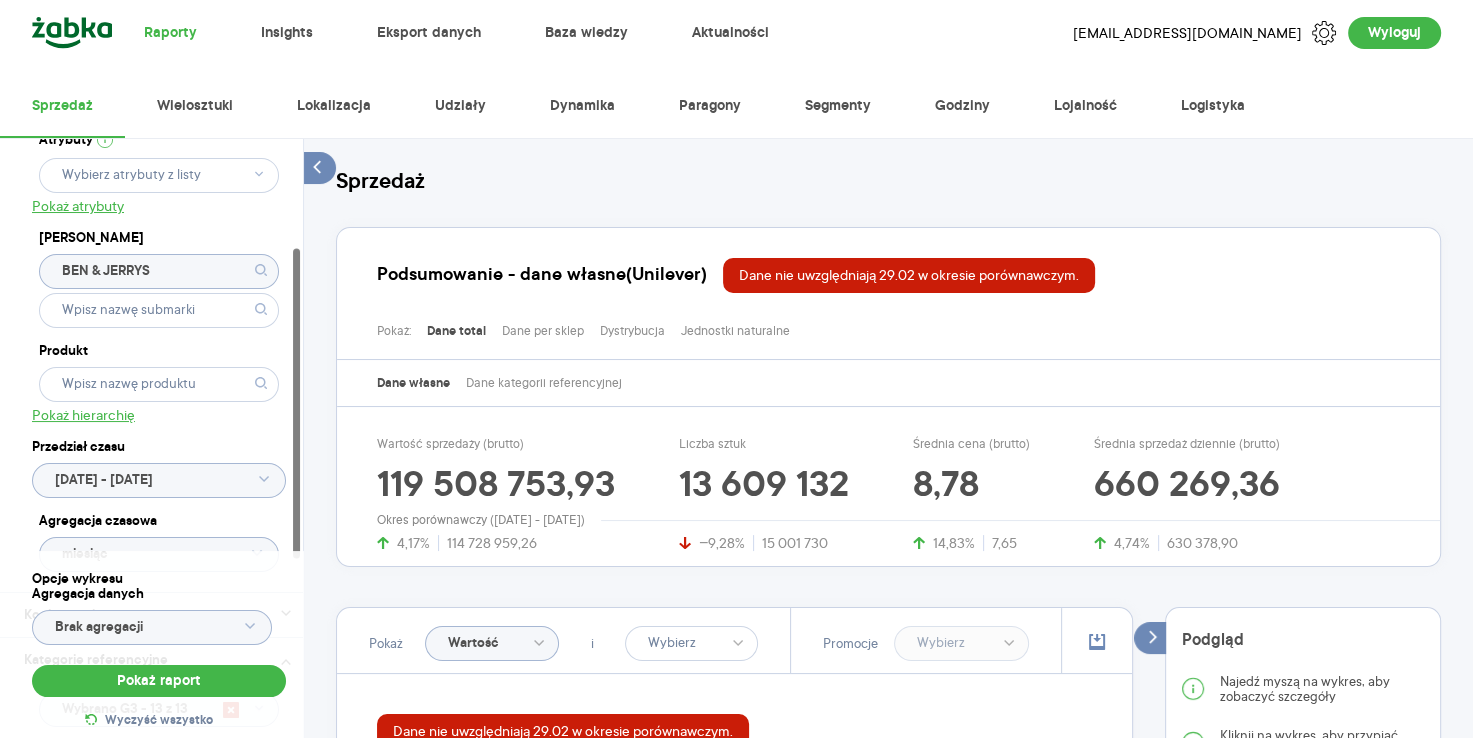 scroll, scrollTop: 215, scrollLeft: 0, axis: vertical 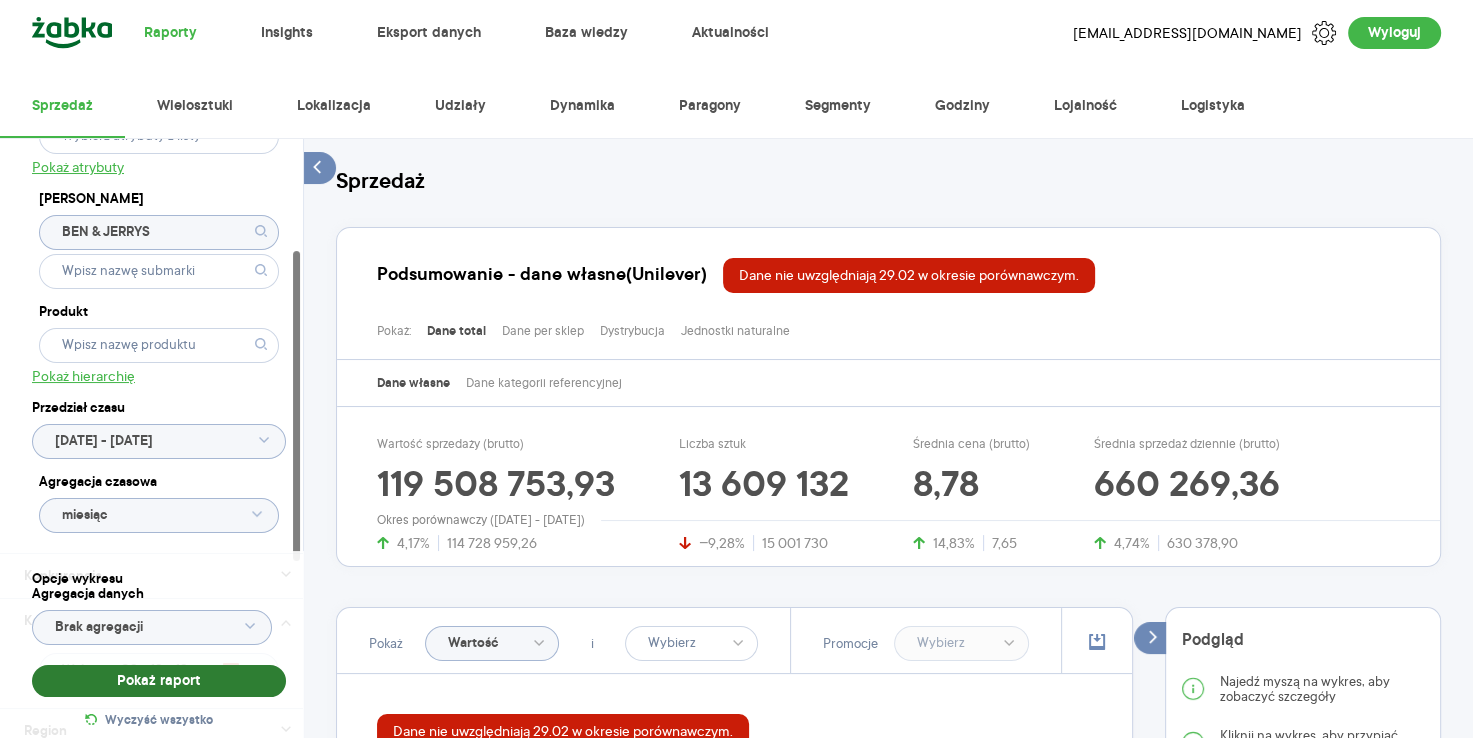 click on "Pokaż raport" at bounding box center [159, 681] 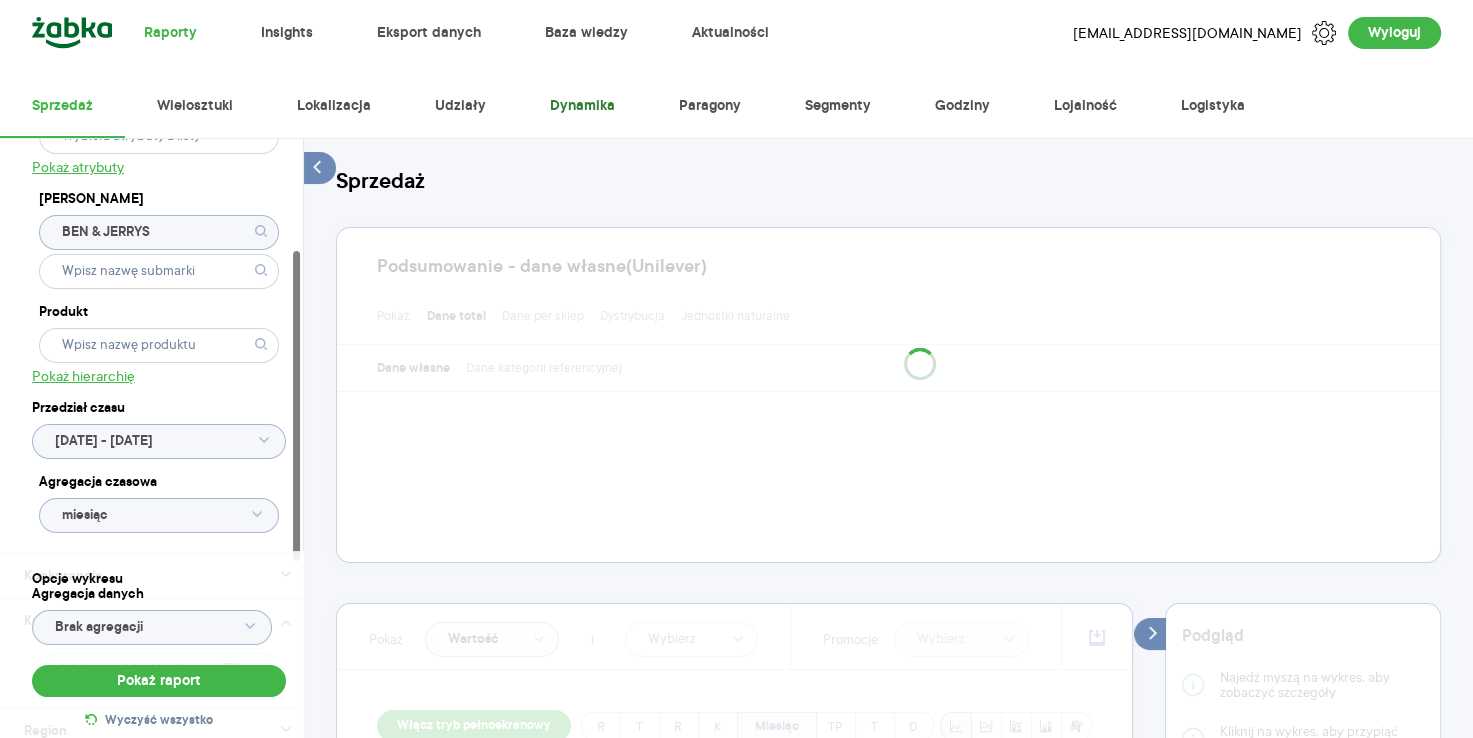 click on "Dynamika" at bounding box center (582, 106) 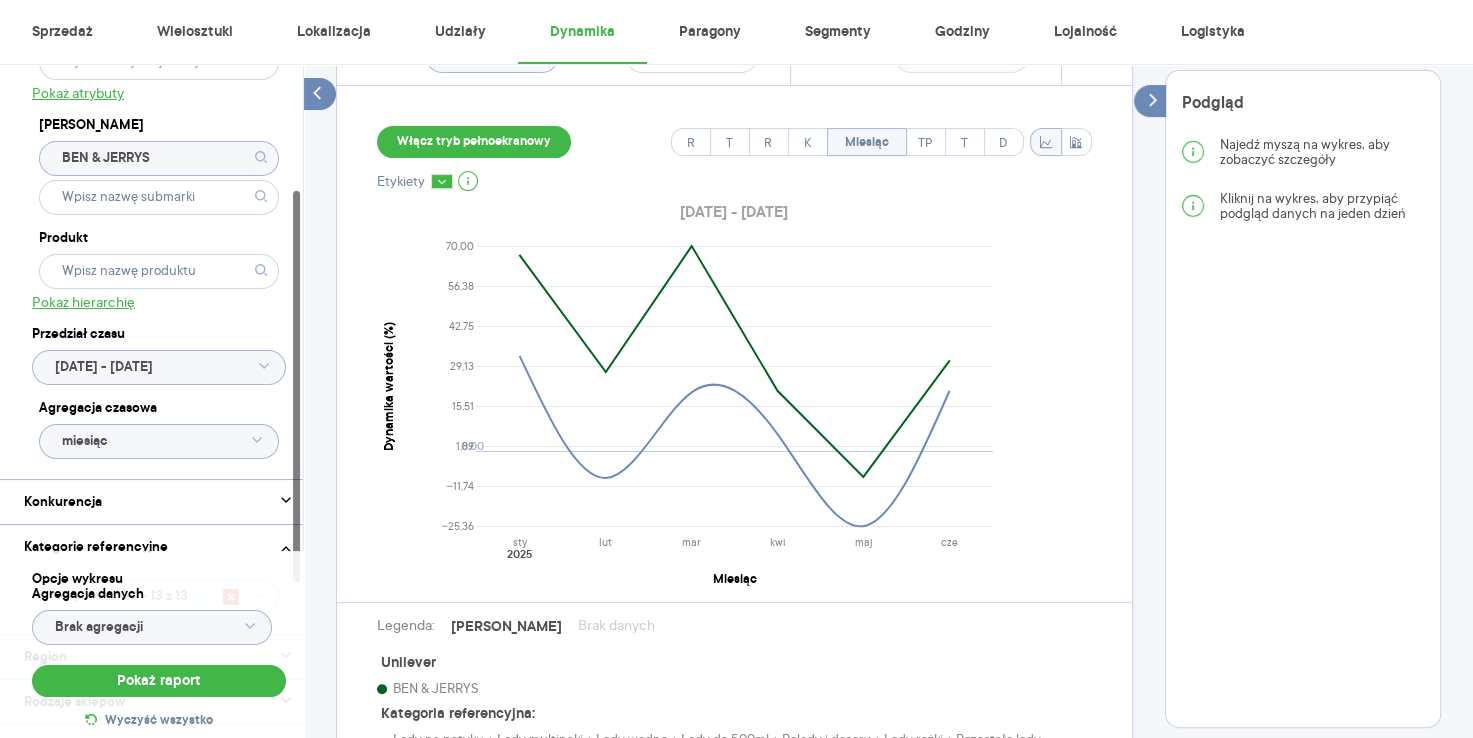 scroll, scrollTop: 596, scrollLeft: 0, axis: vertical 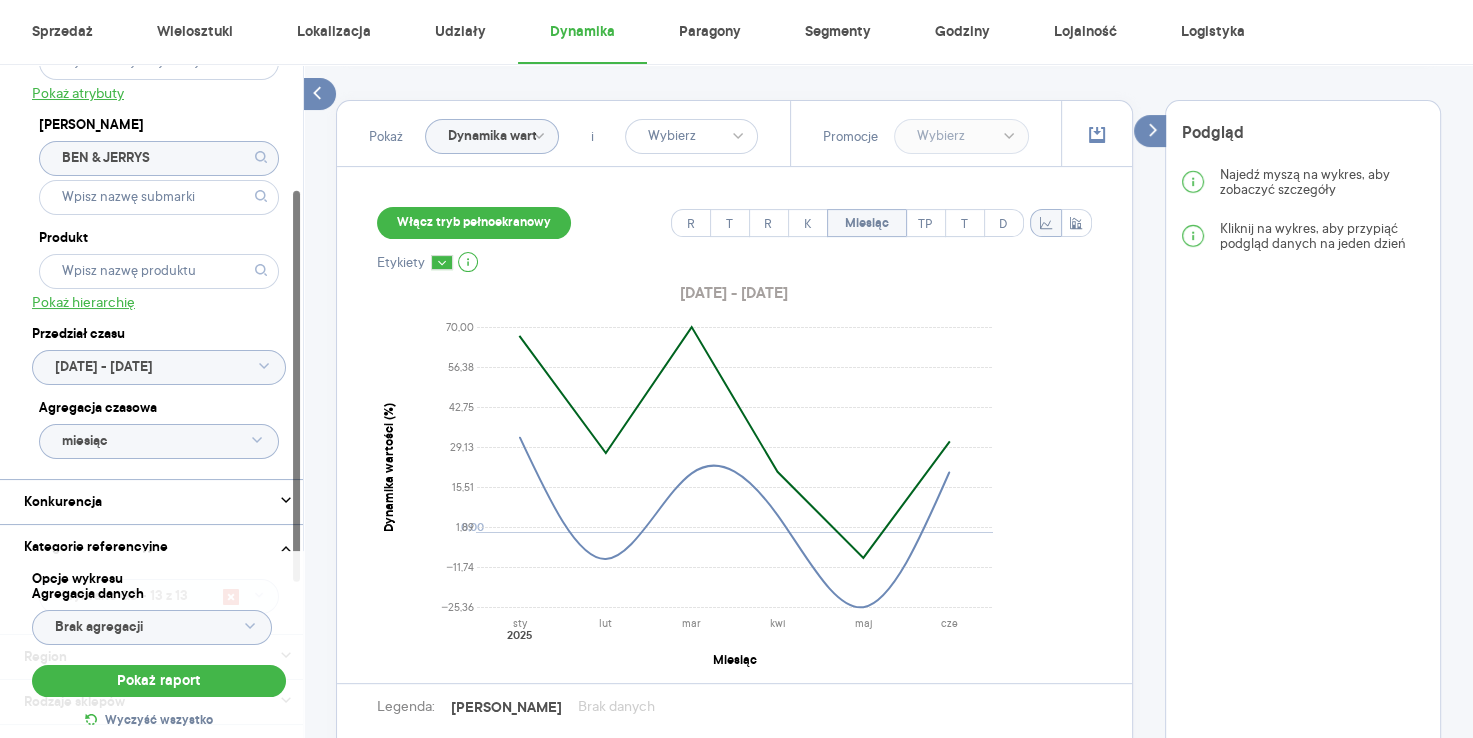 click on "Dynamika wartości" 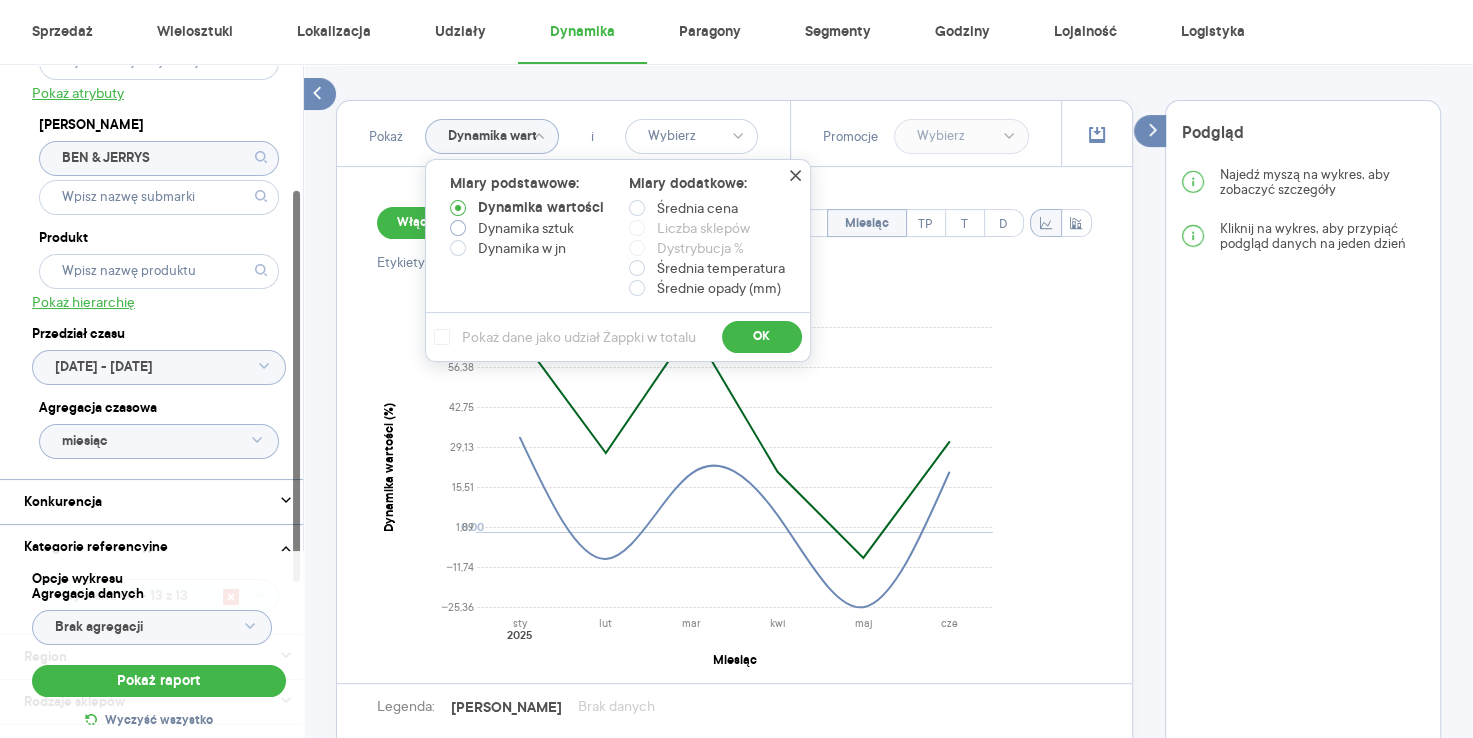 click on "Dynamika sztuk" at bounding box center (512, 228) 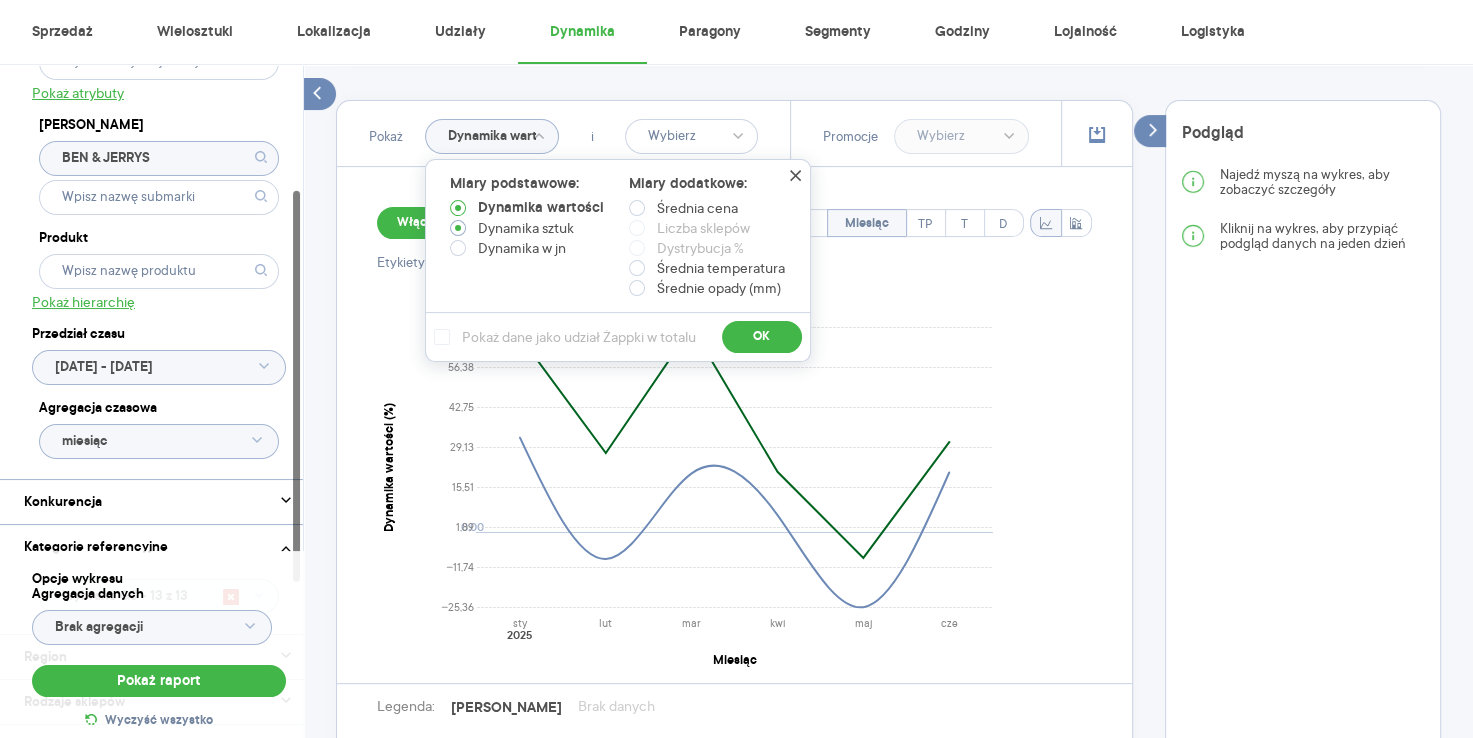 radio on "true" 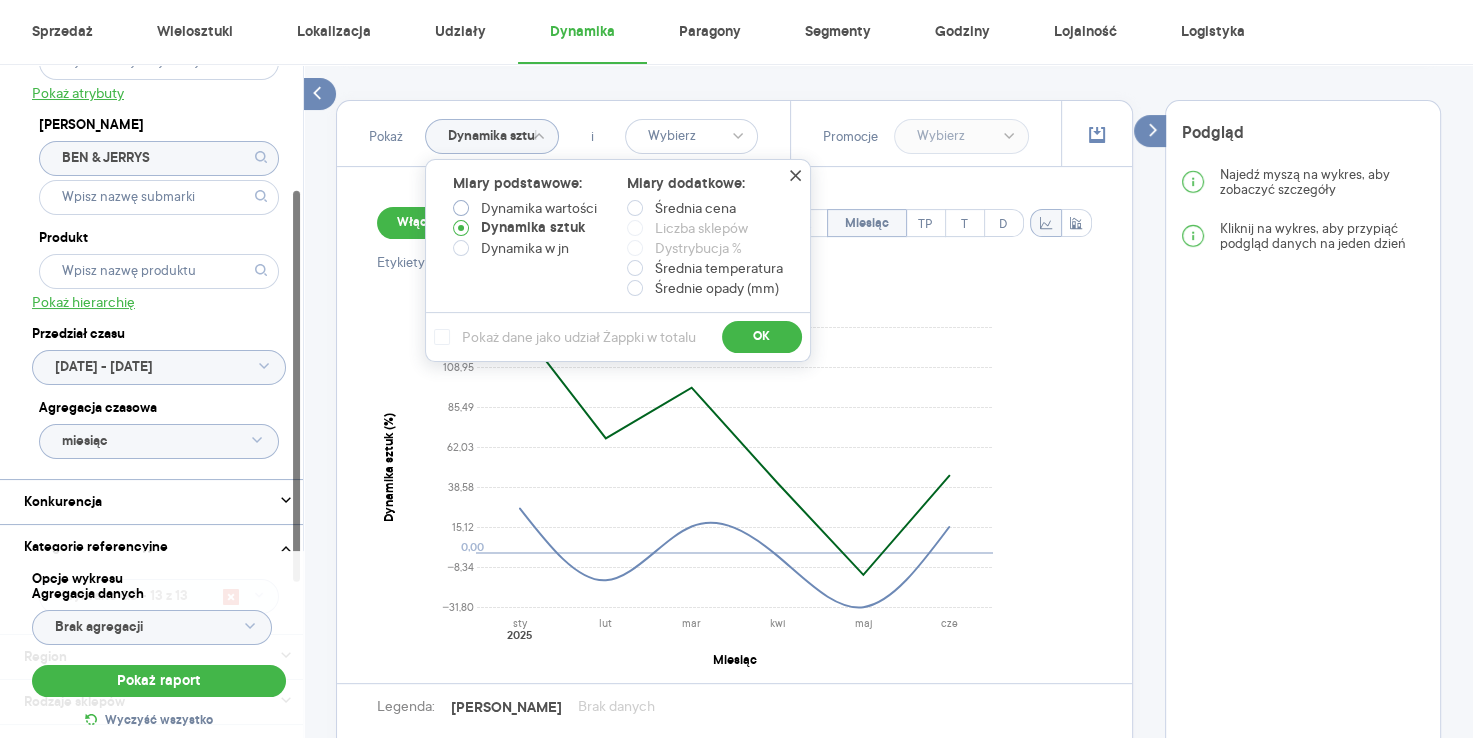 click at bounding box center (461, 208) 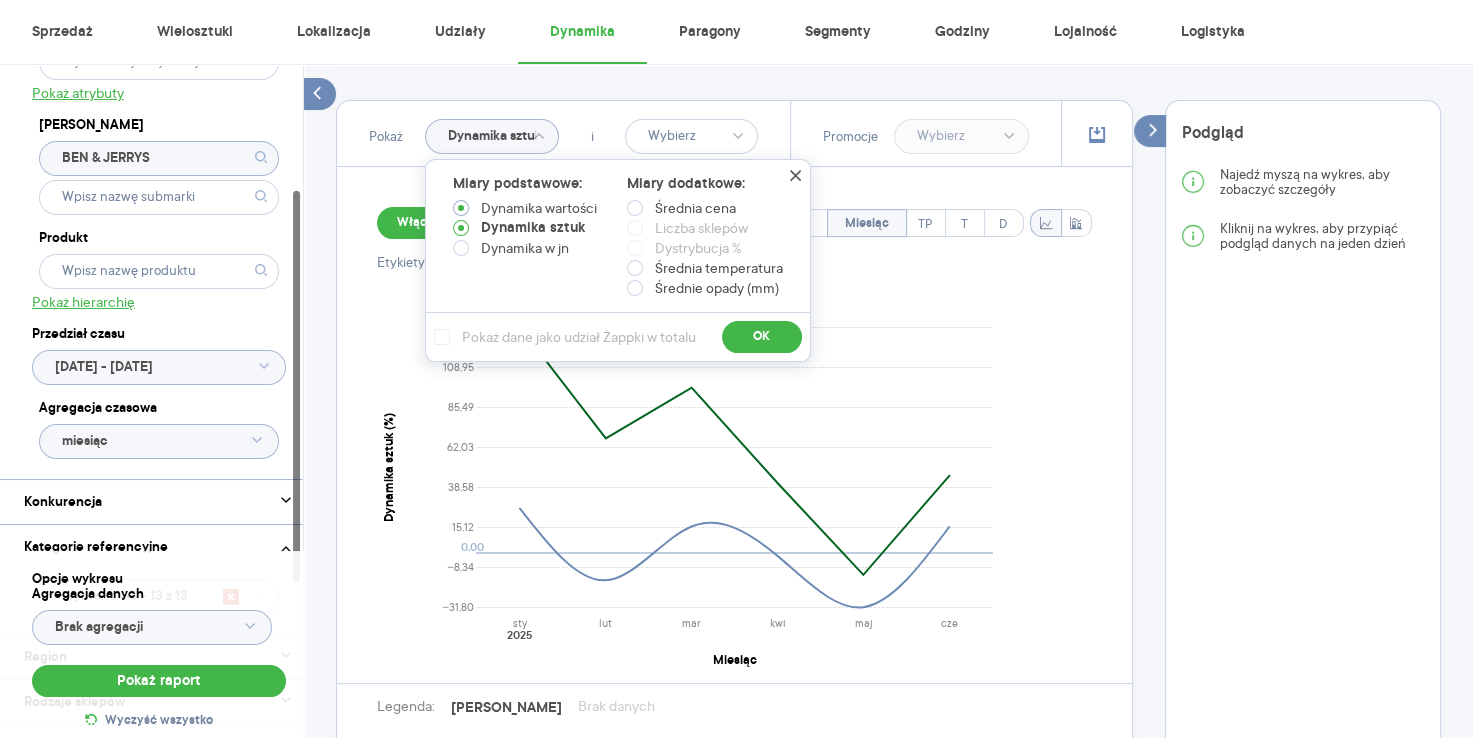 type on "Dynamika wartości" 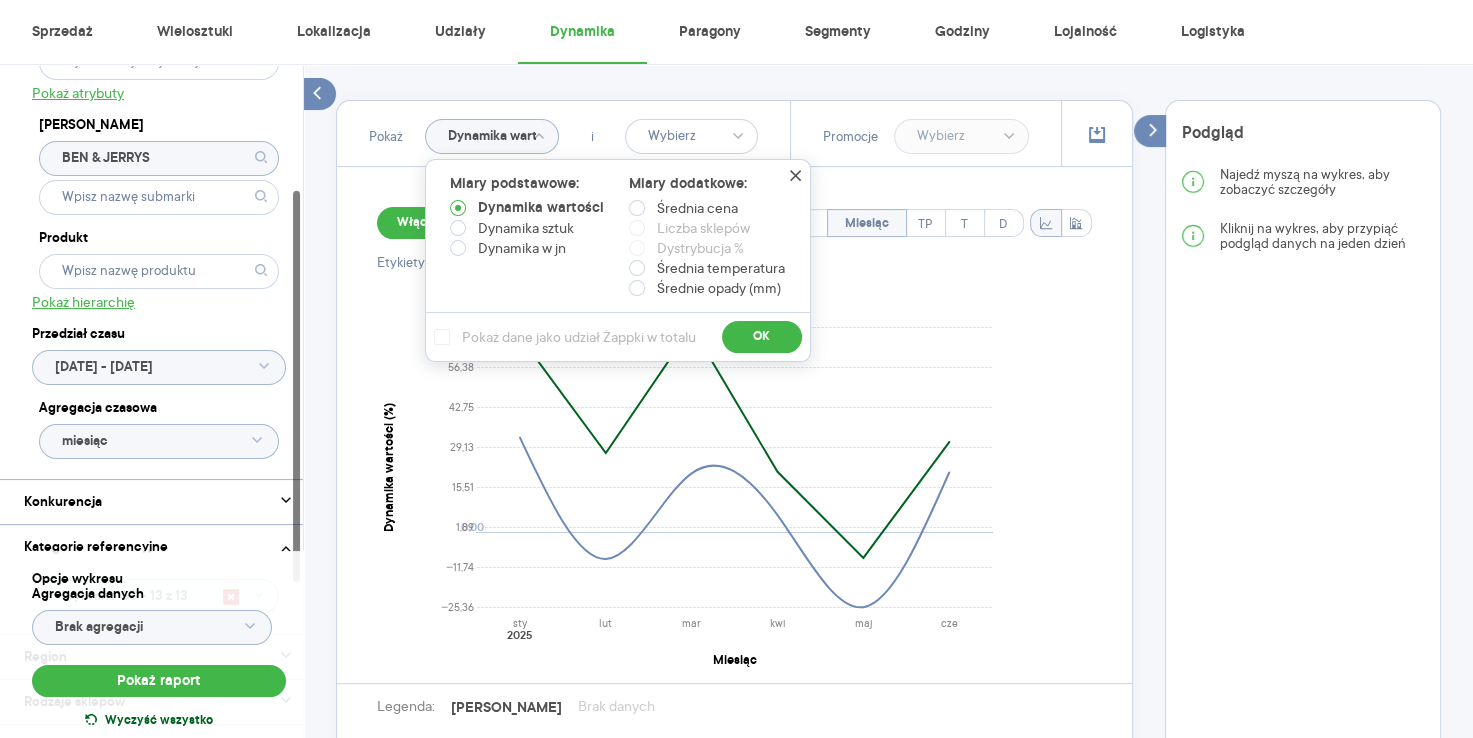 click on "Wyczyść wszystko" at bounding box center (159, 721) 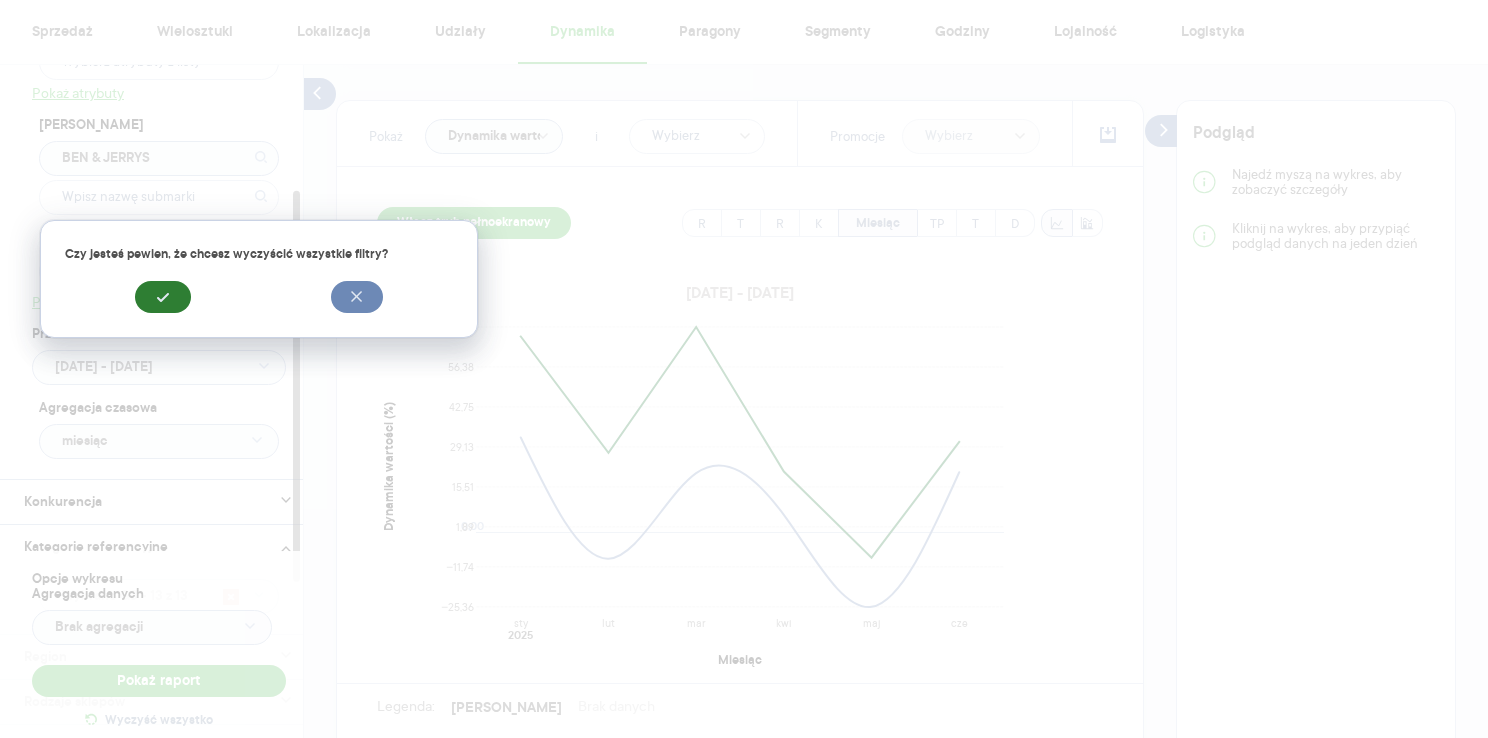 click 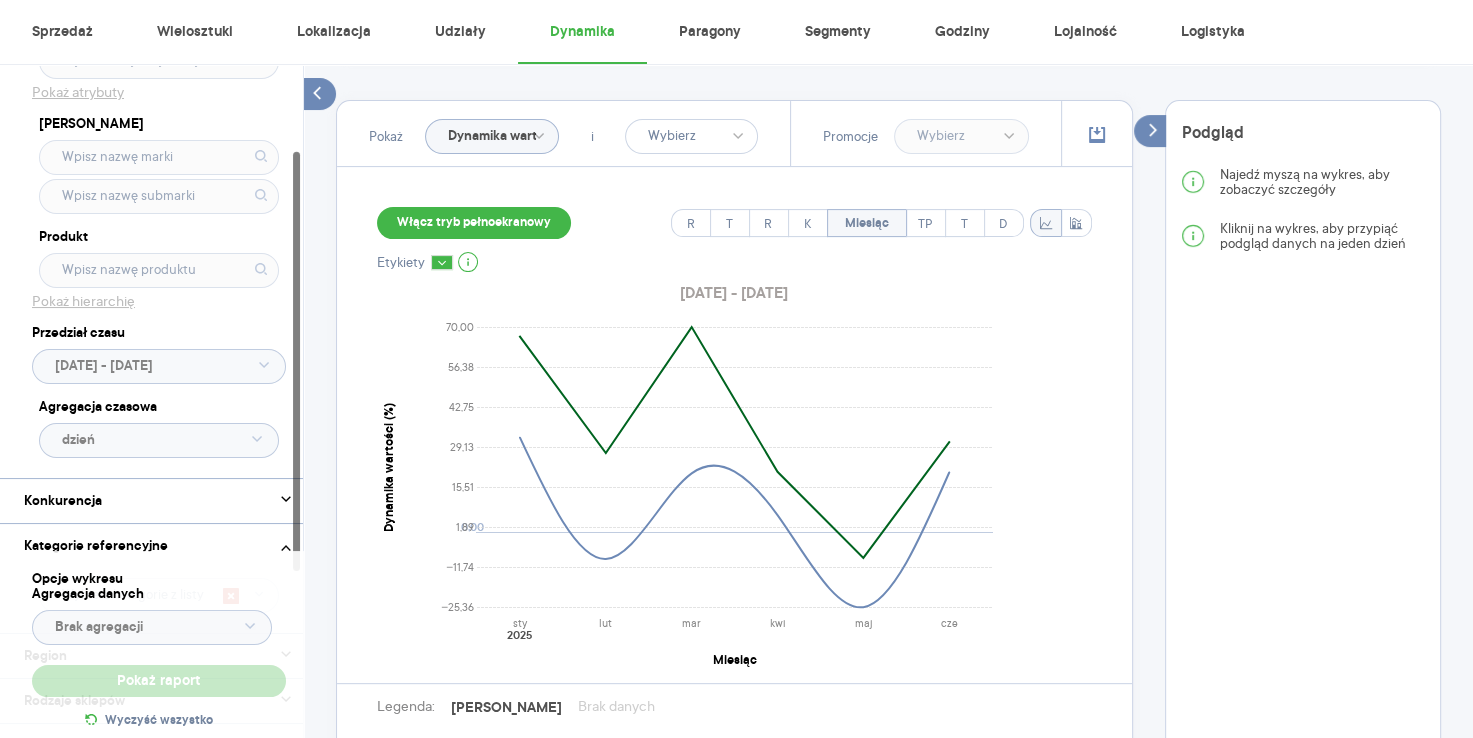 scroll, scrollTop: 0, scrollLeft: 0, axis: both 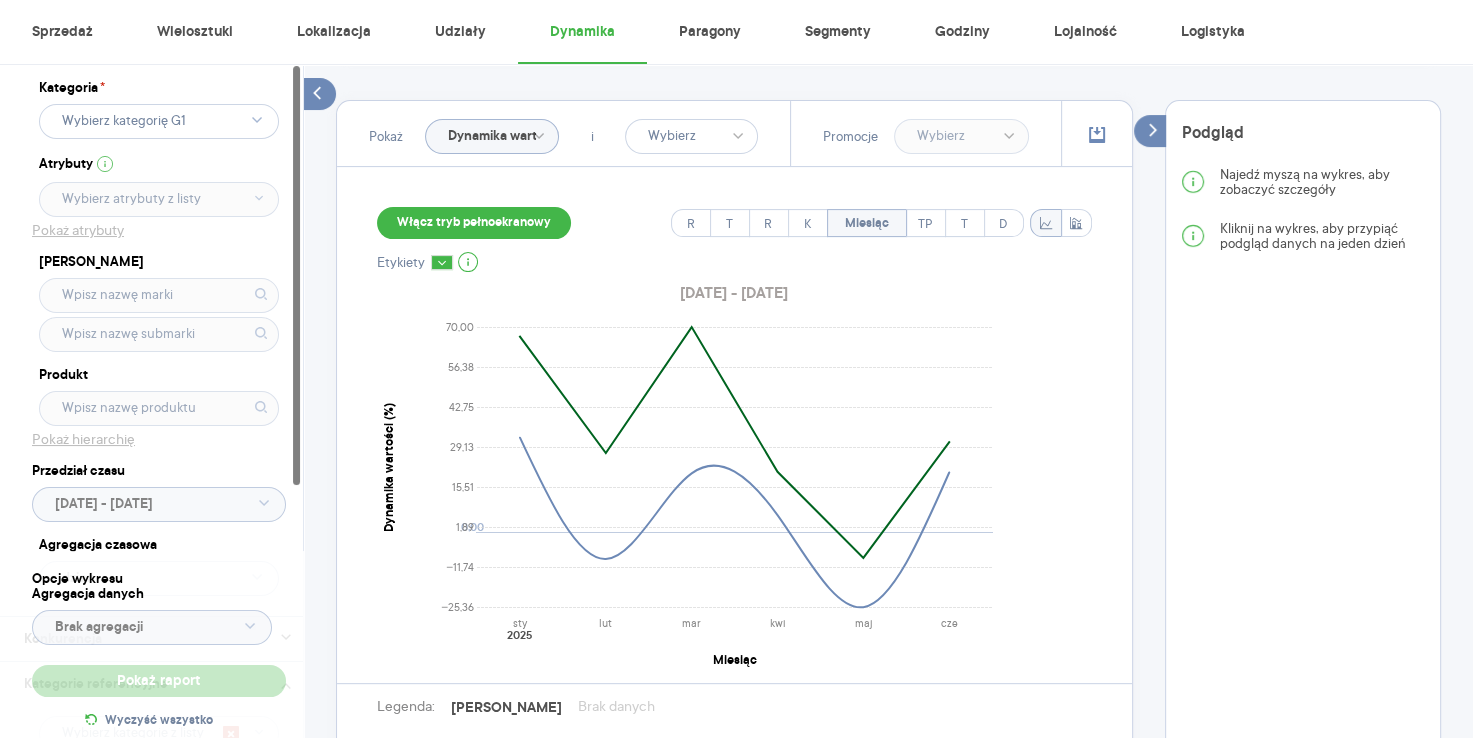 click 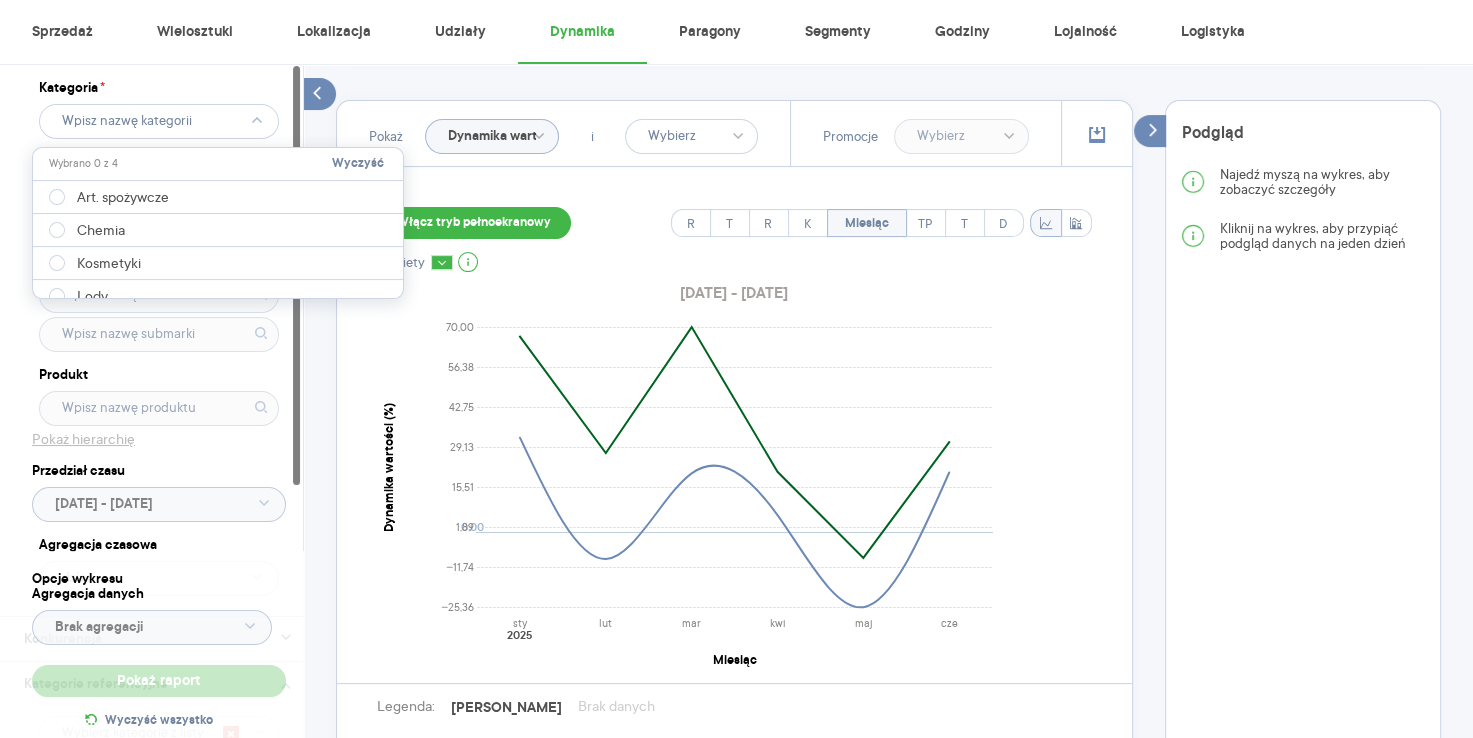 click at bounding box center (218, 290) 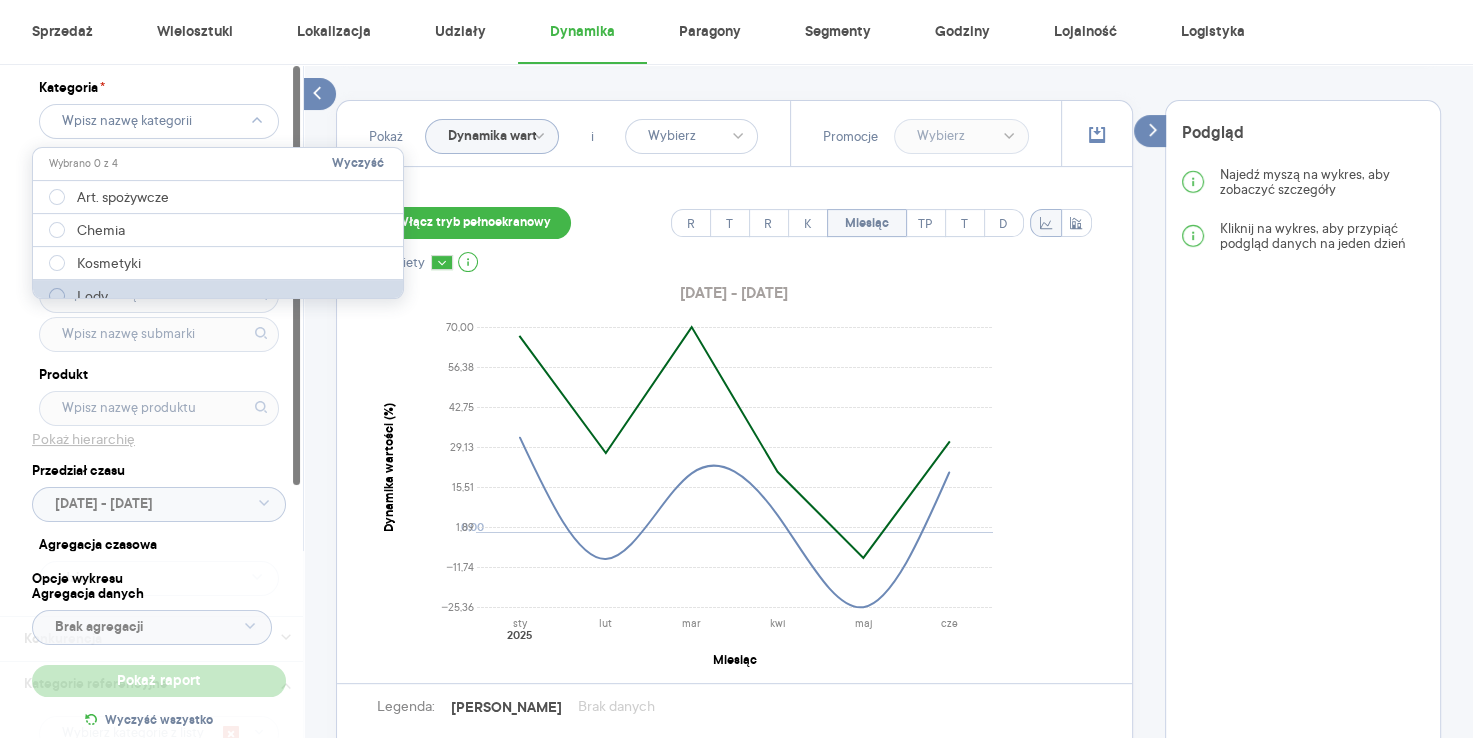click at bounding box center [57, 296] 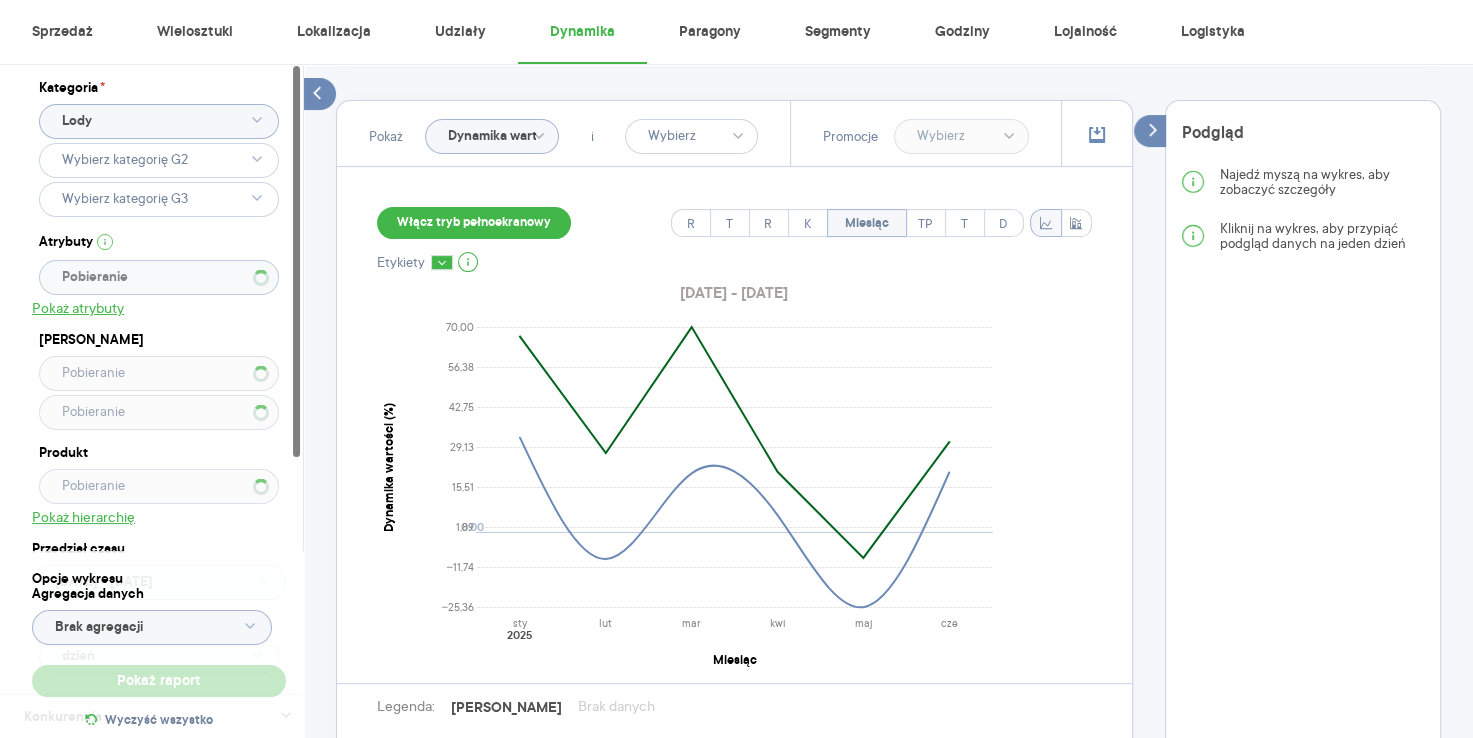 type 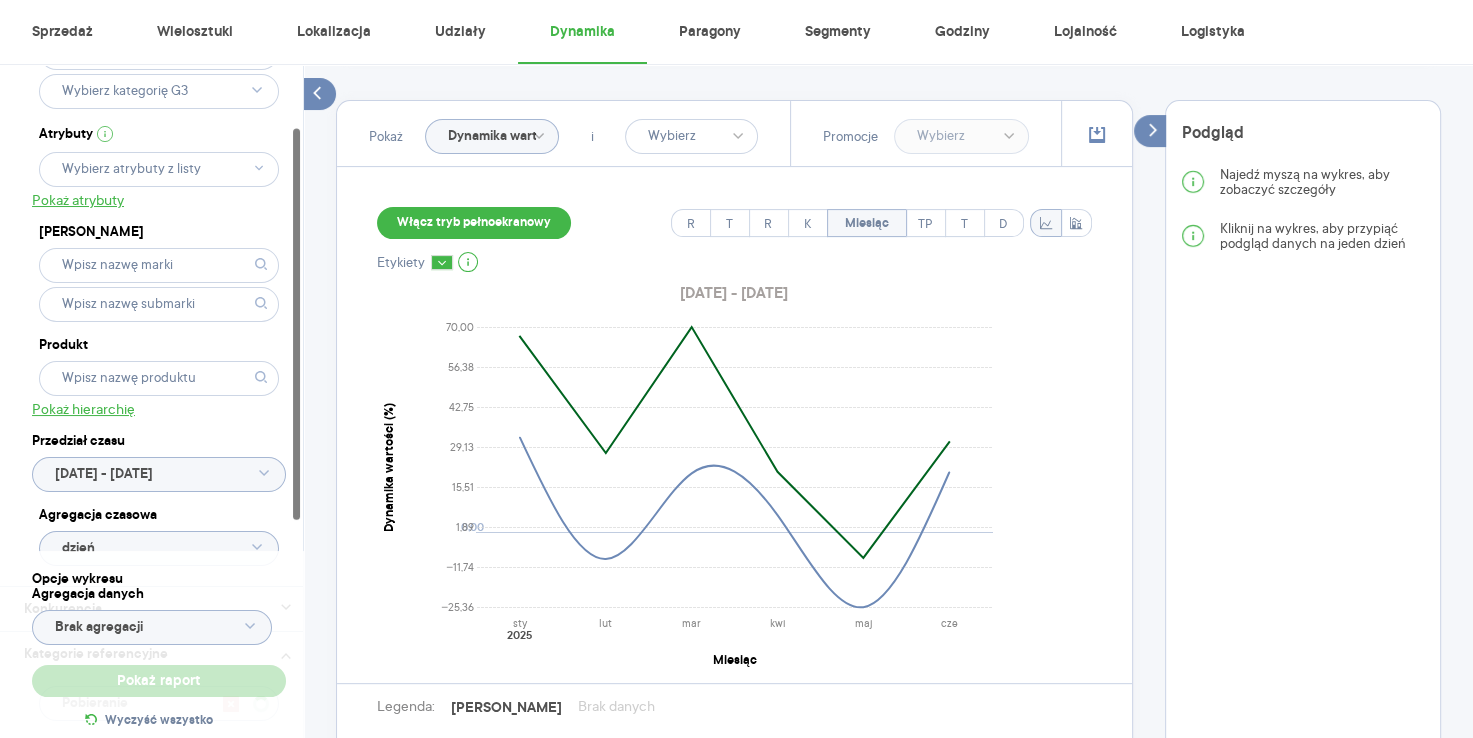type 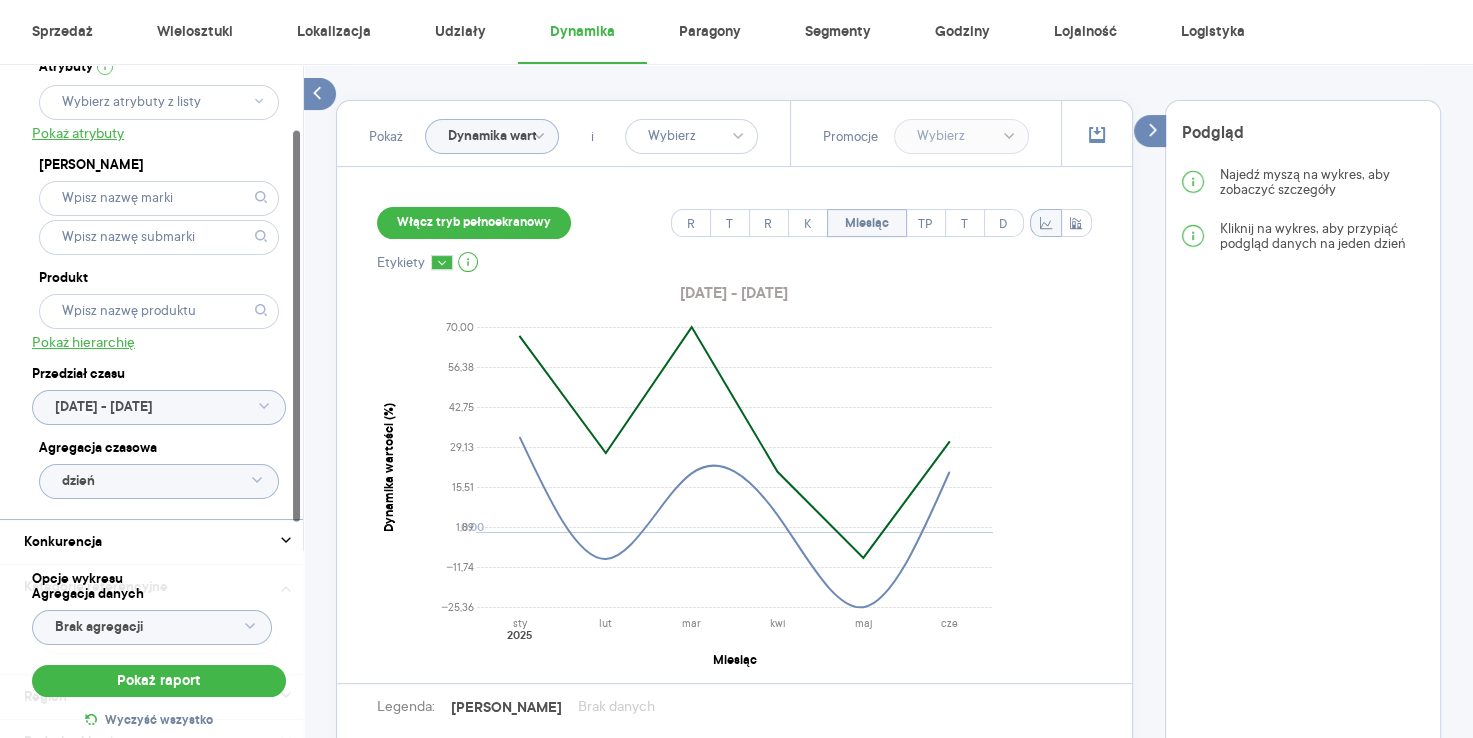 scroll, scrollTop: 184, scrollLeft: 0, axis: vertical 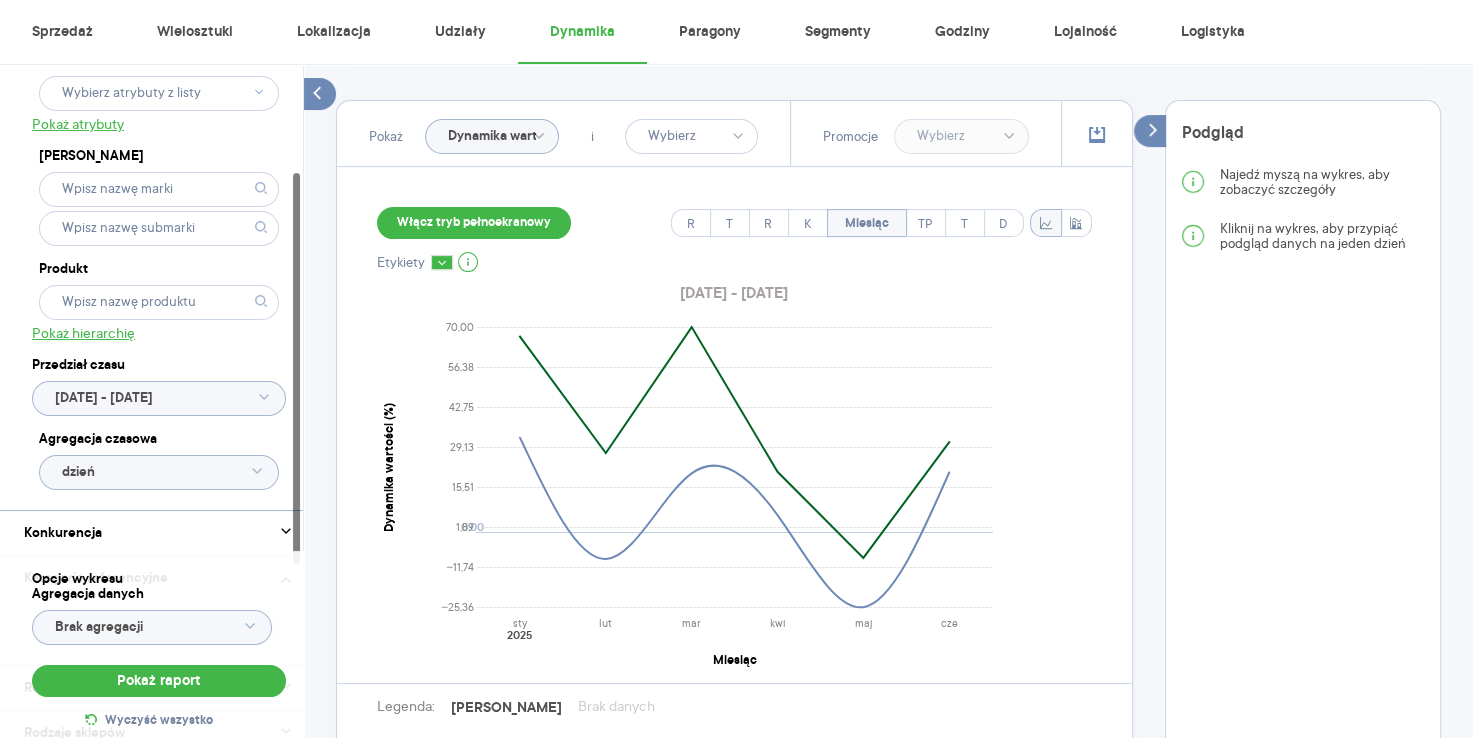click on "[DATE] - [DATE]" 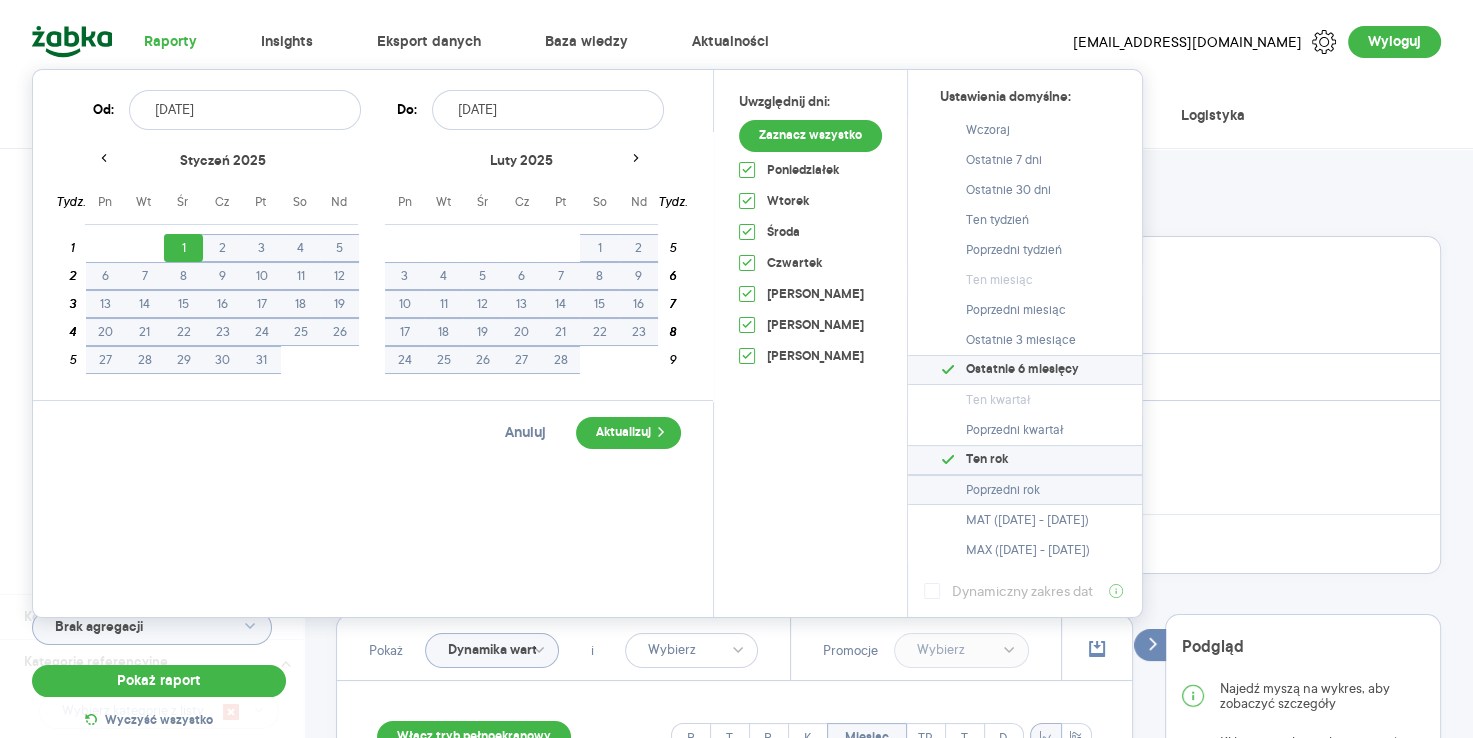 click on "Poprzedni rok" at bounding box center [1025, 490] 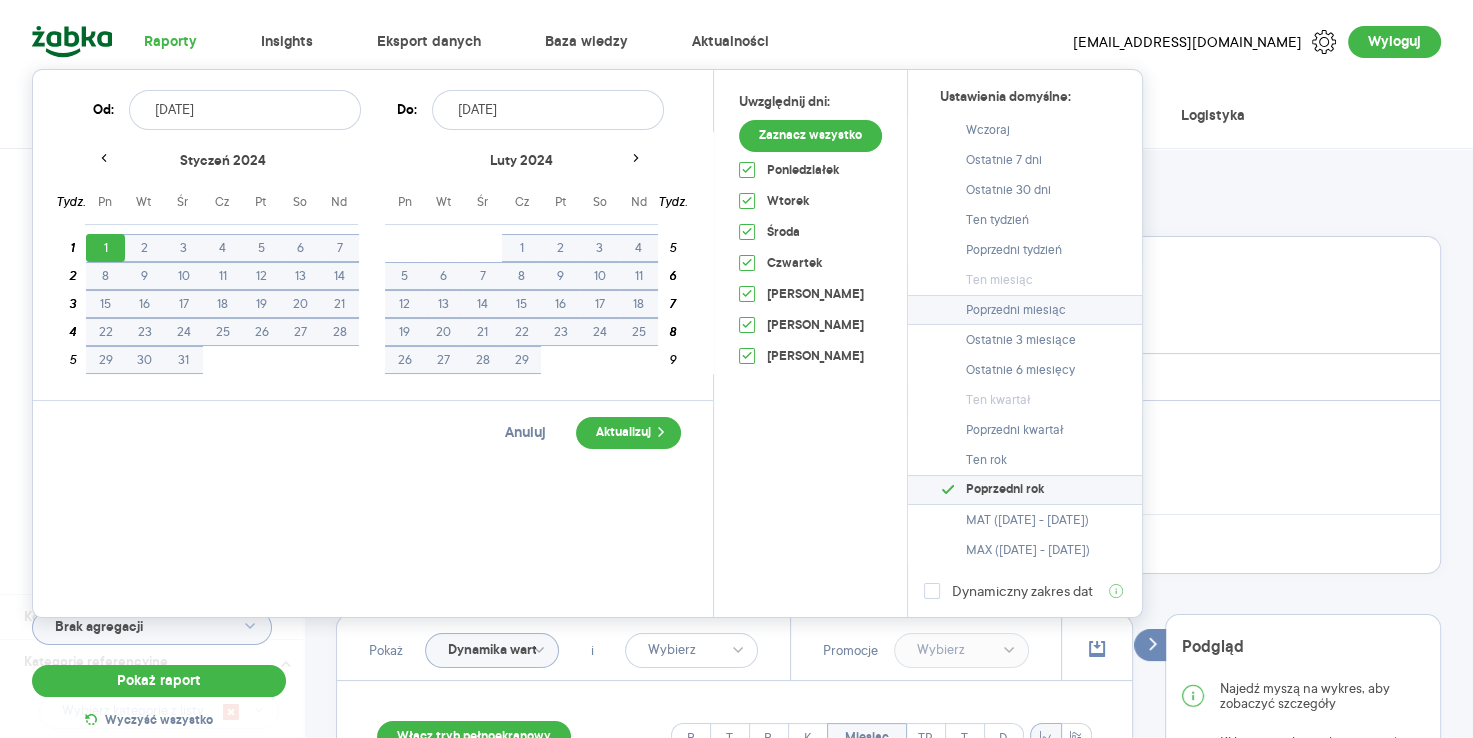 click on "Poprzedni miesiąc" at bounding box center (1016, 310) 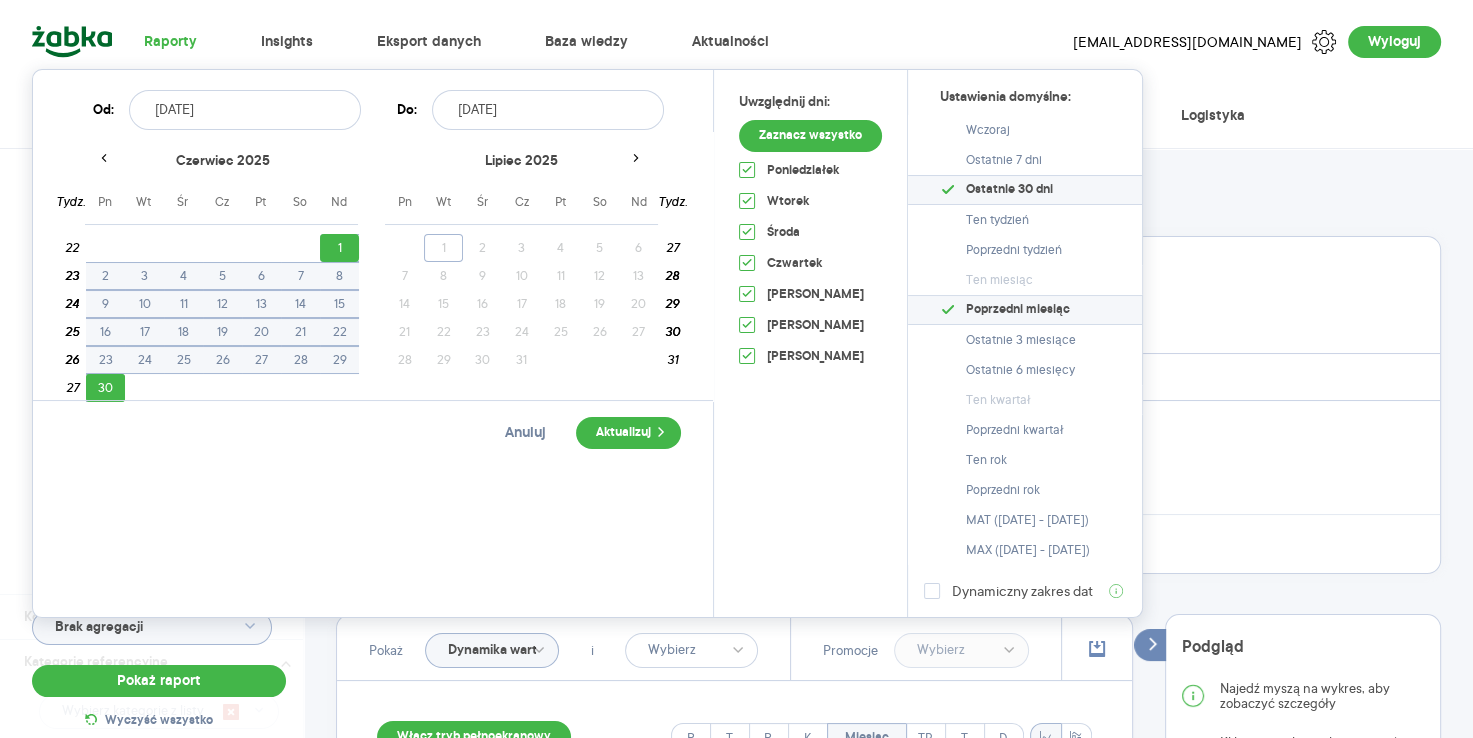 click on "Anuluj Aktualizuj" at bounding box center (373, 432) 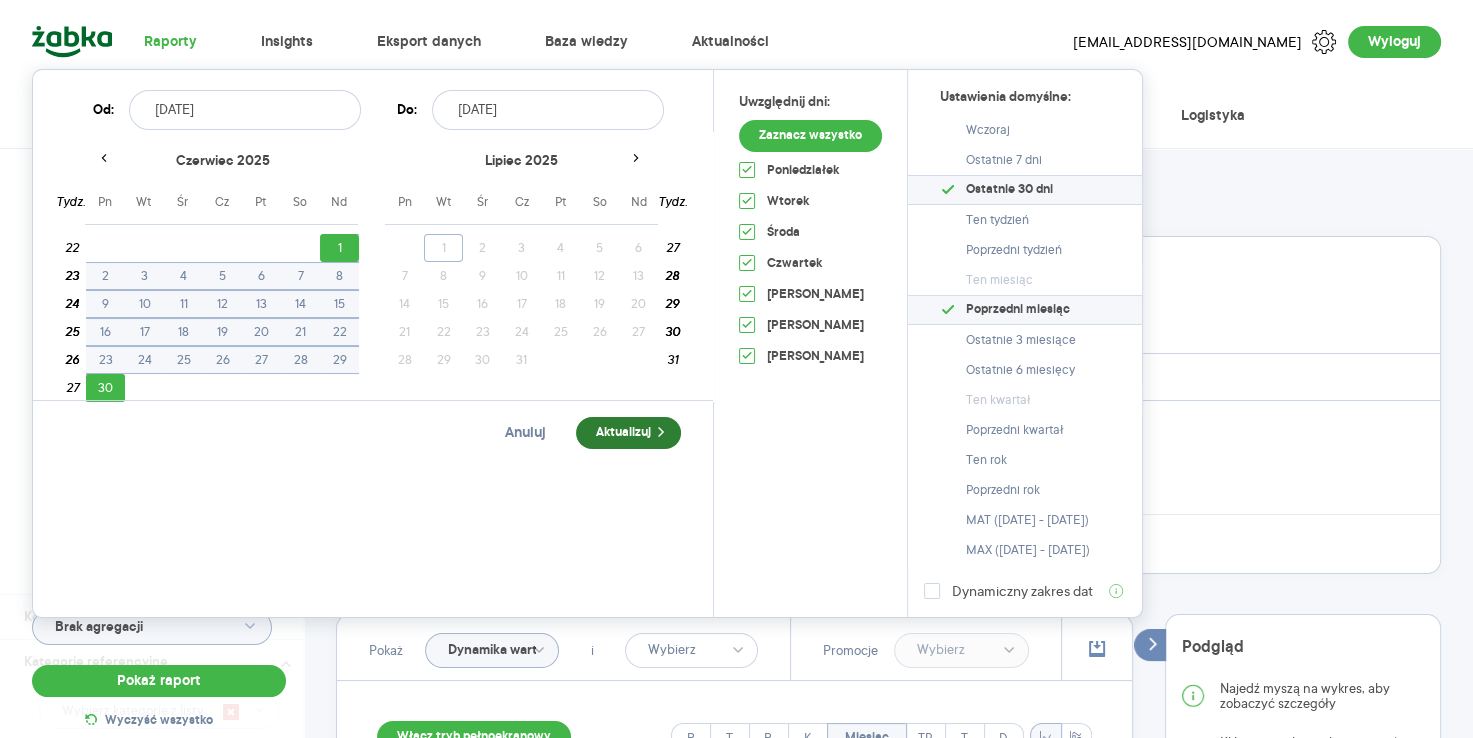 click on "Aktualizuj" at bounding box center [628, 433] 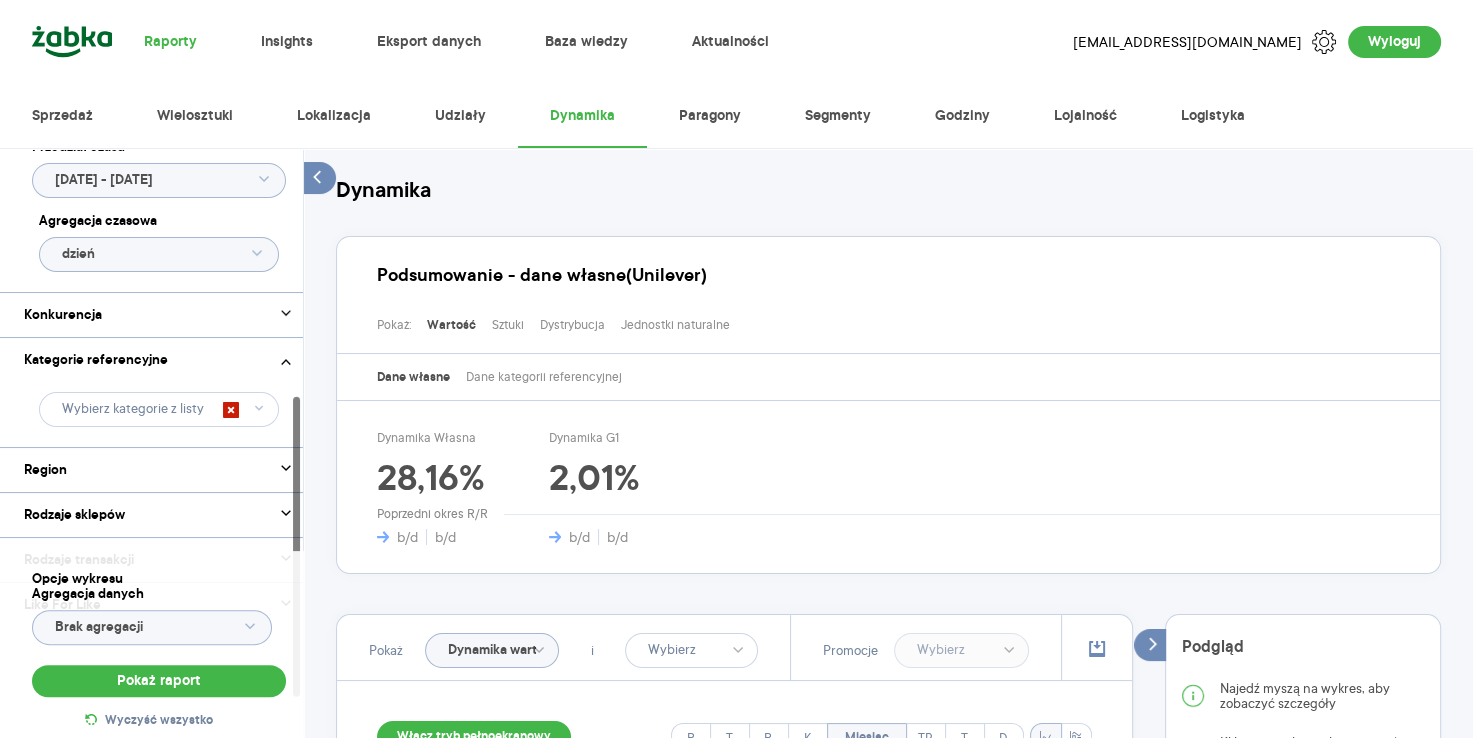 scroll, scrollTop: 487, scrollLeft: 0, axis: vertical 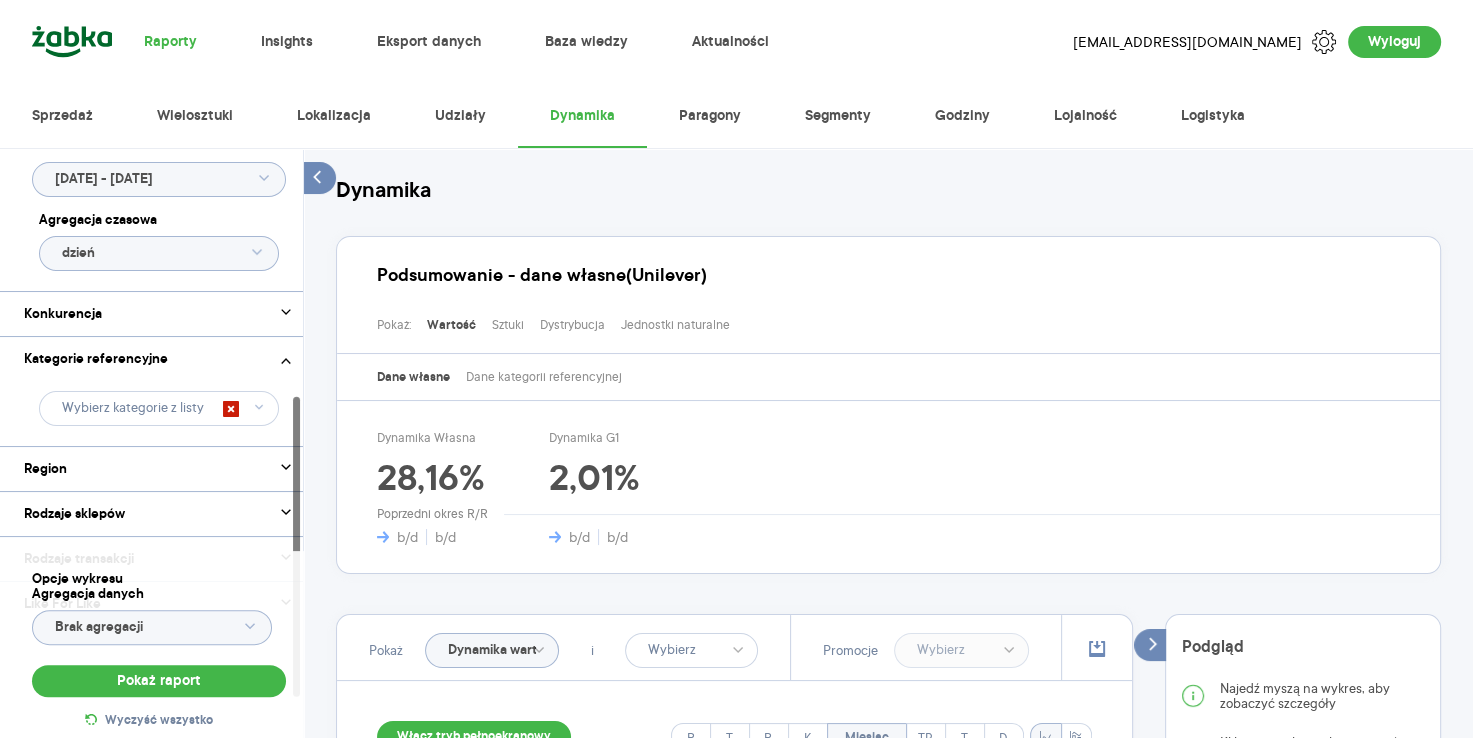 click 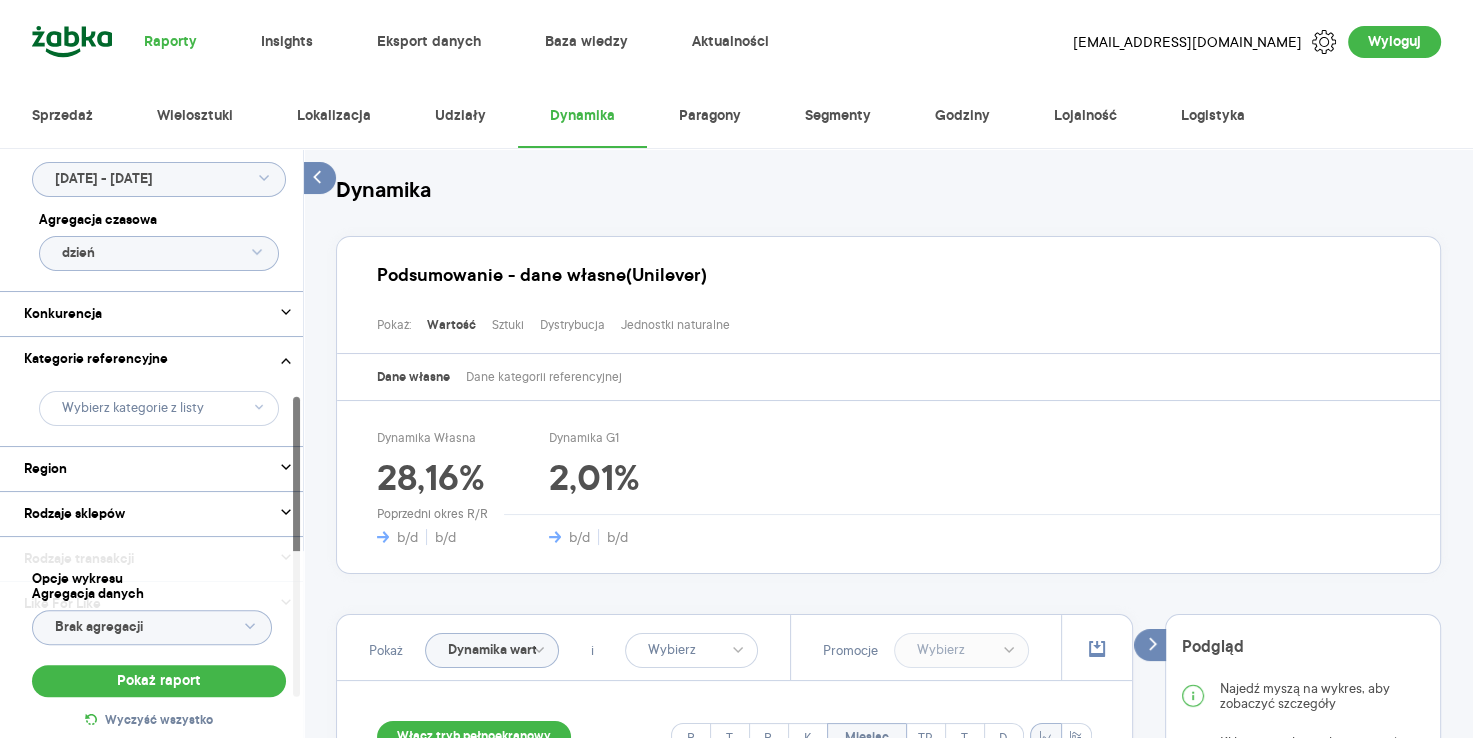 click on "Kategorie referencyjne" at bounding box center (159, 359) 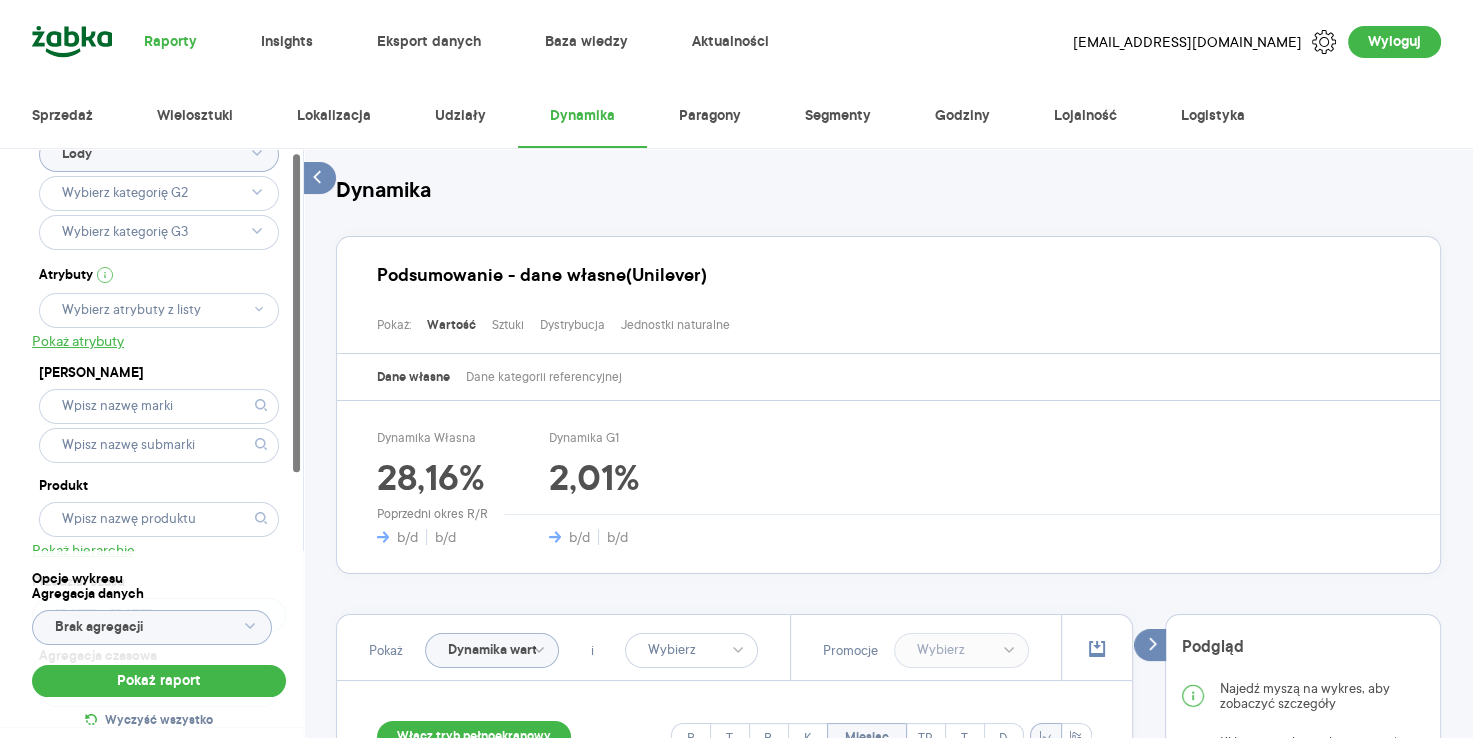 scroll, scrollTop: 0, scrollLeft: 0, axis: both 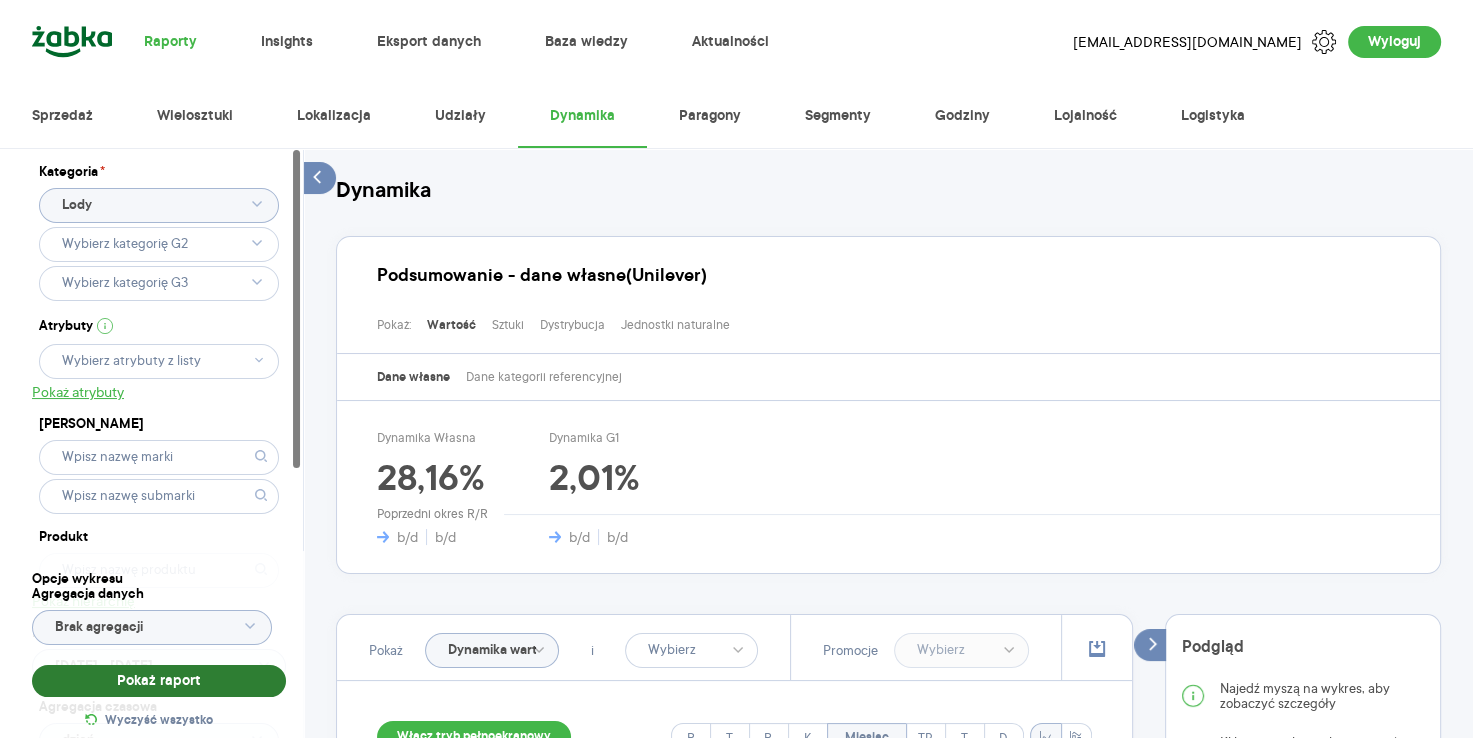 click on "Pokaż raport" at bounding box center [159, 681] 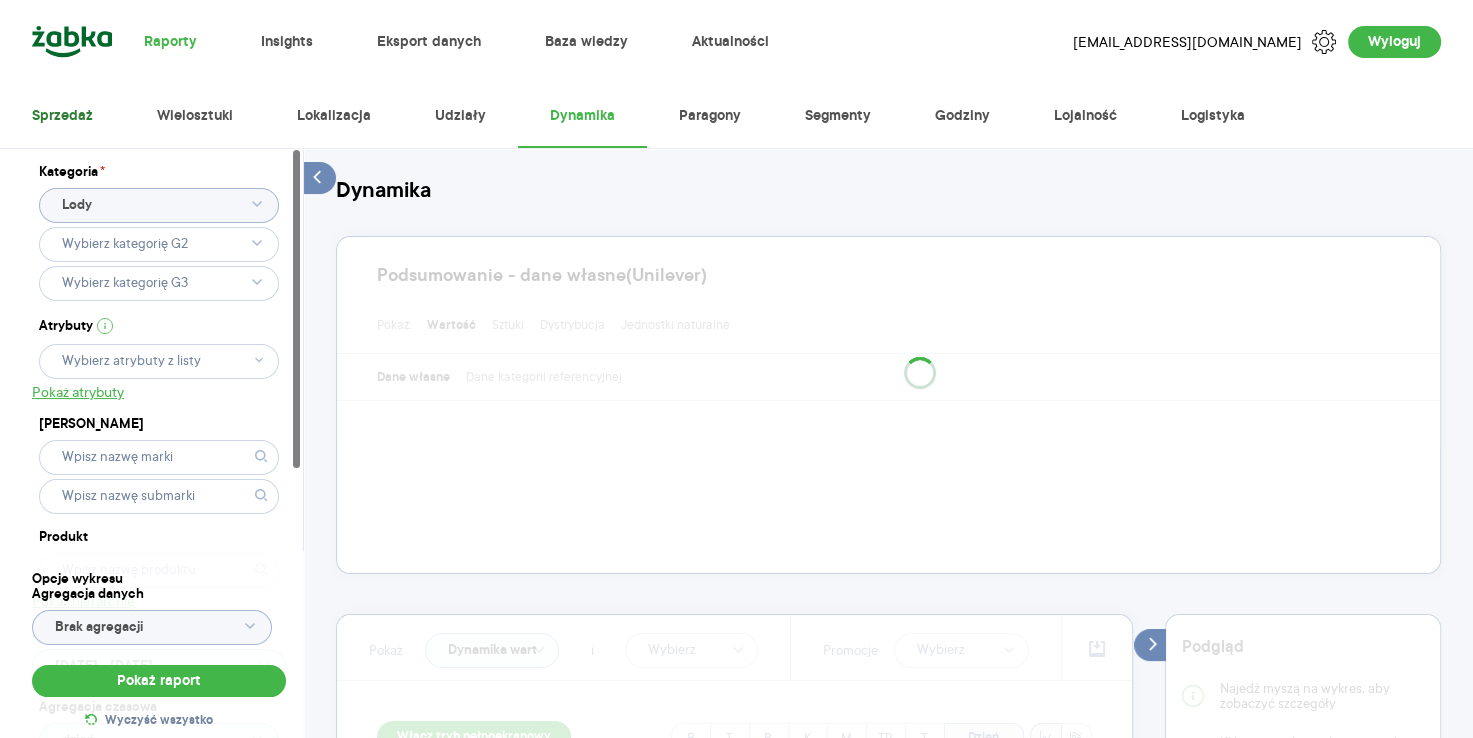 click on "Sprzedaż" at bounding box center [62, 116] 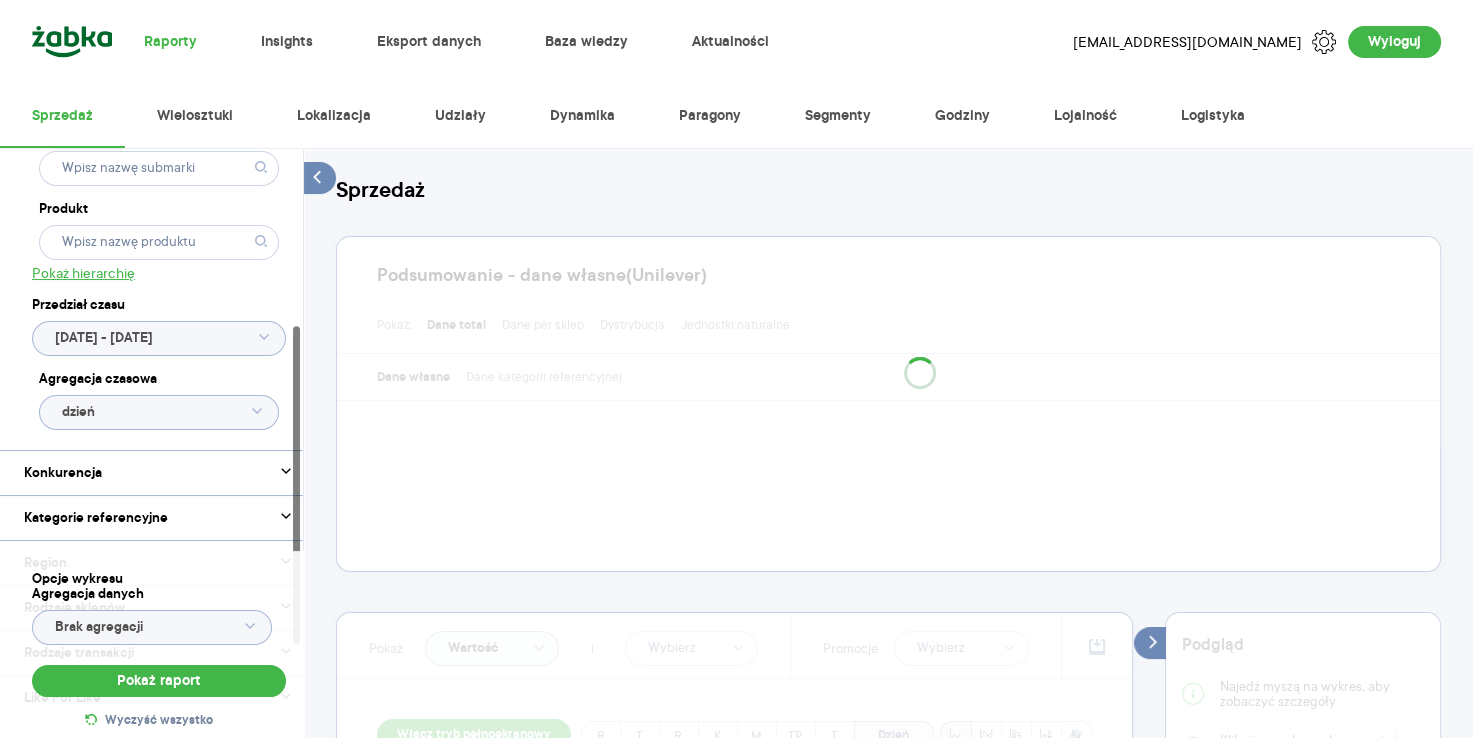 scroll, scrollTop: 384, scrollLeft: 0, axis: vertical 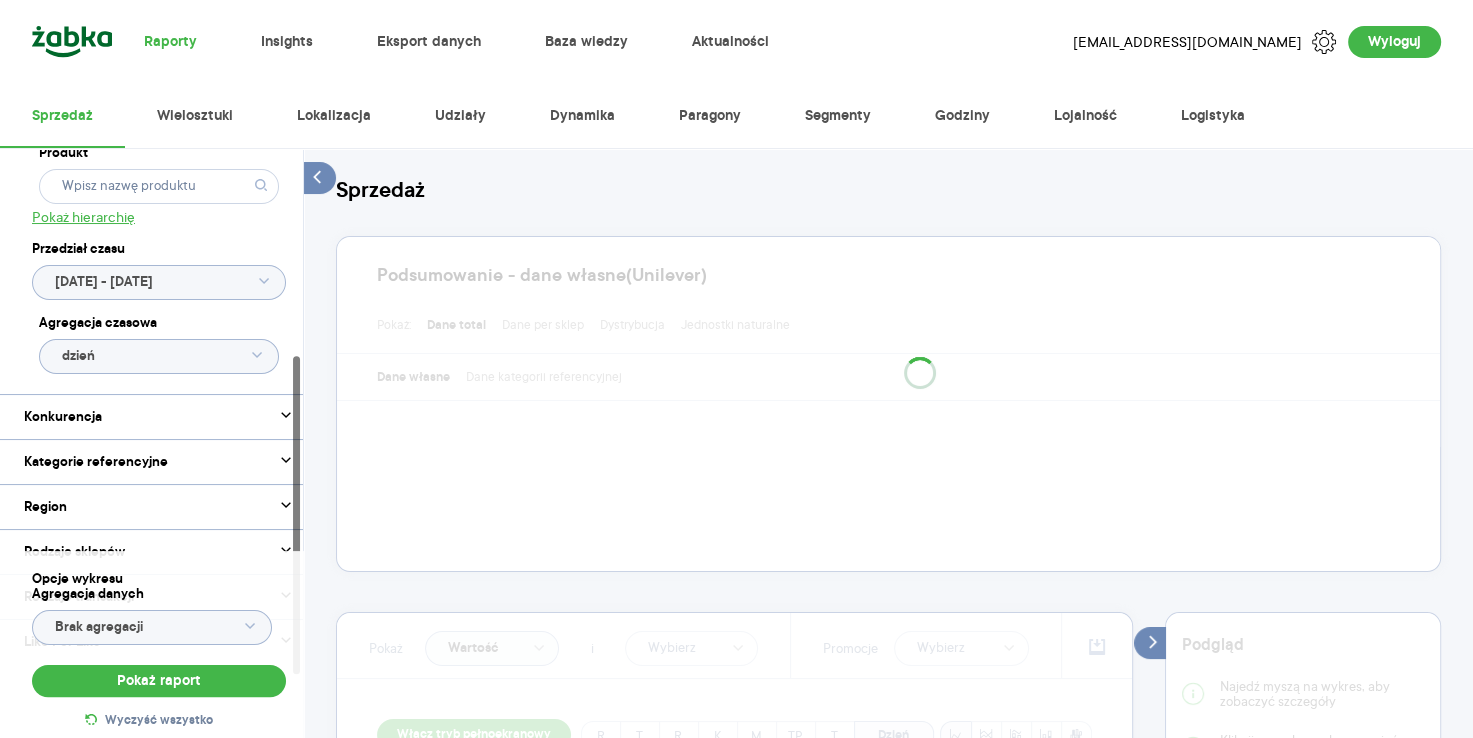 click on "[DATE] - [DATE]" 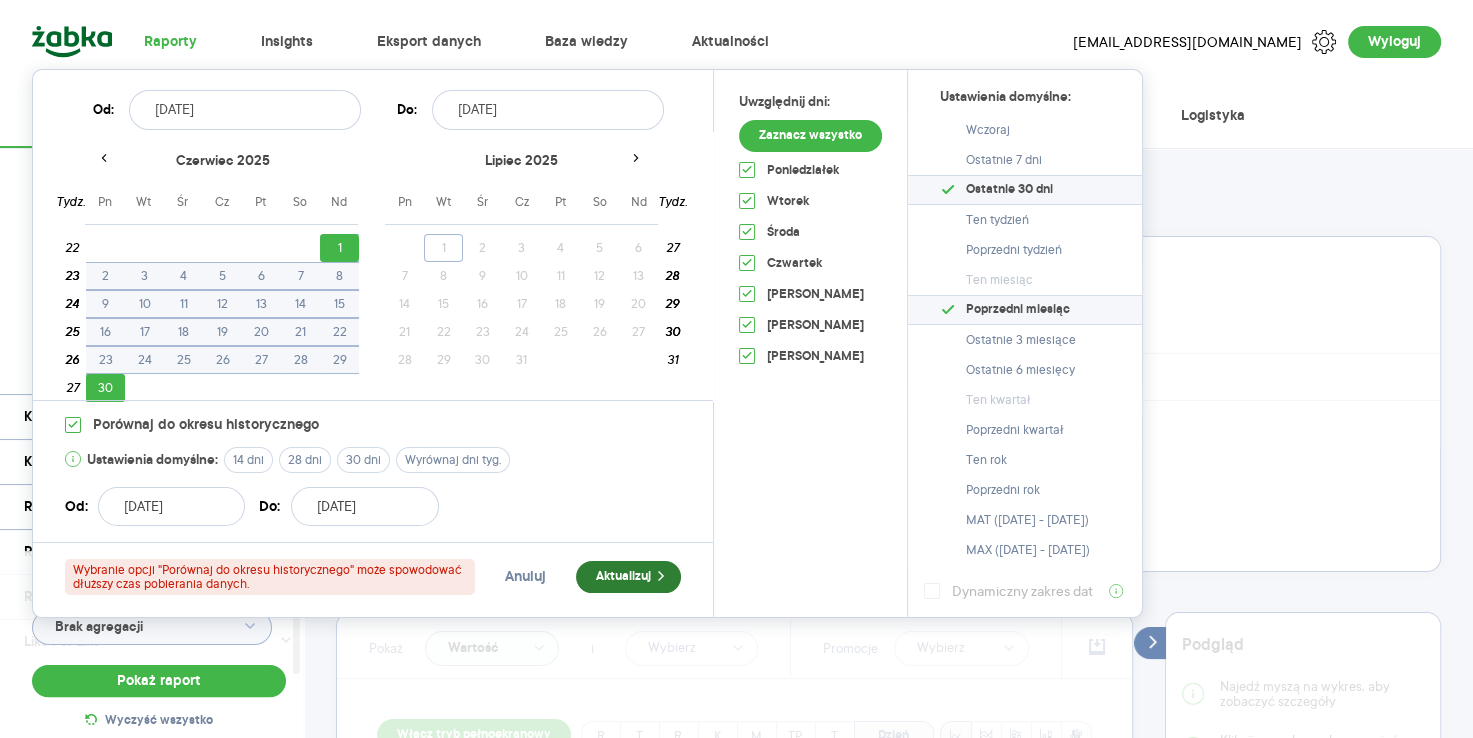 click on "Aktualizuj" at bounding box center [628, 577] 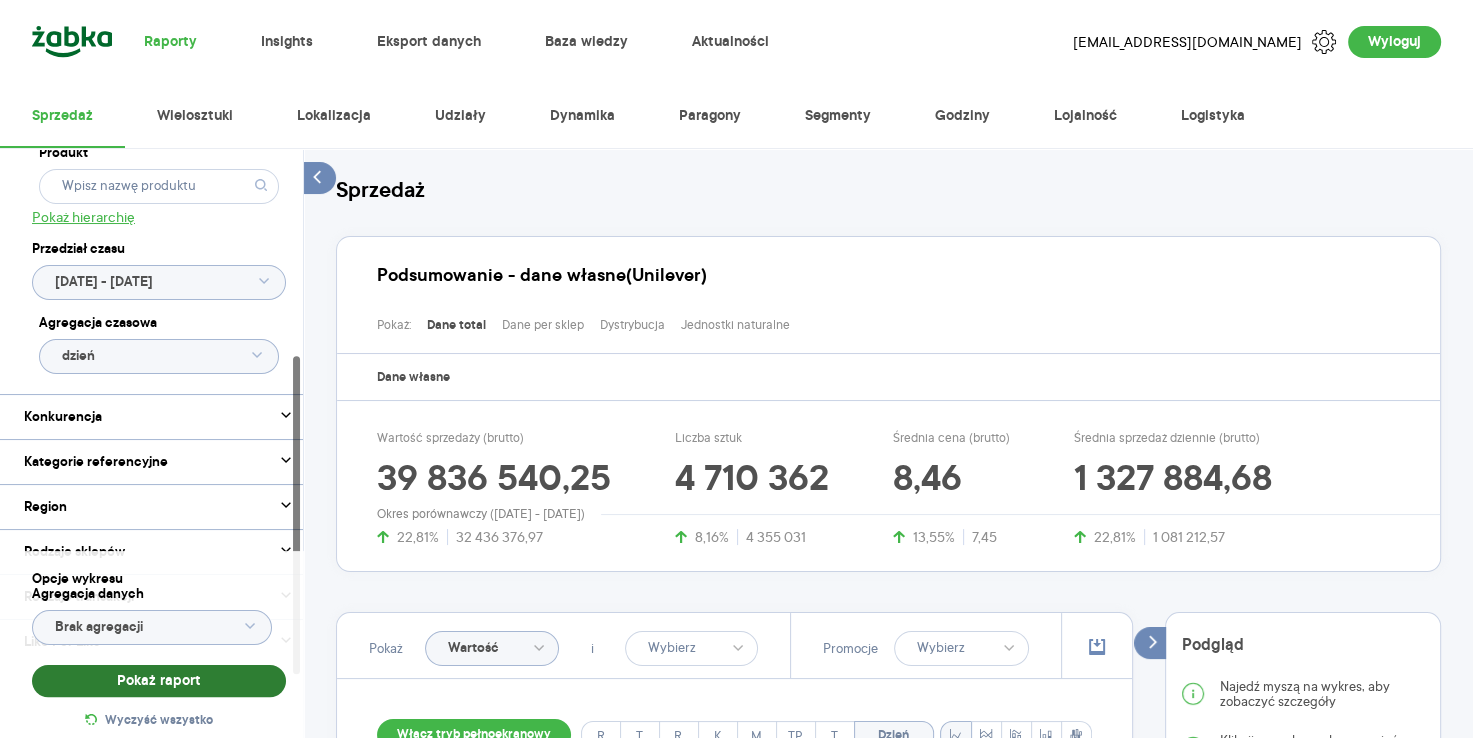 click on "Pokaż raport" at bounding box center (159, 681) 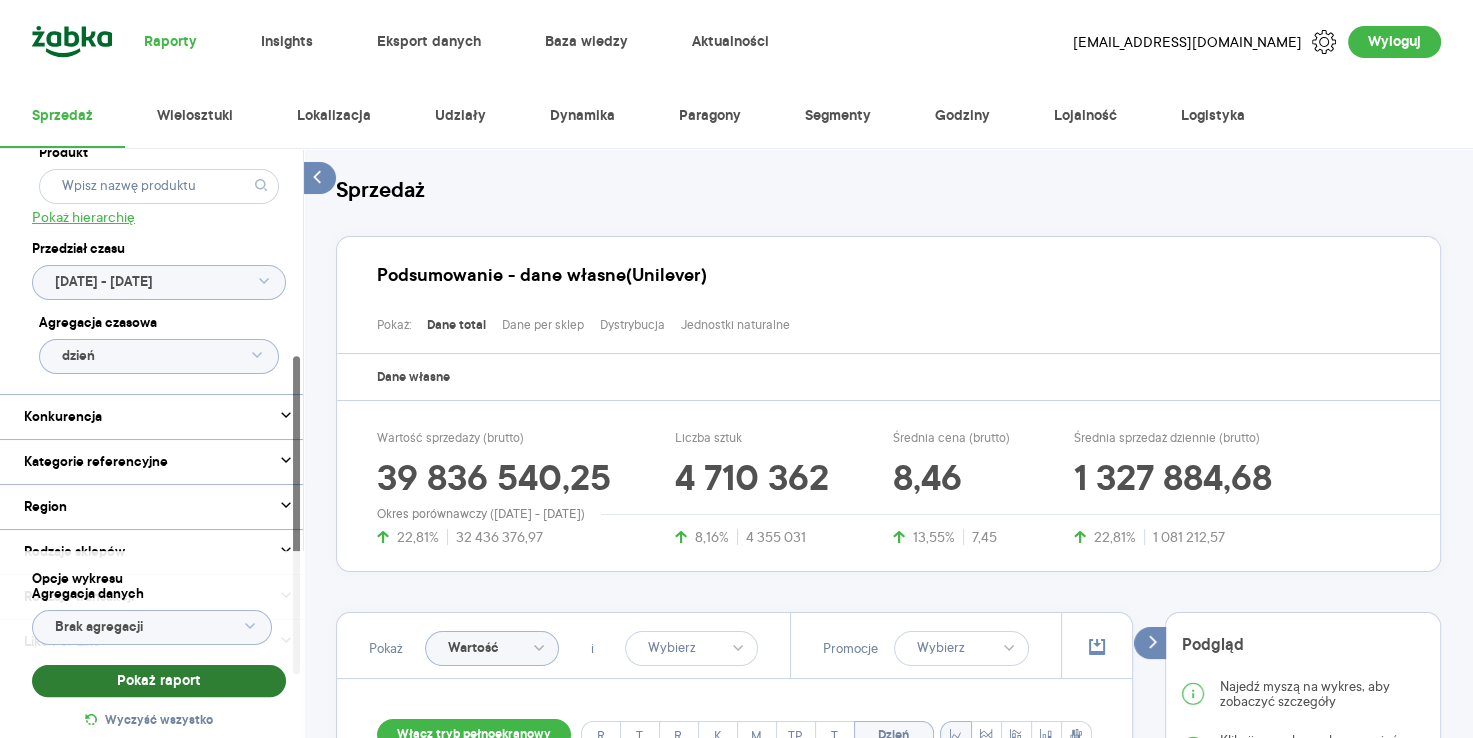 click on "Pokaż raport" at bounding box center (159, 681) 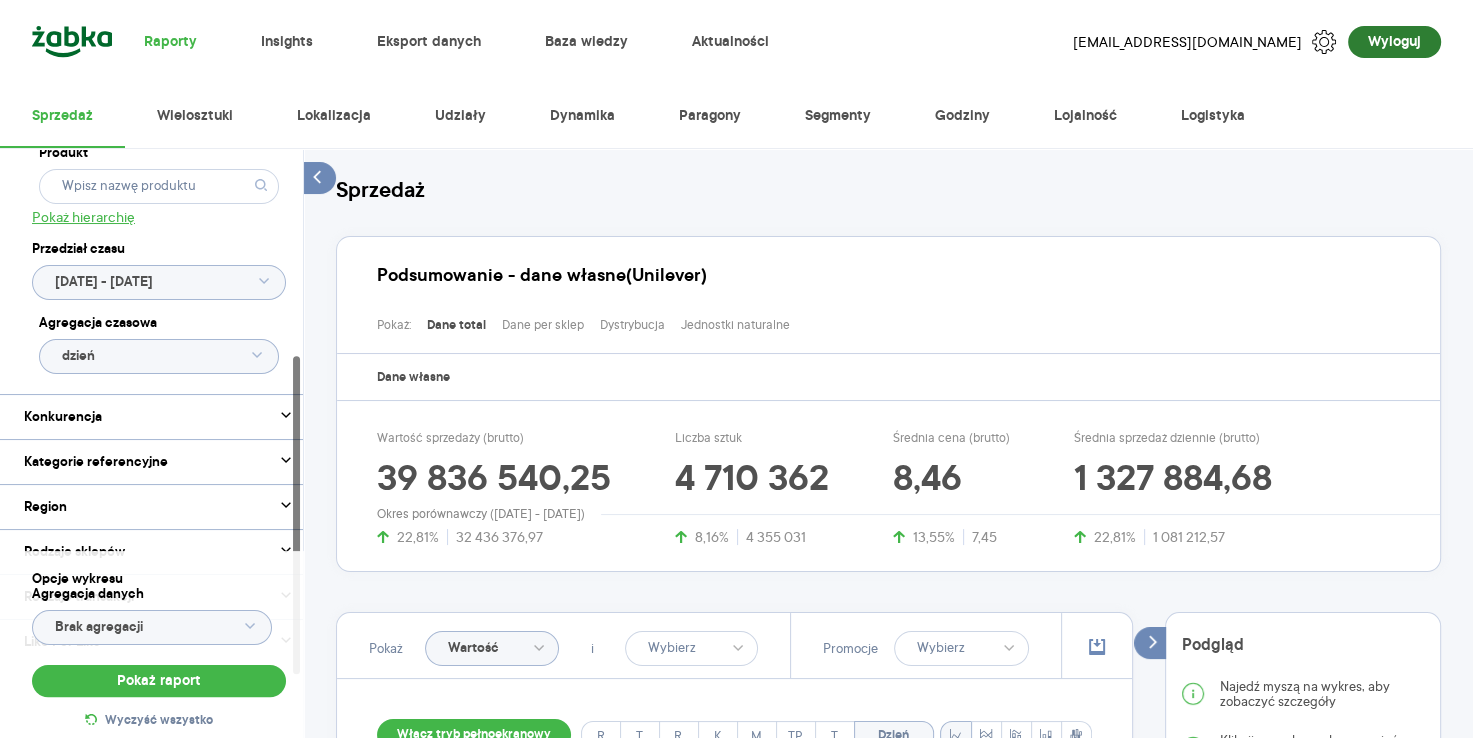 click on "Wyloguj" at bounding box center (1394, 42) 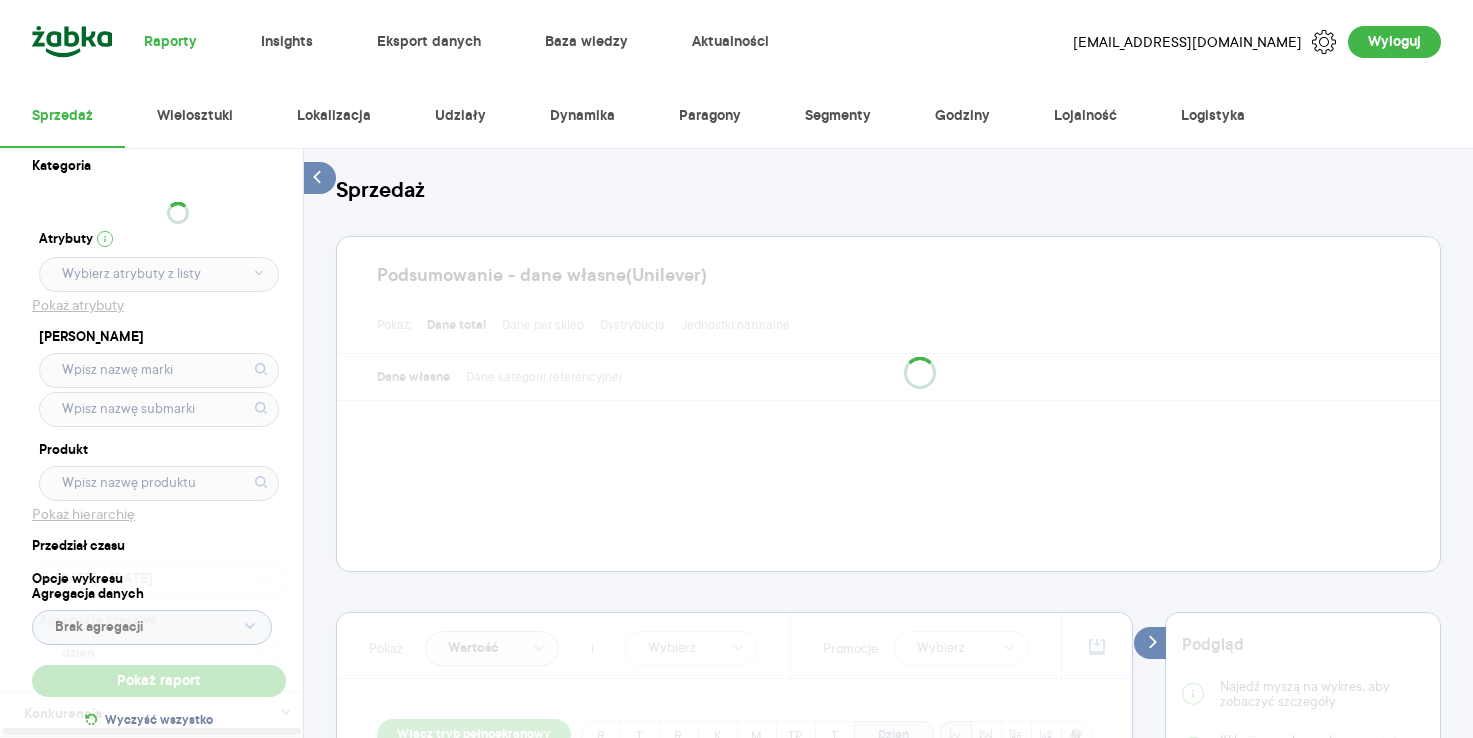 scroll, scrollTop: 0, scrollLeft: 0, axis: both 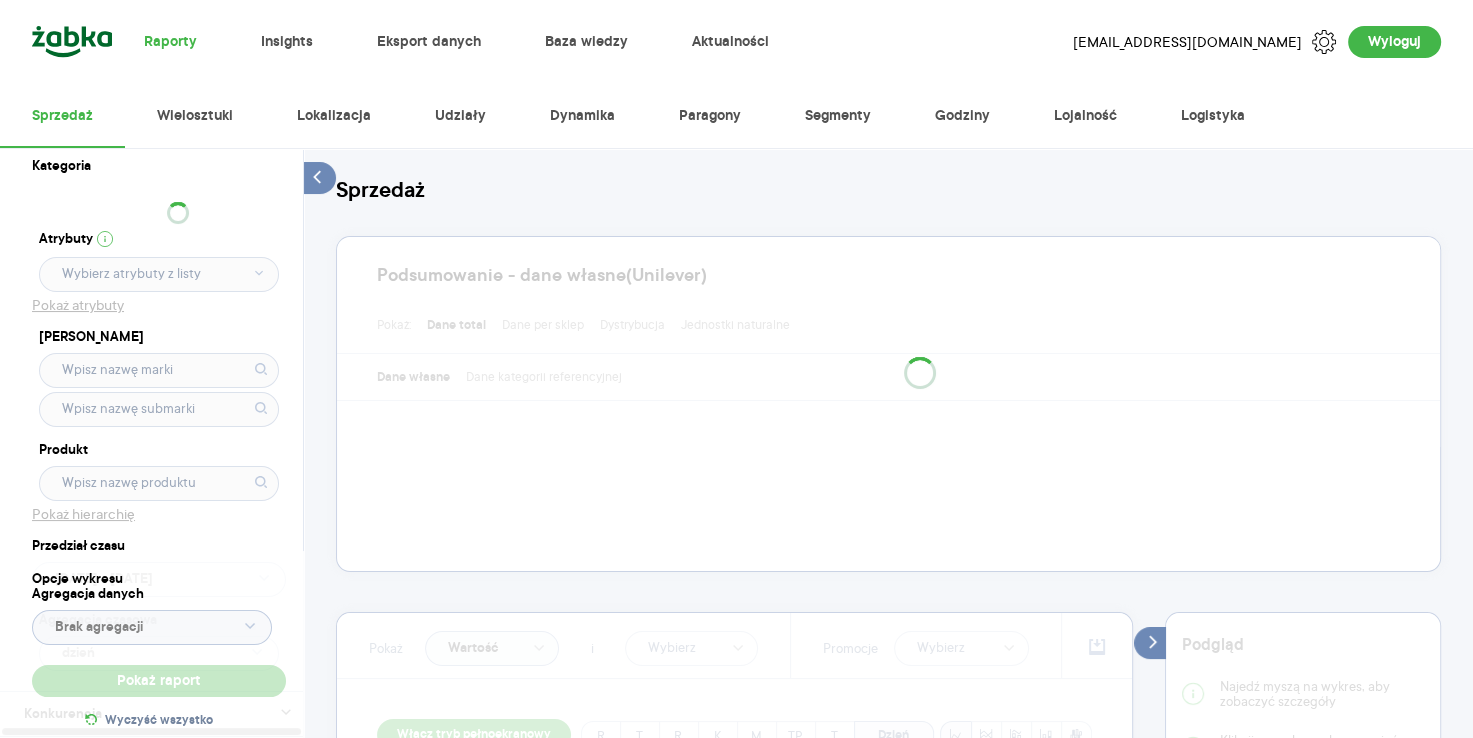 type on "Pobieranie" 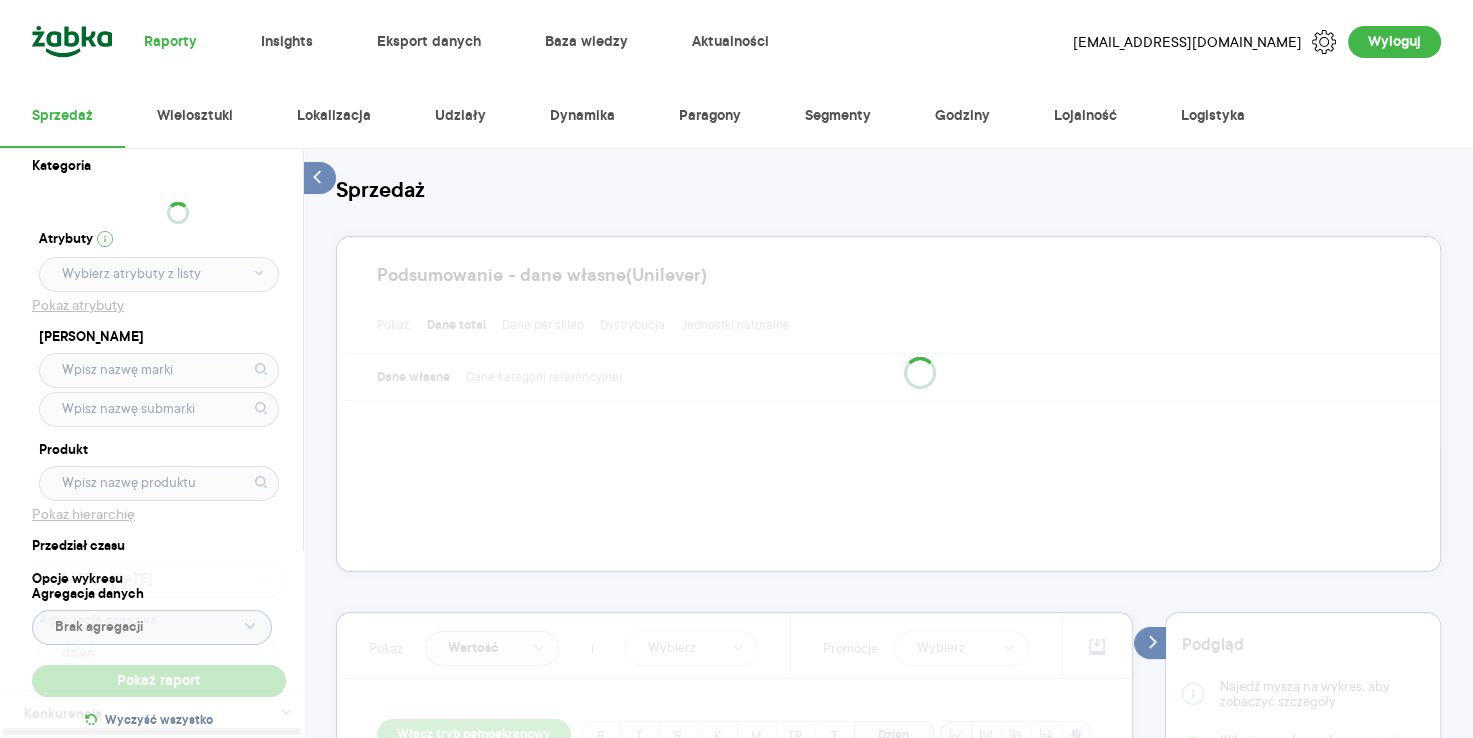type on "Pobieranie" 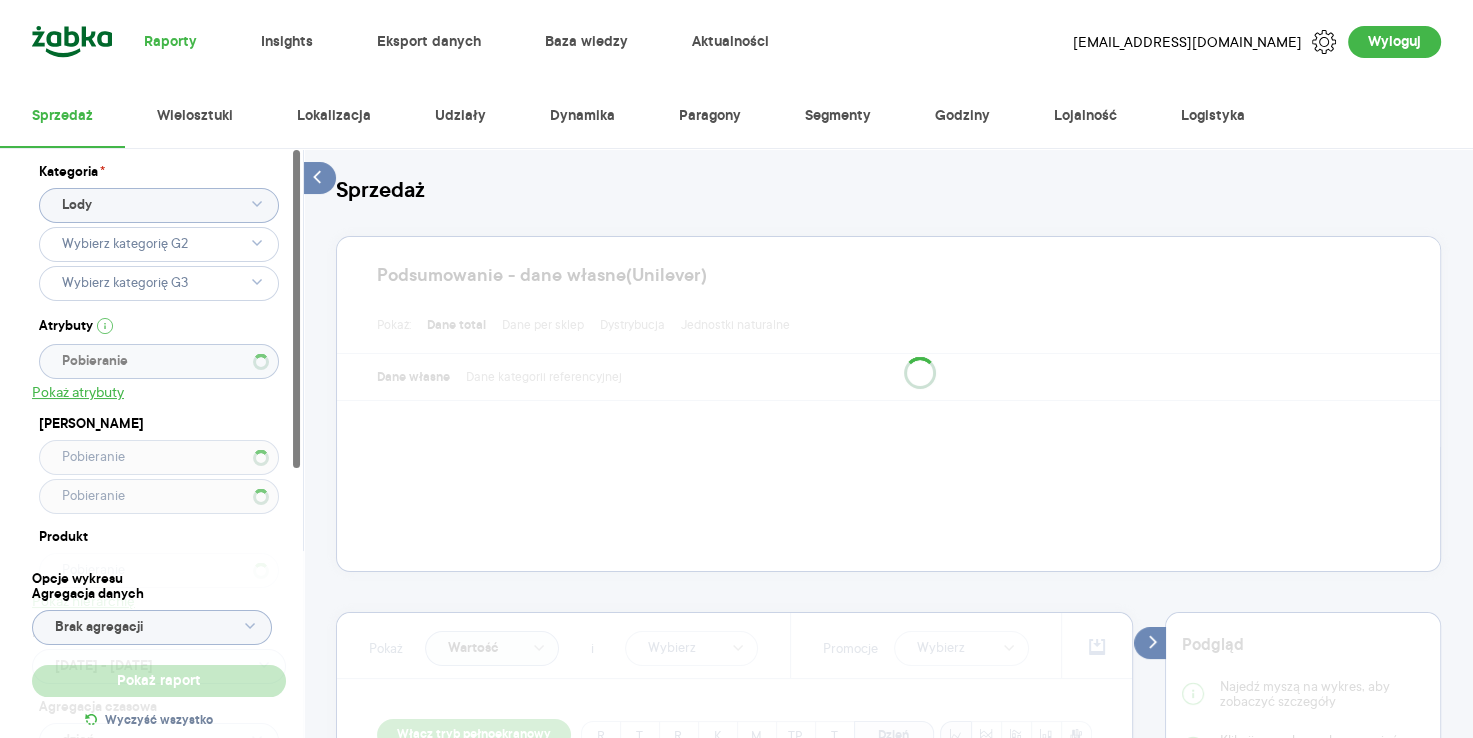 type 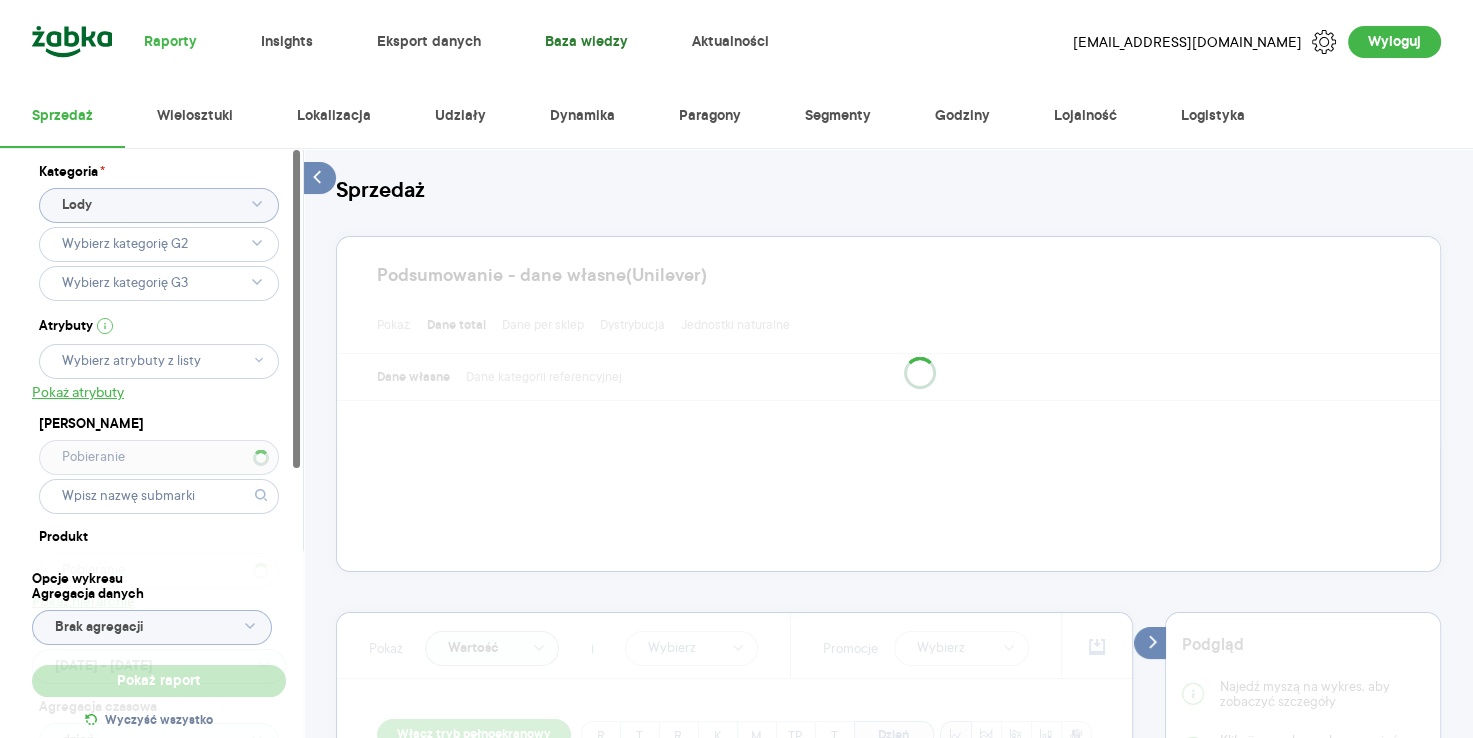 click on "Baza wiedzy" at bounding box center [586, 42] 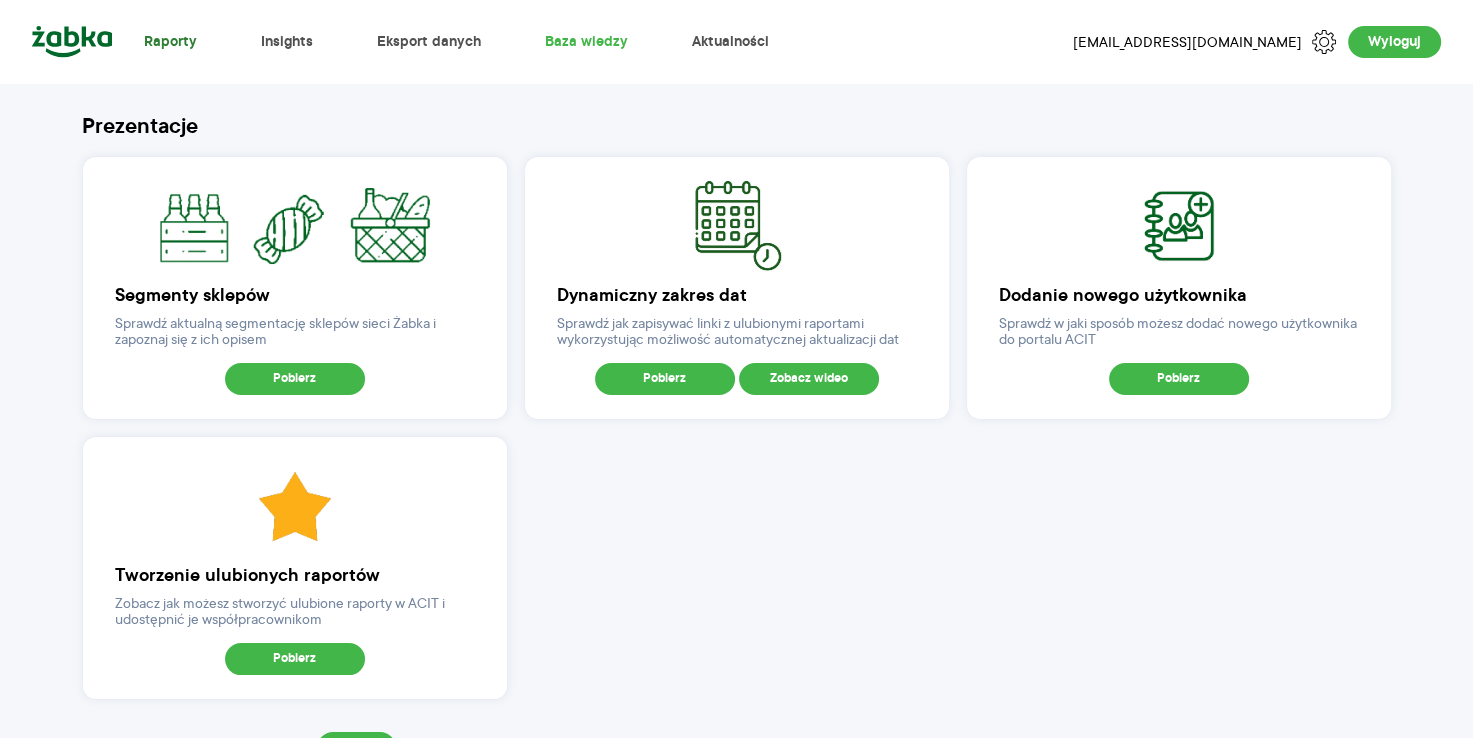 click on "Raporty" at bounding box center (170, 42) 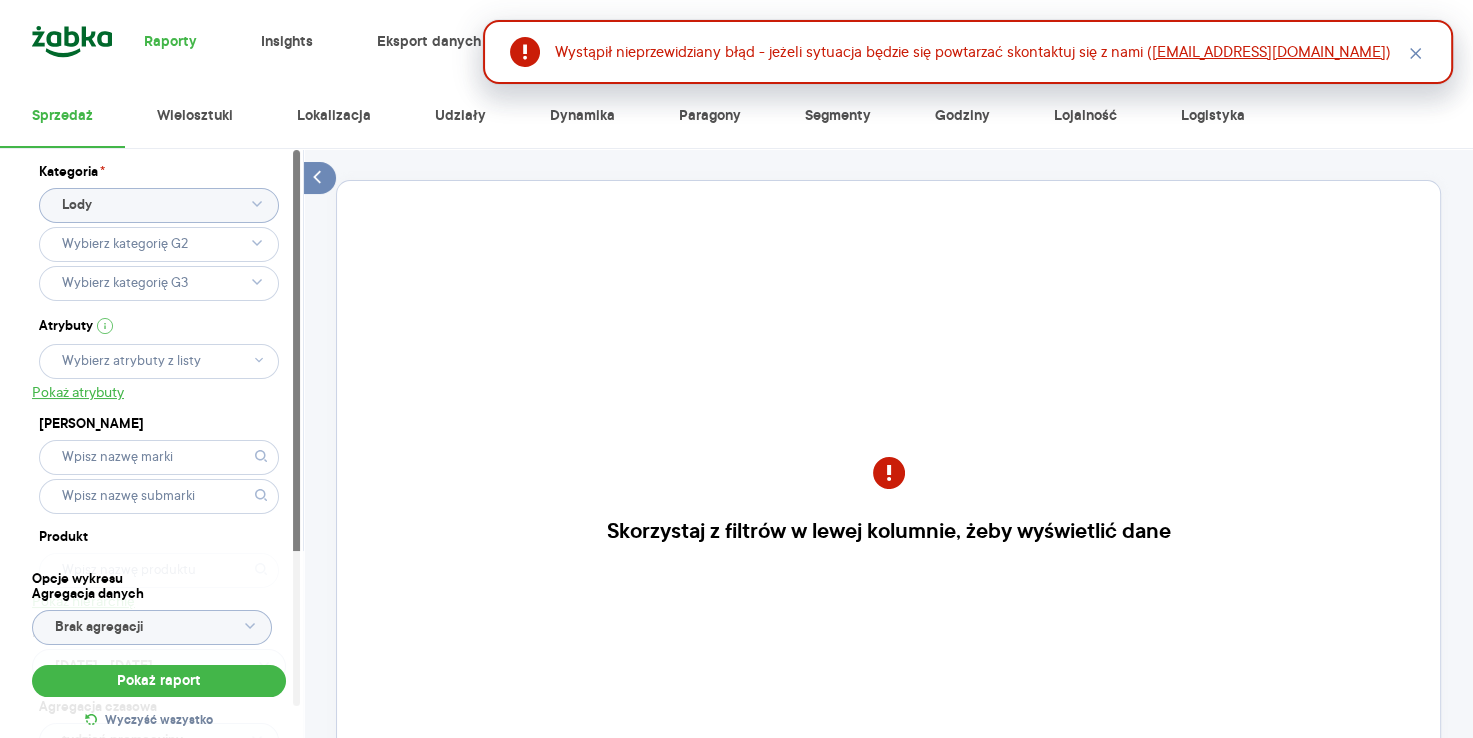 click at bounding box center (1421, 52) 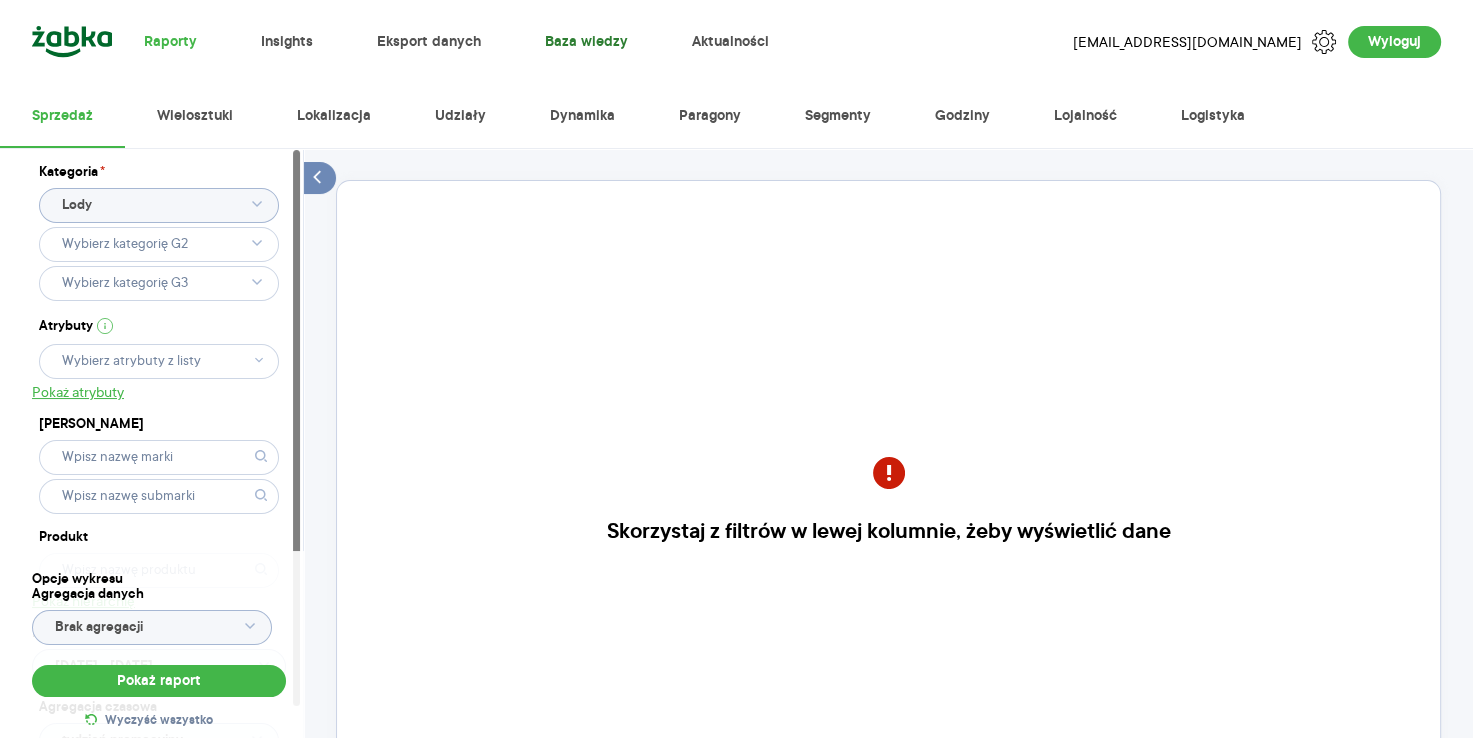 click on "Baza wiedzy" at bounding box center [586, 42] 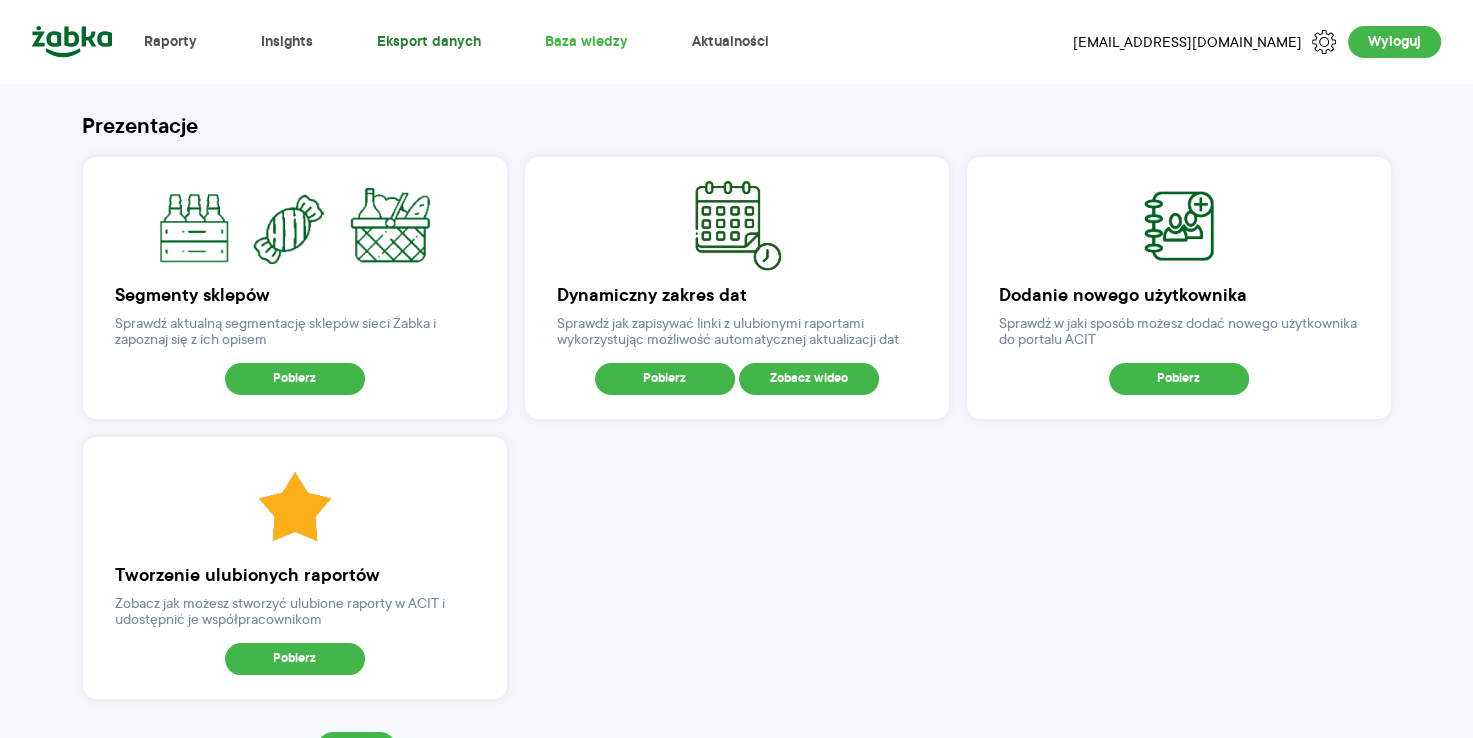 click on "Eksport danych" at bounding box center (429, 42) 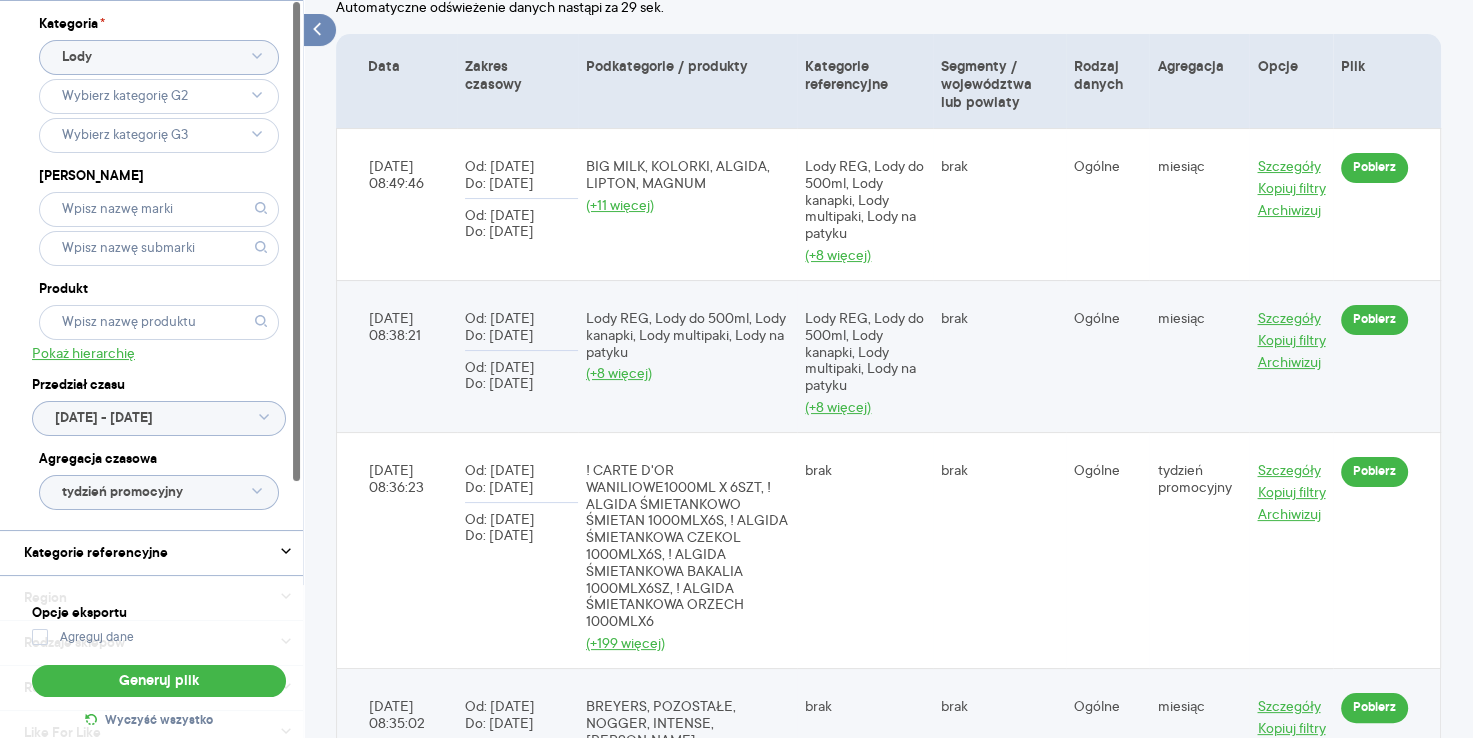 scroll, scrollTop: 221, scrollLeft: 0, axis: vertical 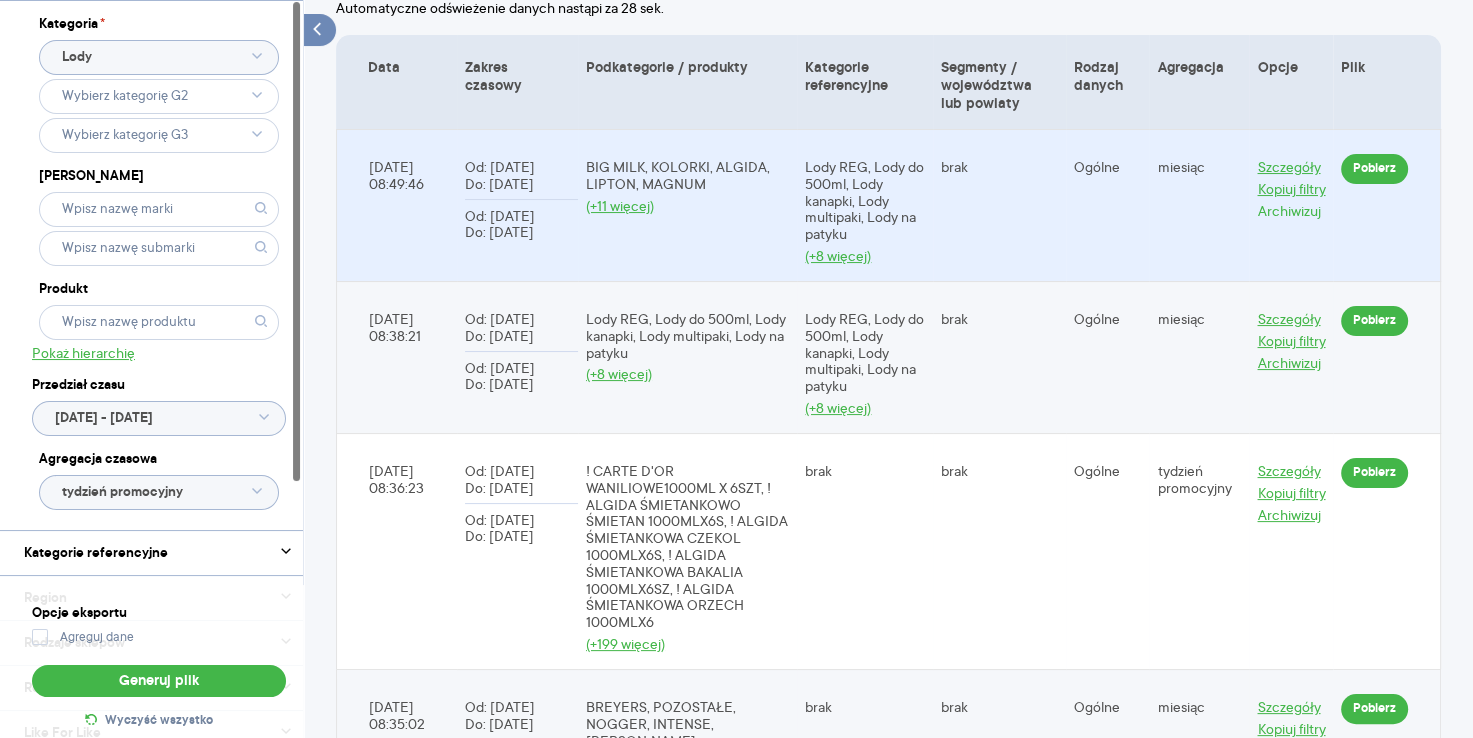 click on "Archiwizuj" at bounding box center [1288, 211] 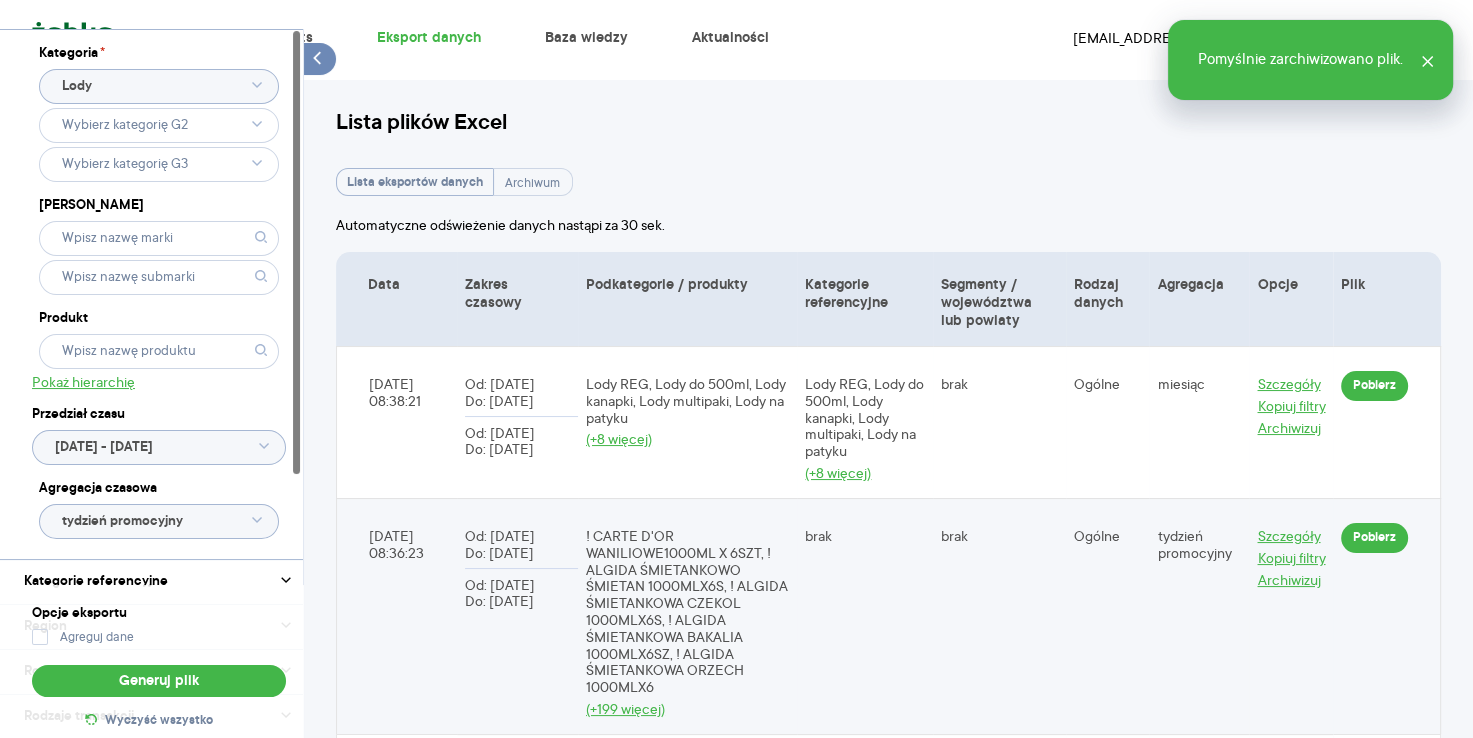 scroll, scrollTop: 0, scrollLeft: 0, axis: both 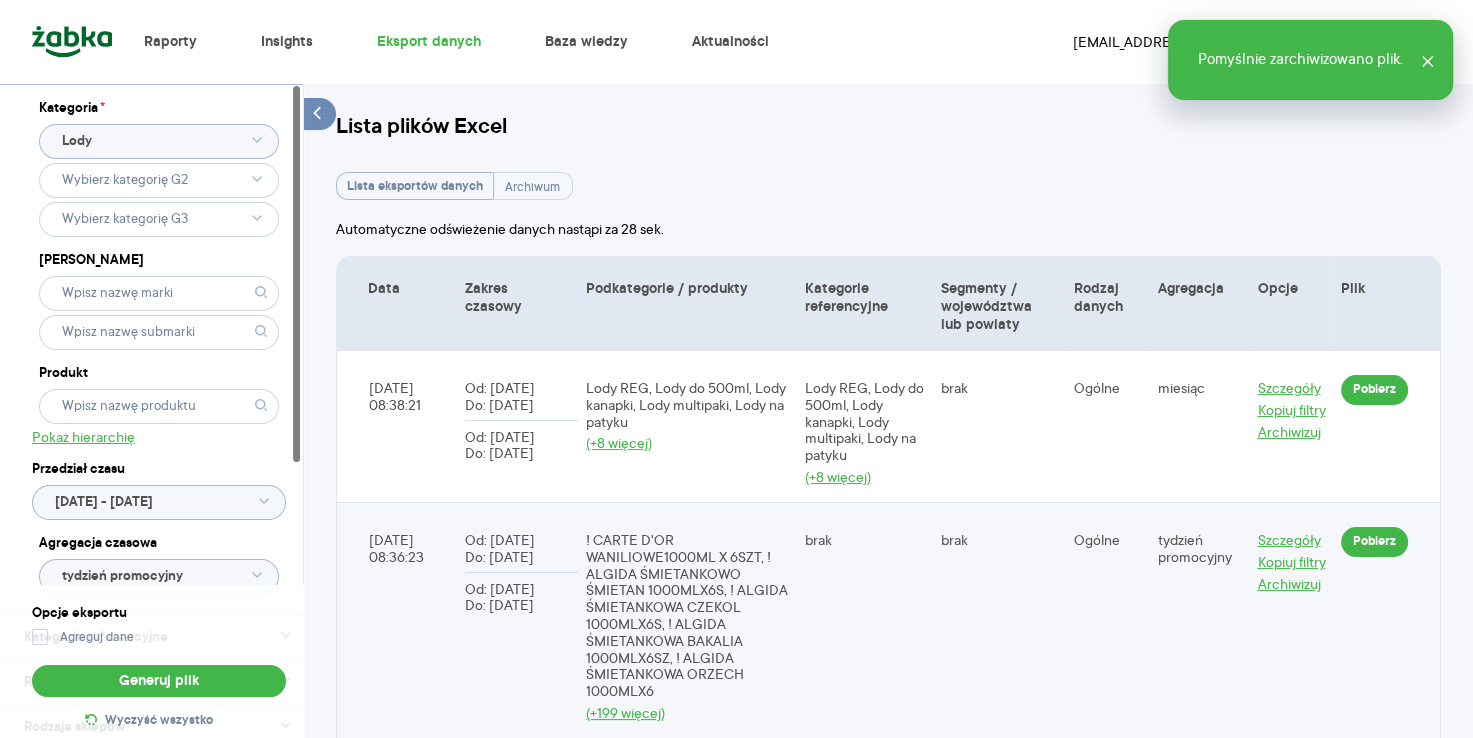 click 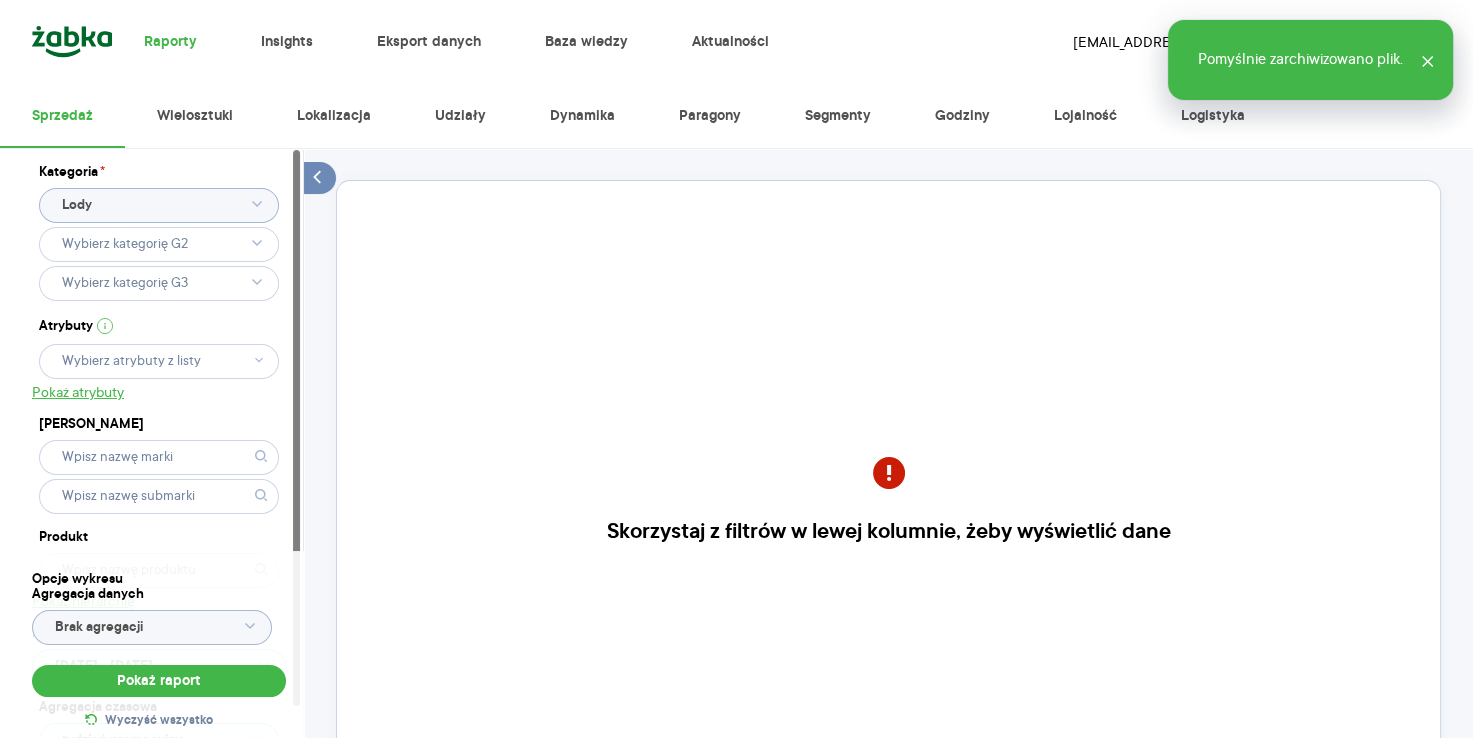 click at bounding box center [1428, 60] 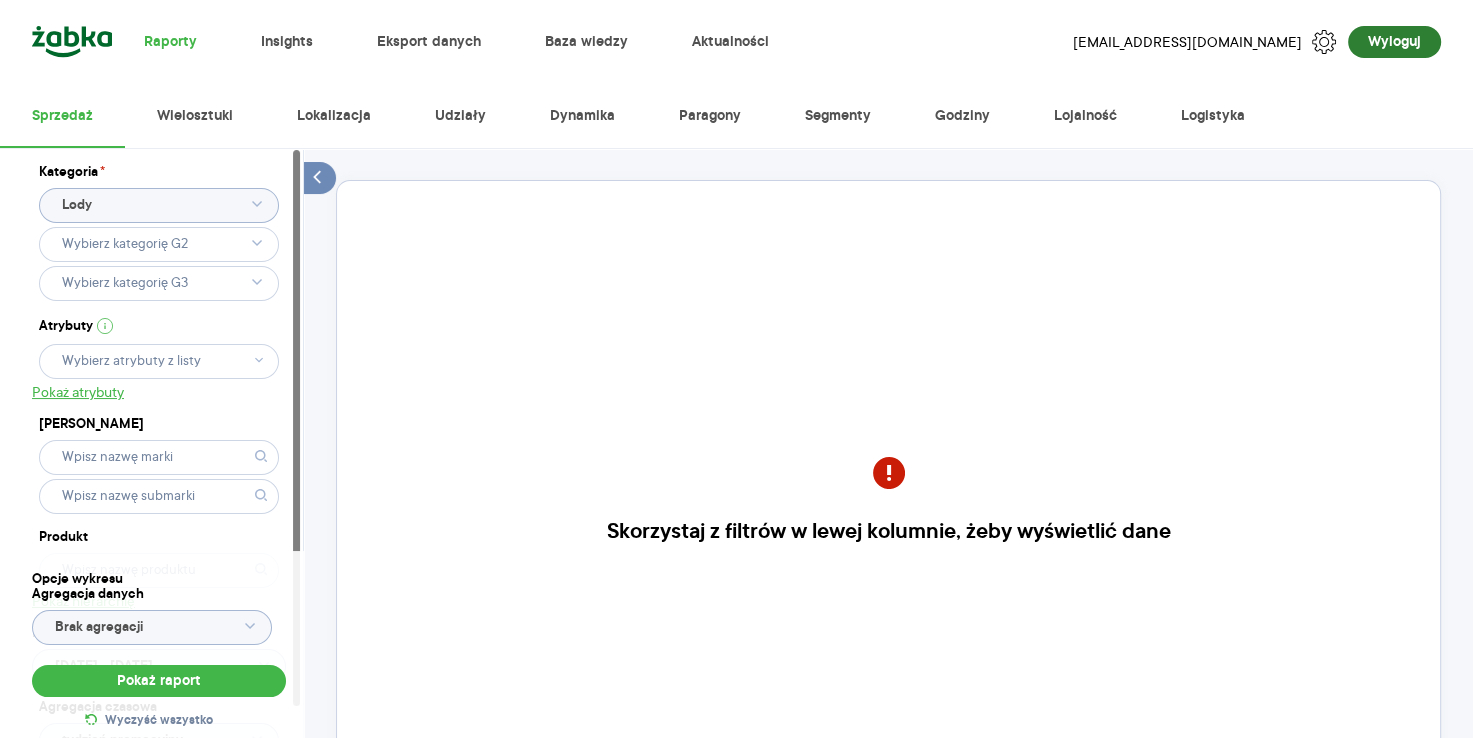 click on "Wyloguj" at bounding box center [1394, 42] 